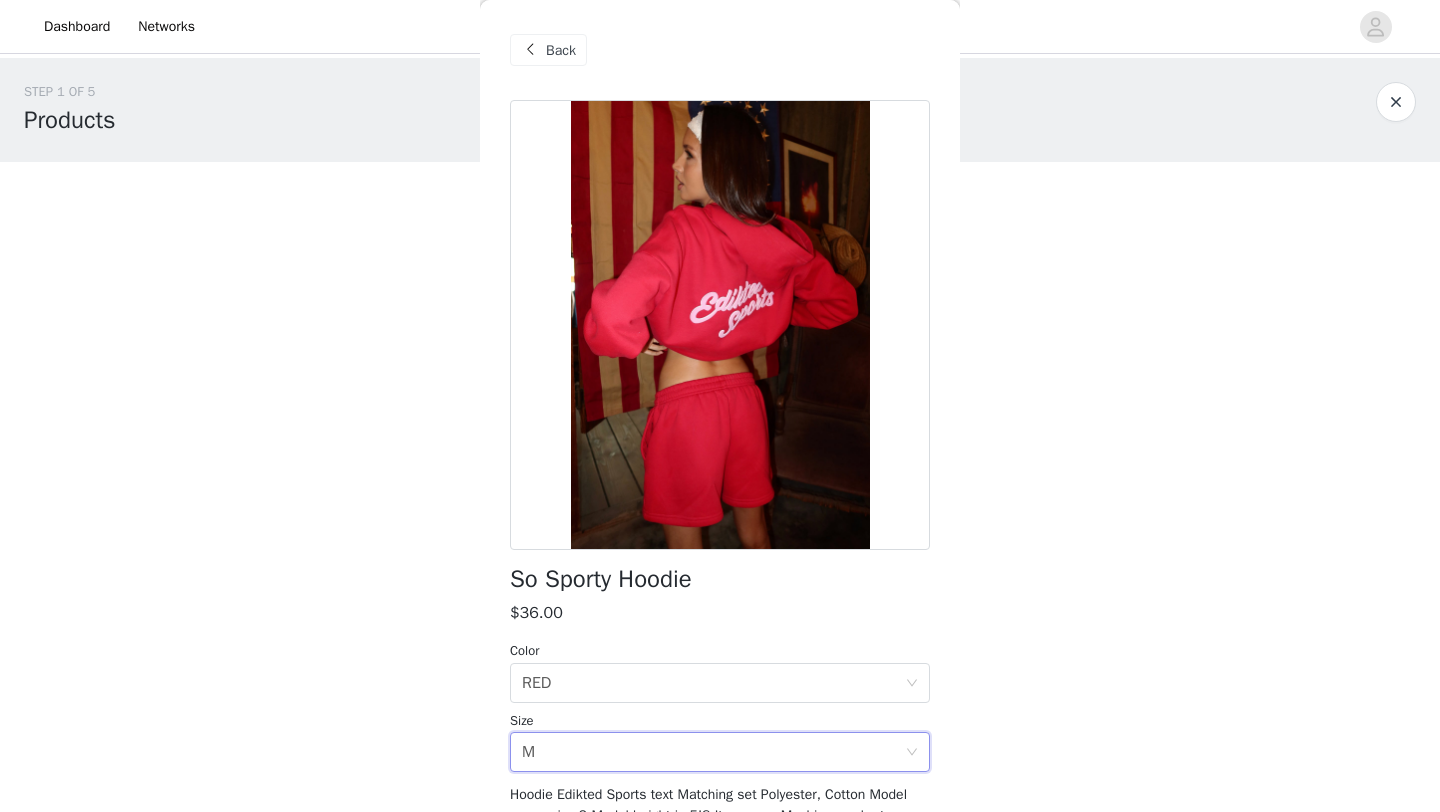 scroll, scrollTop: 452, scrollLeft: 0, axis: vertical 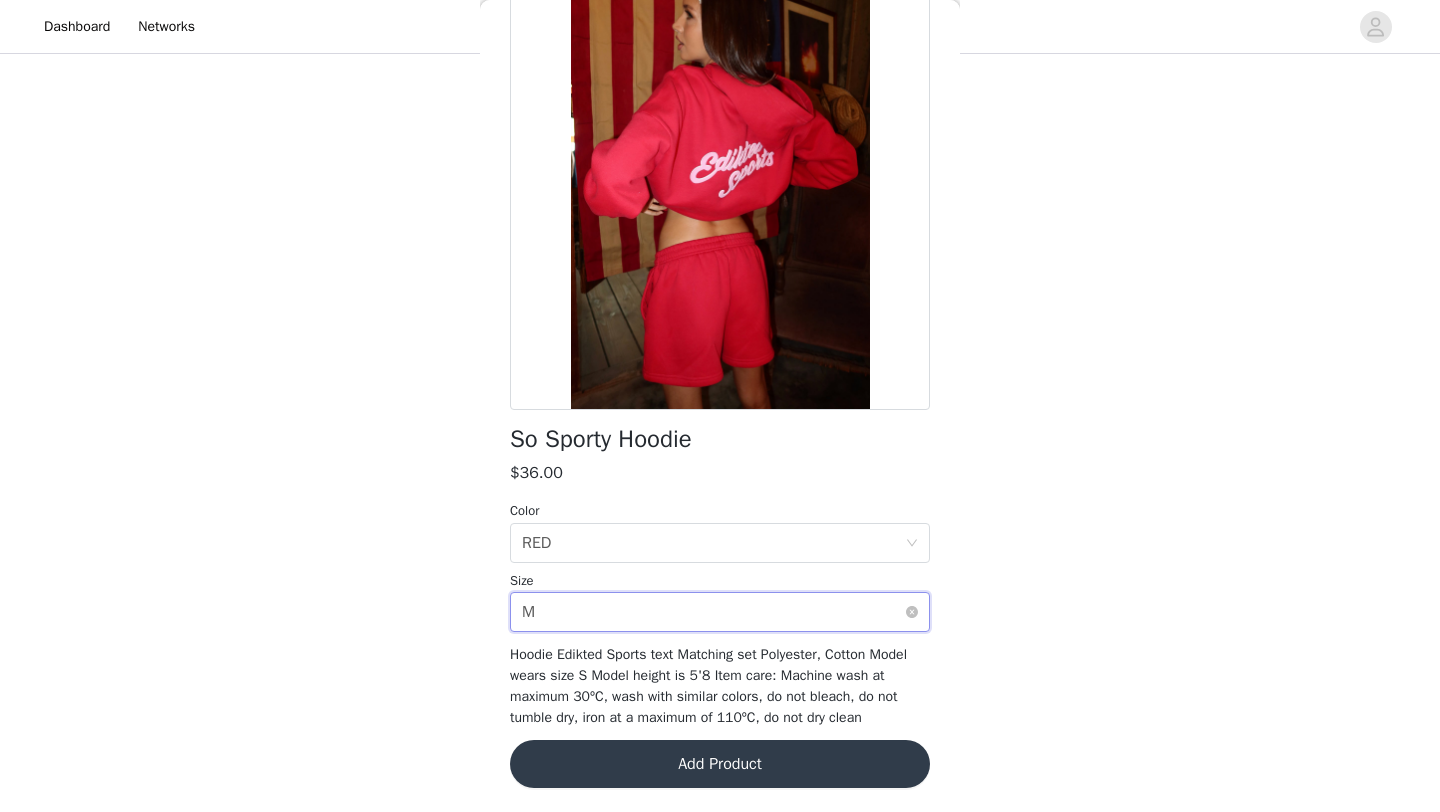 click on "Select size M" at bounding box center (713, 612) 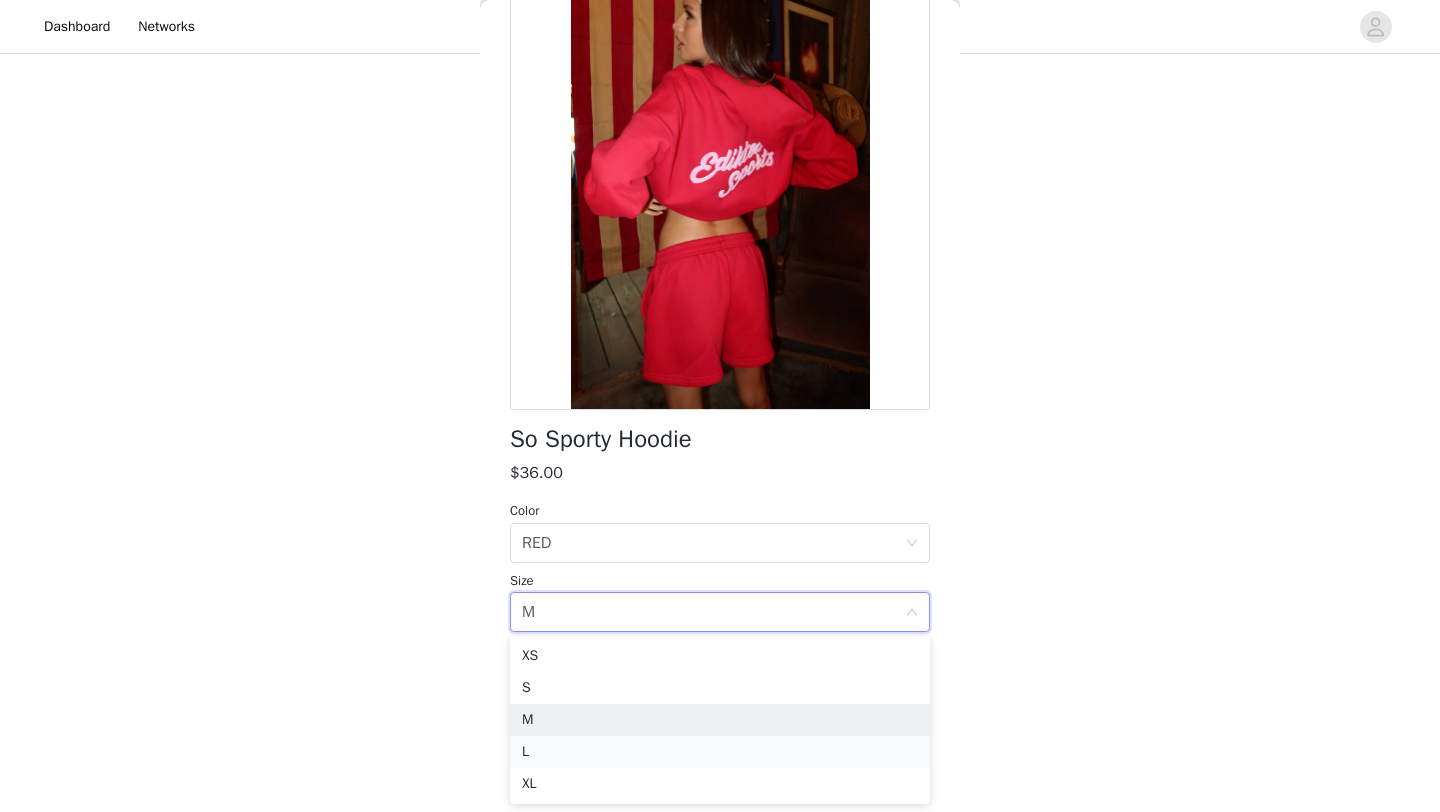 click on "L" at bounding box center [720, 752] 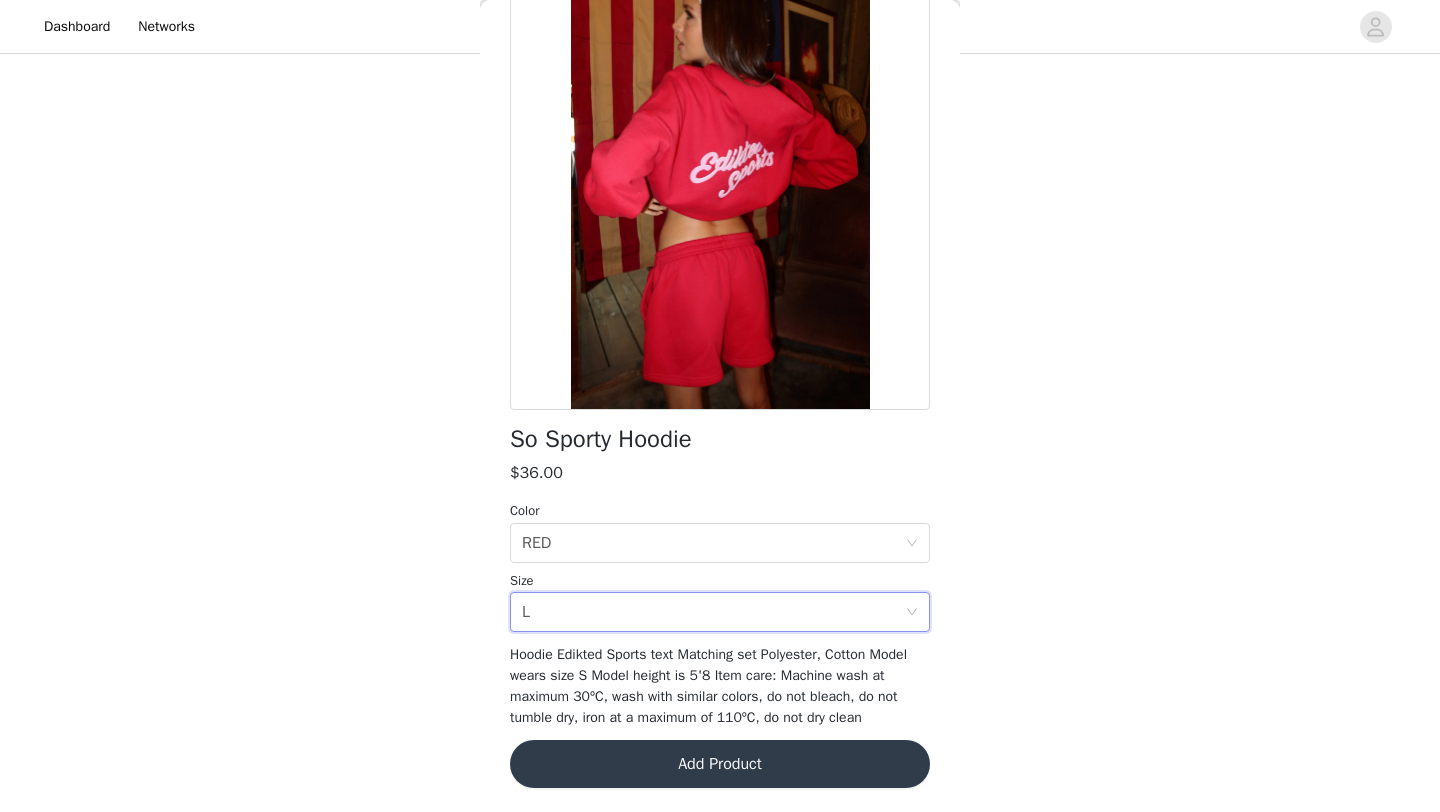 click on "Add Product" at bounding box center (720, 764) 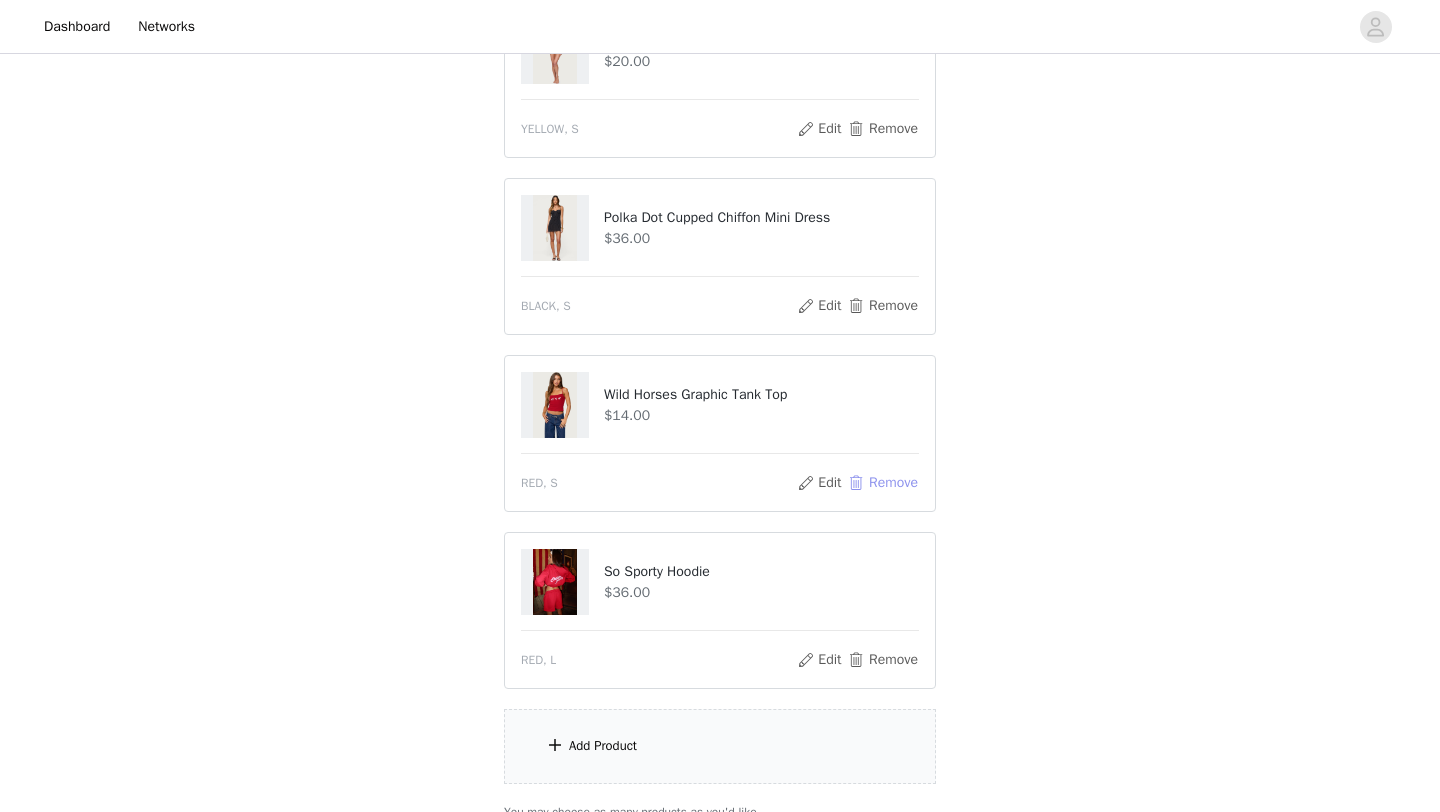 click on "Remove" at bounding box center [883, 483] 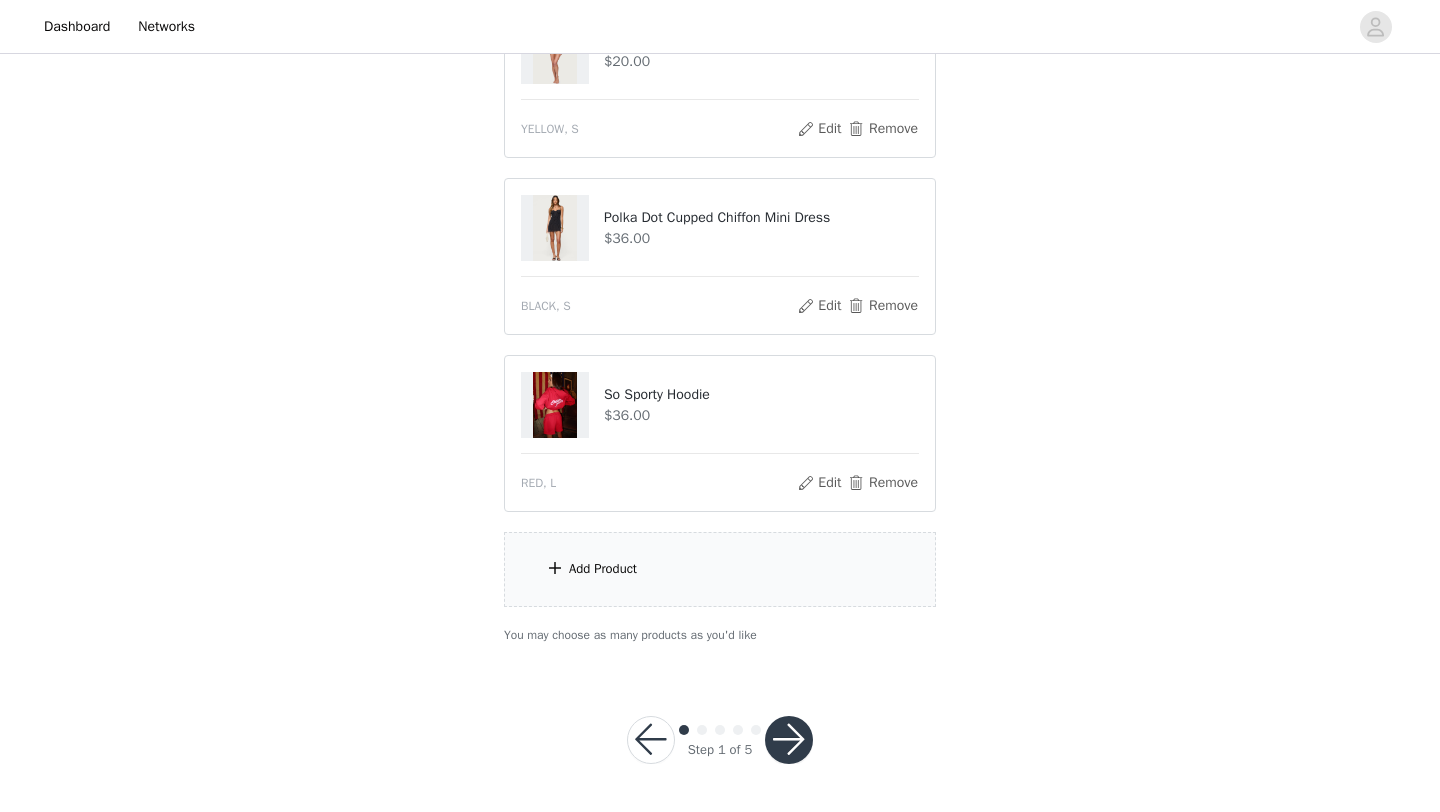 click on "Add Product" at bounding box center (603, 569) 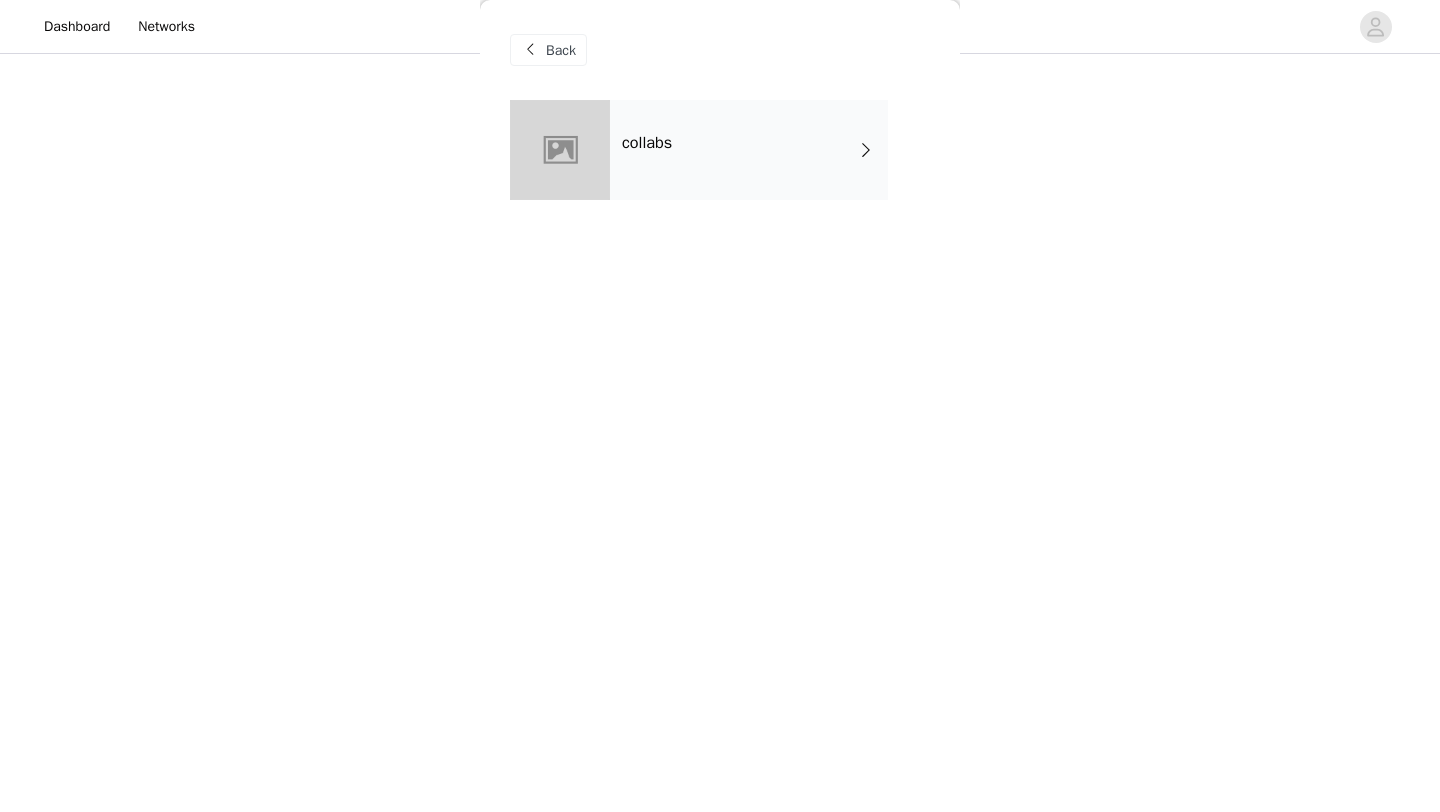 click on "collabs" at bounding box center [749, 150] 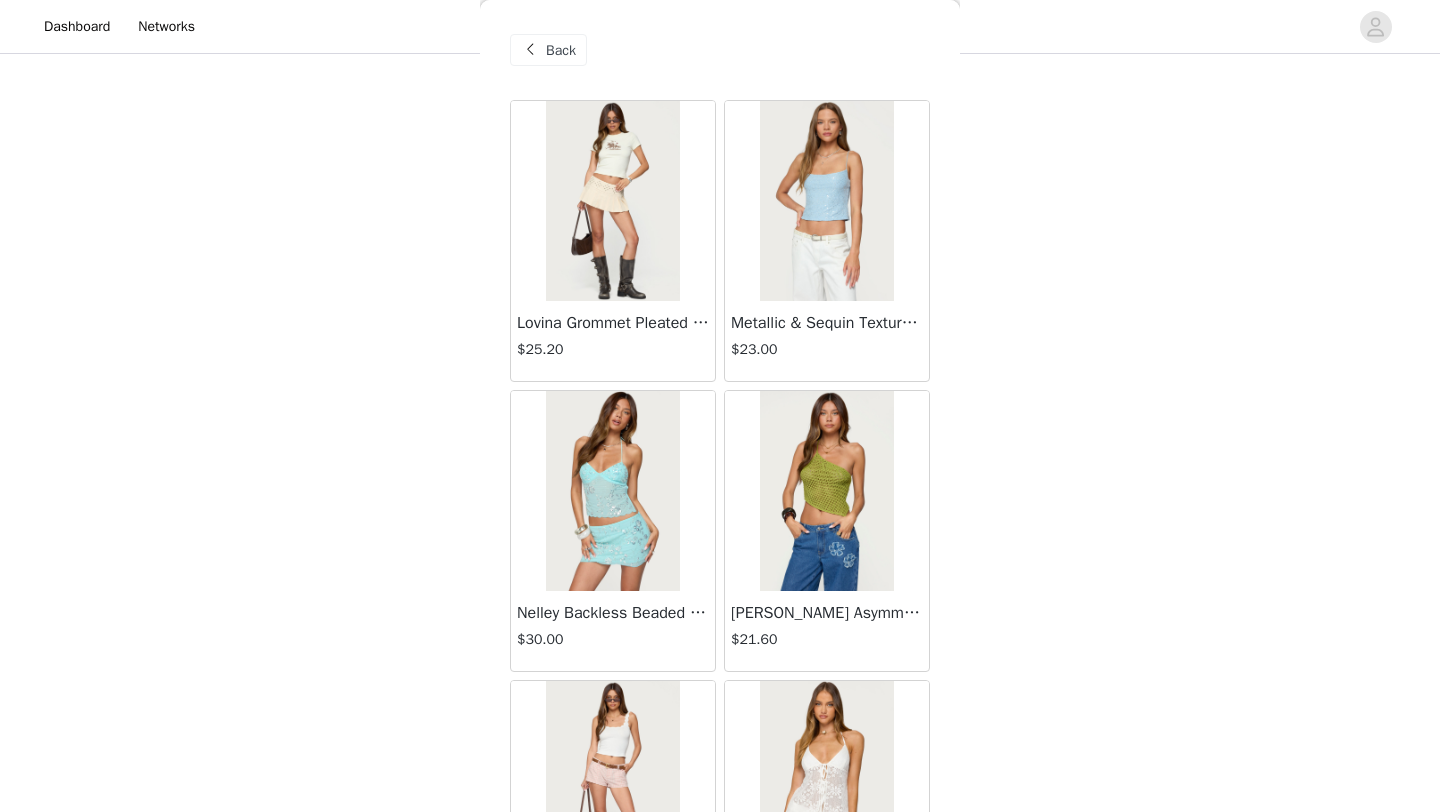 scroll, scrollTop: 2248, scrollLeft: 0, axis: vertical 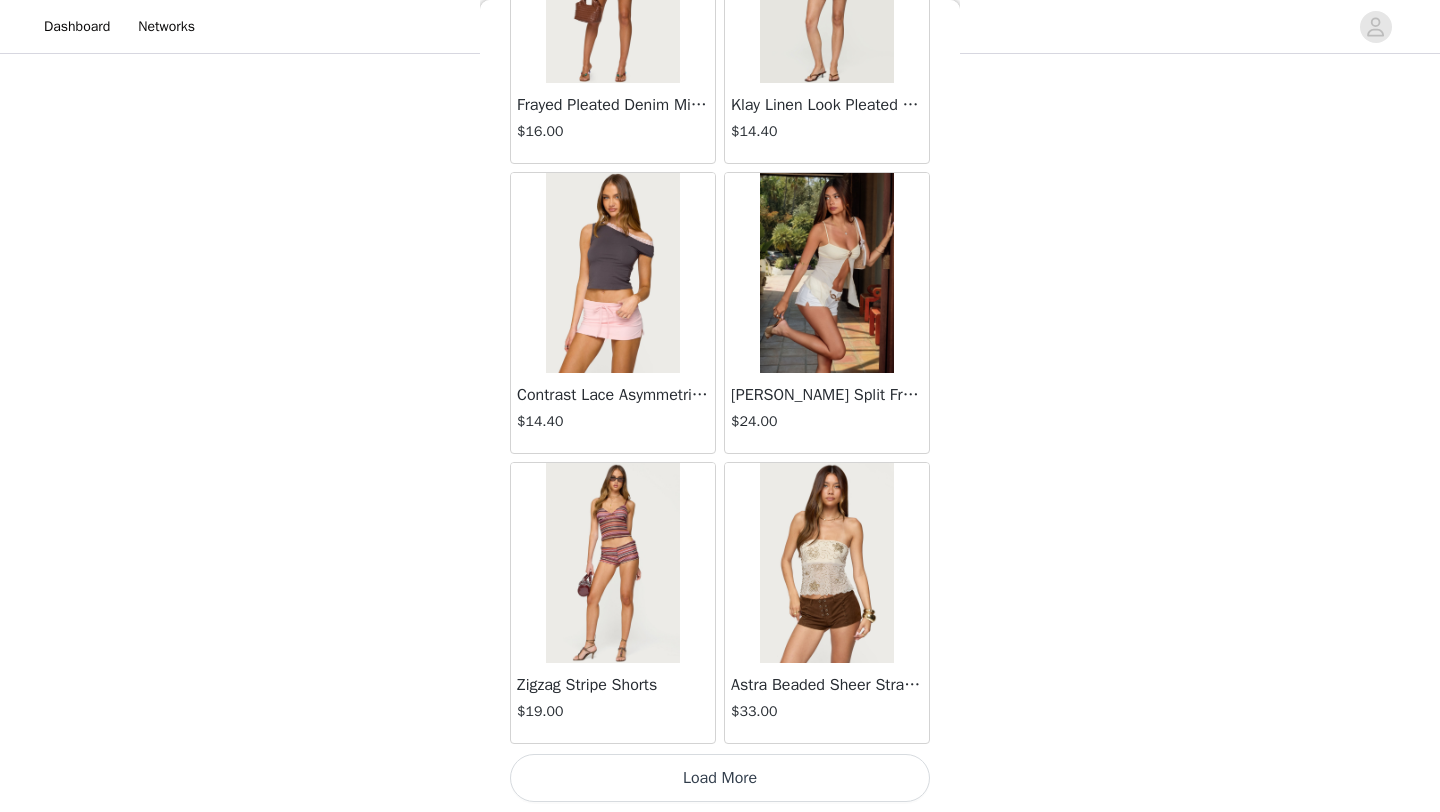 click on "Load More" at bounding box center (720, 778) 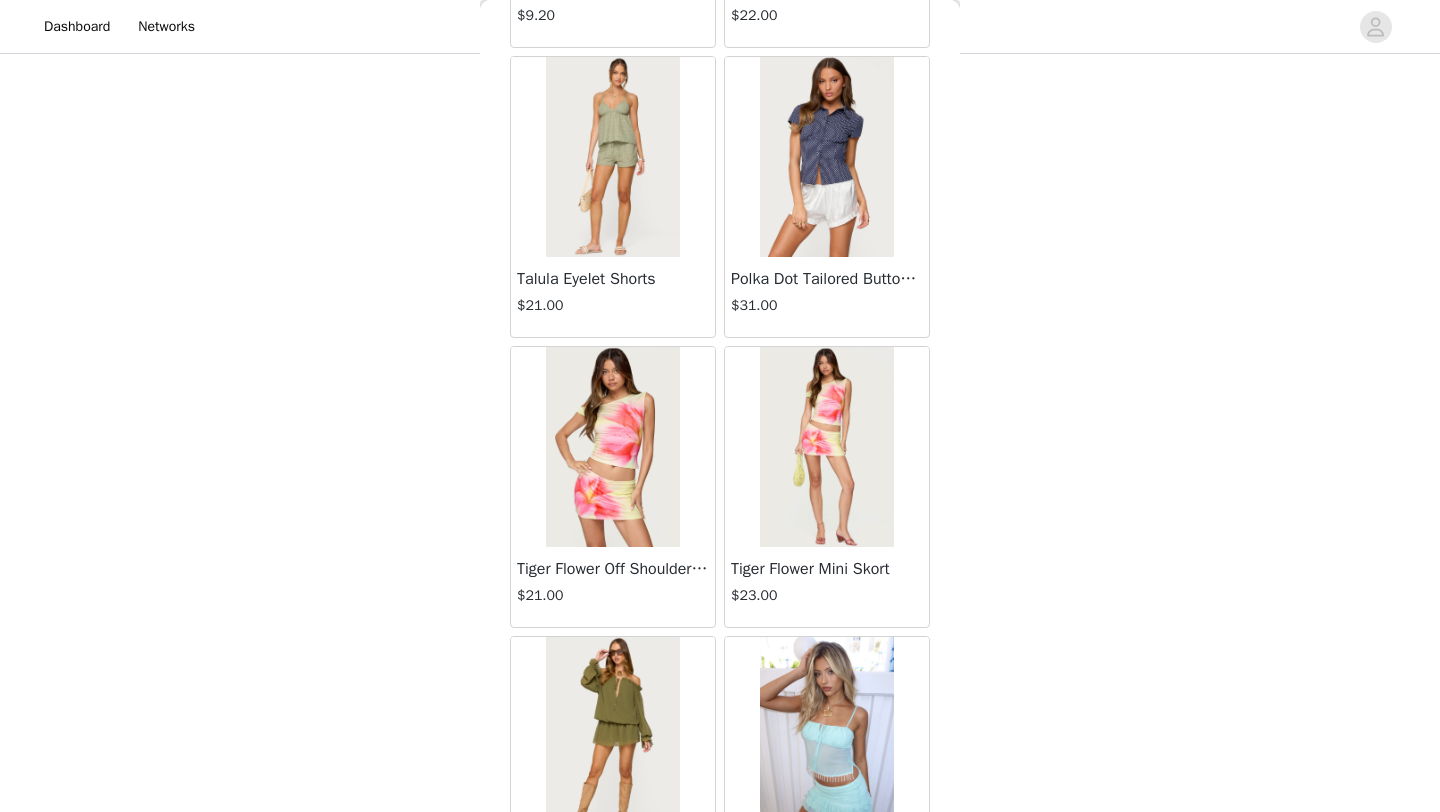 scroll, scrollTop: 5148, scrollLeft: 0, axis: vertical 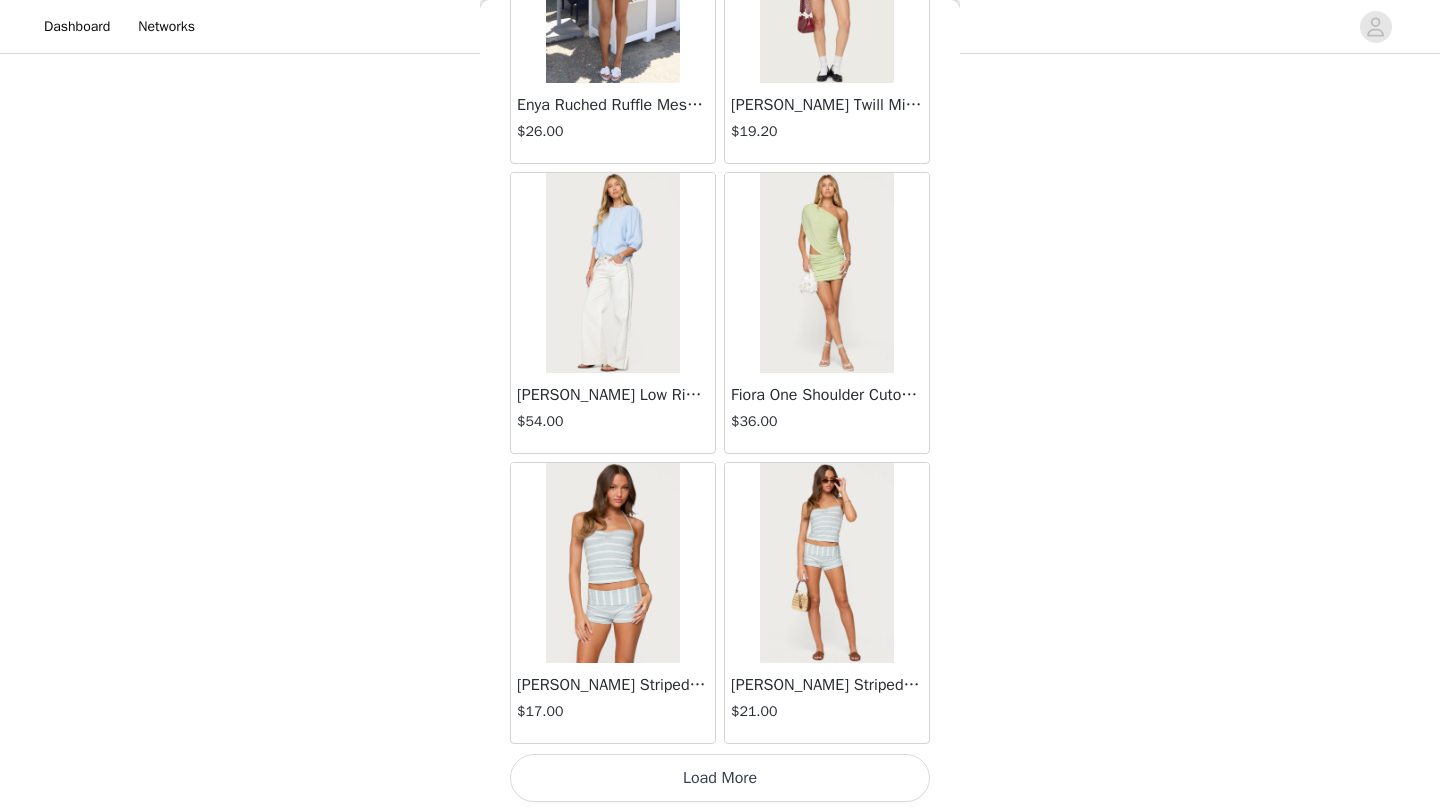 click on "Load More" at bounding box center (720, 778) 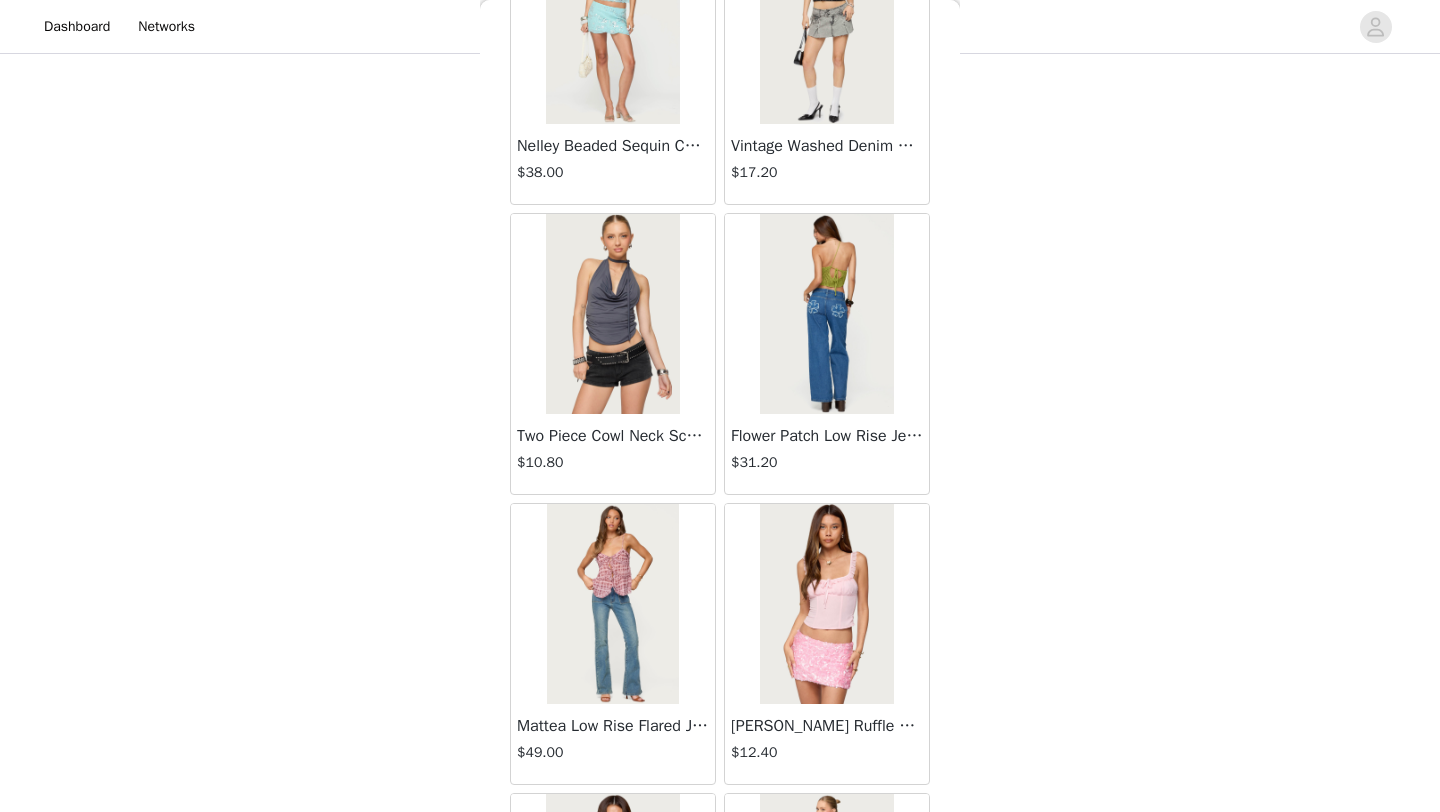scroll, scrollTop: 8048, scrollLeft: 0, axis: vertical 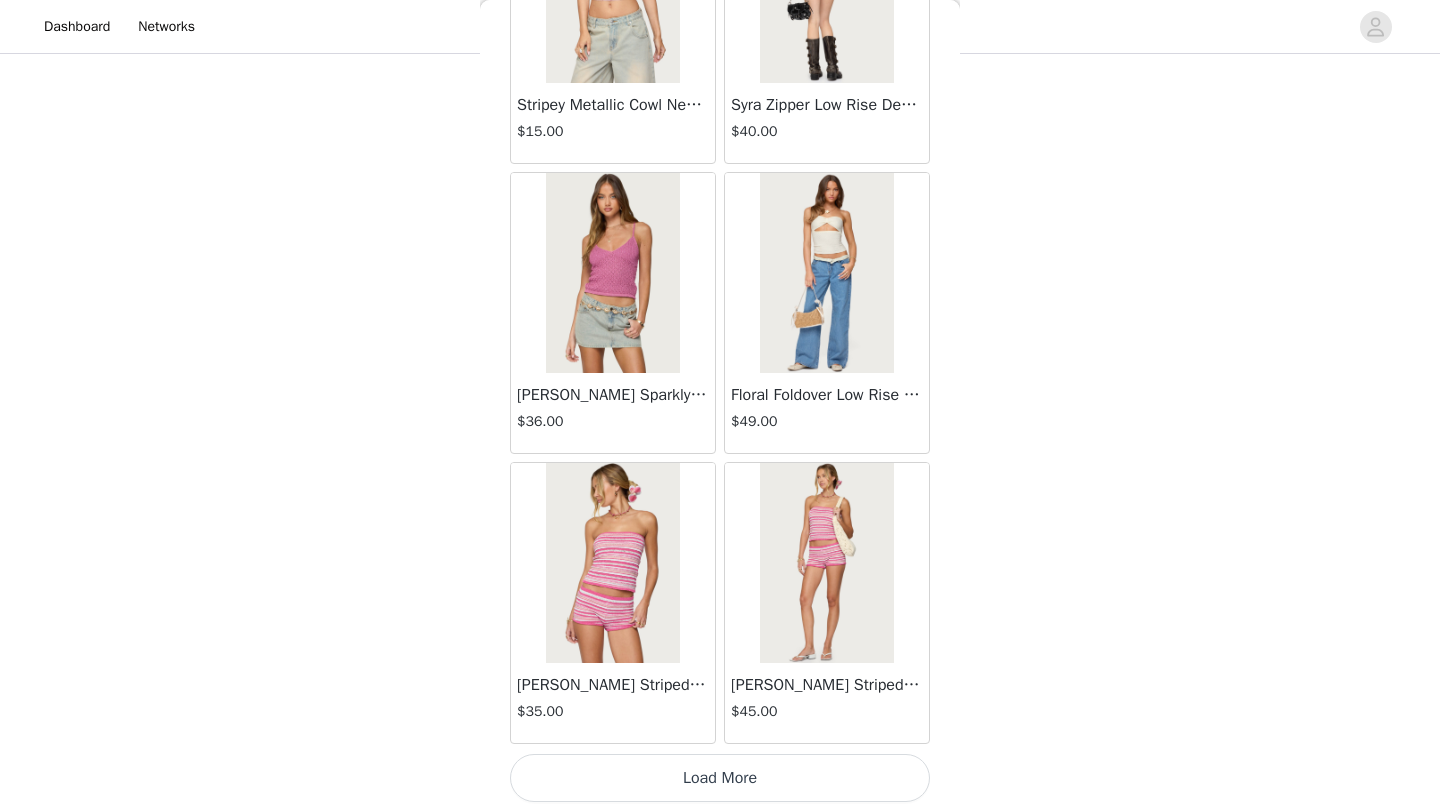 click on "Load More" at bounding box center (720, 778) 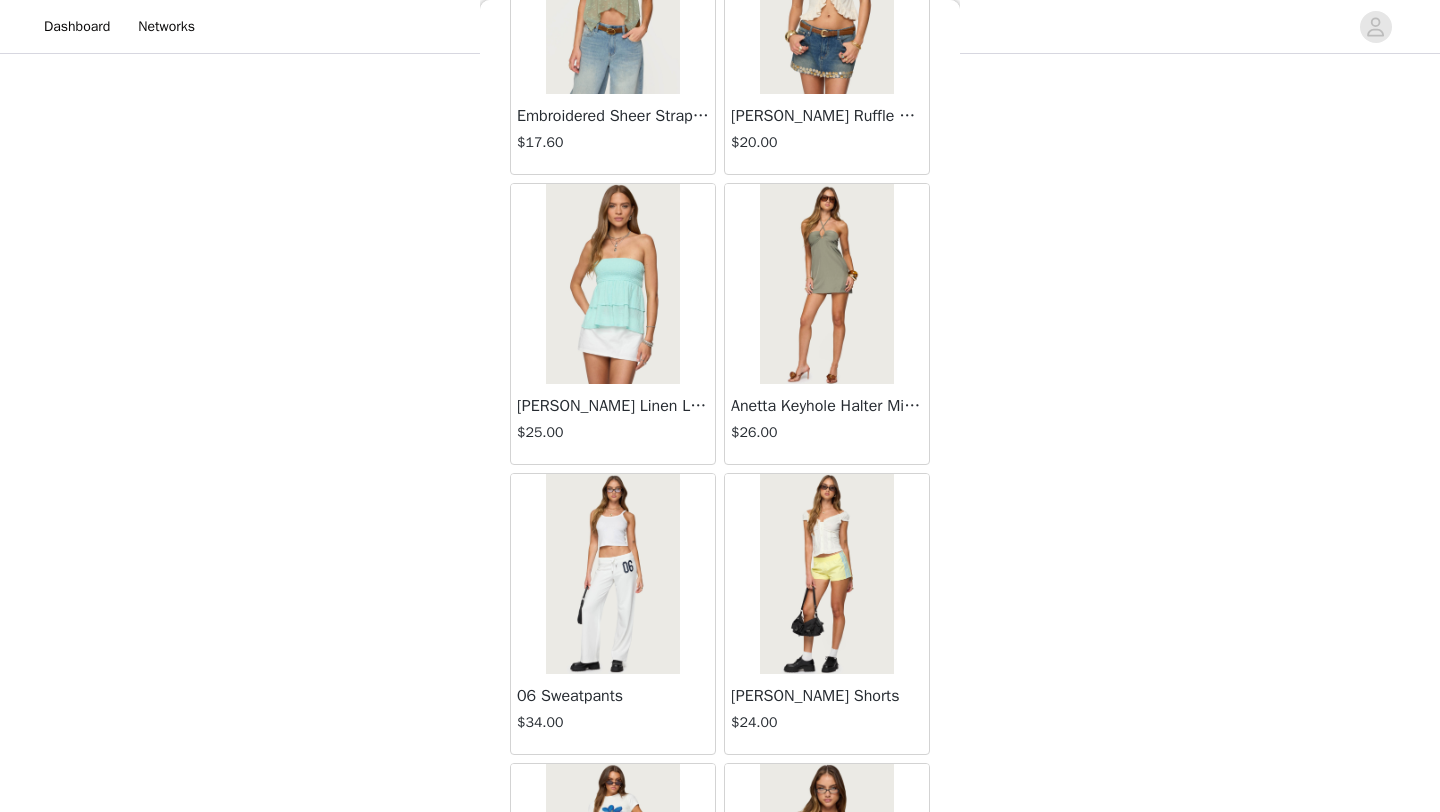 scroll, scrollTop: 10948, scrollLeft: 0, axis: vertical 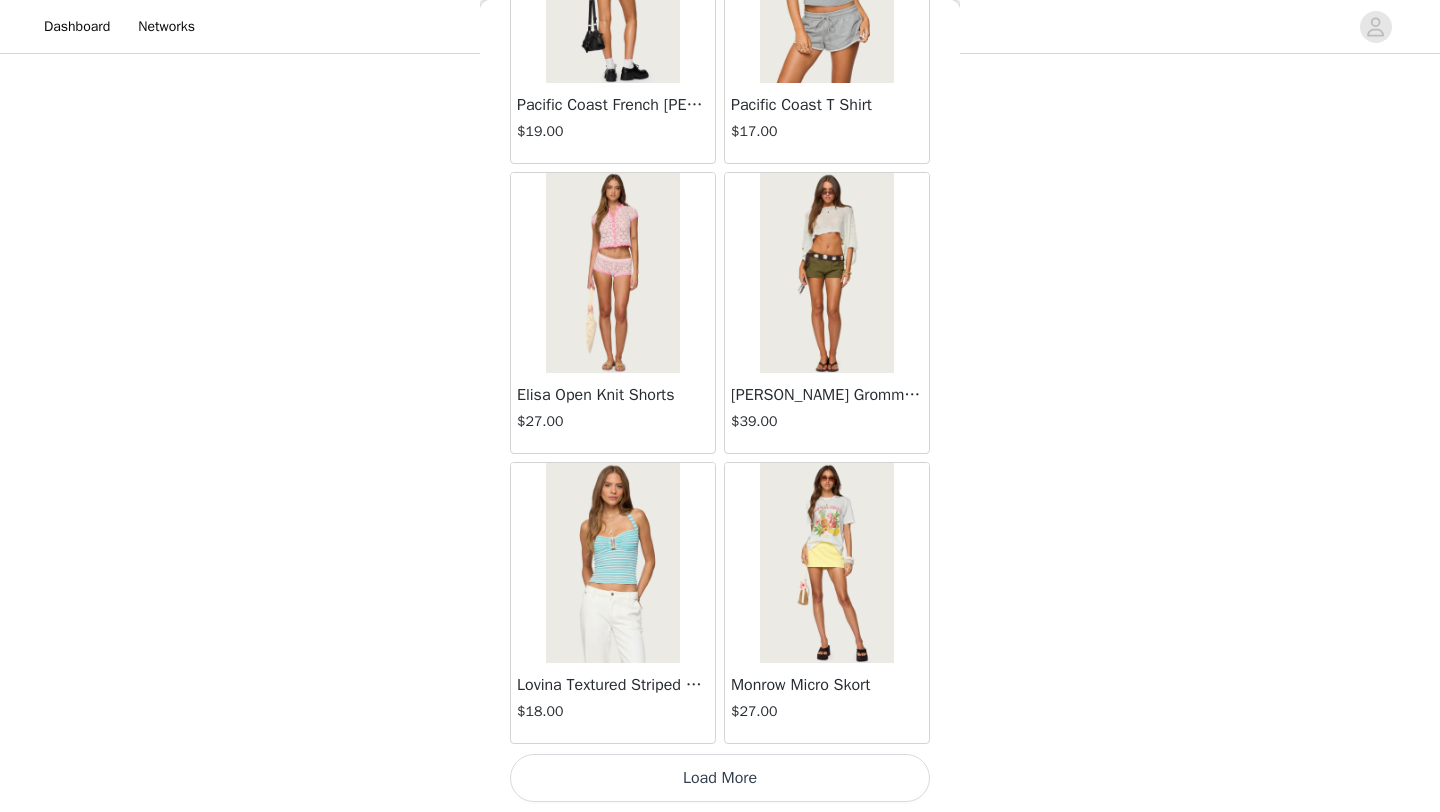 click on "Load More" at bounding box center (720, 778) 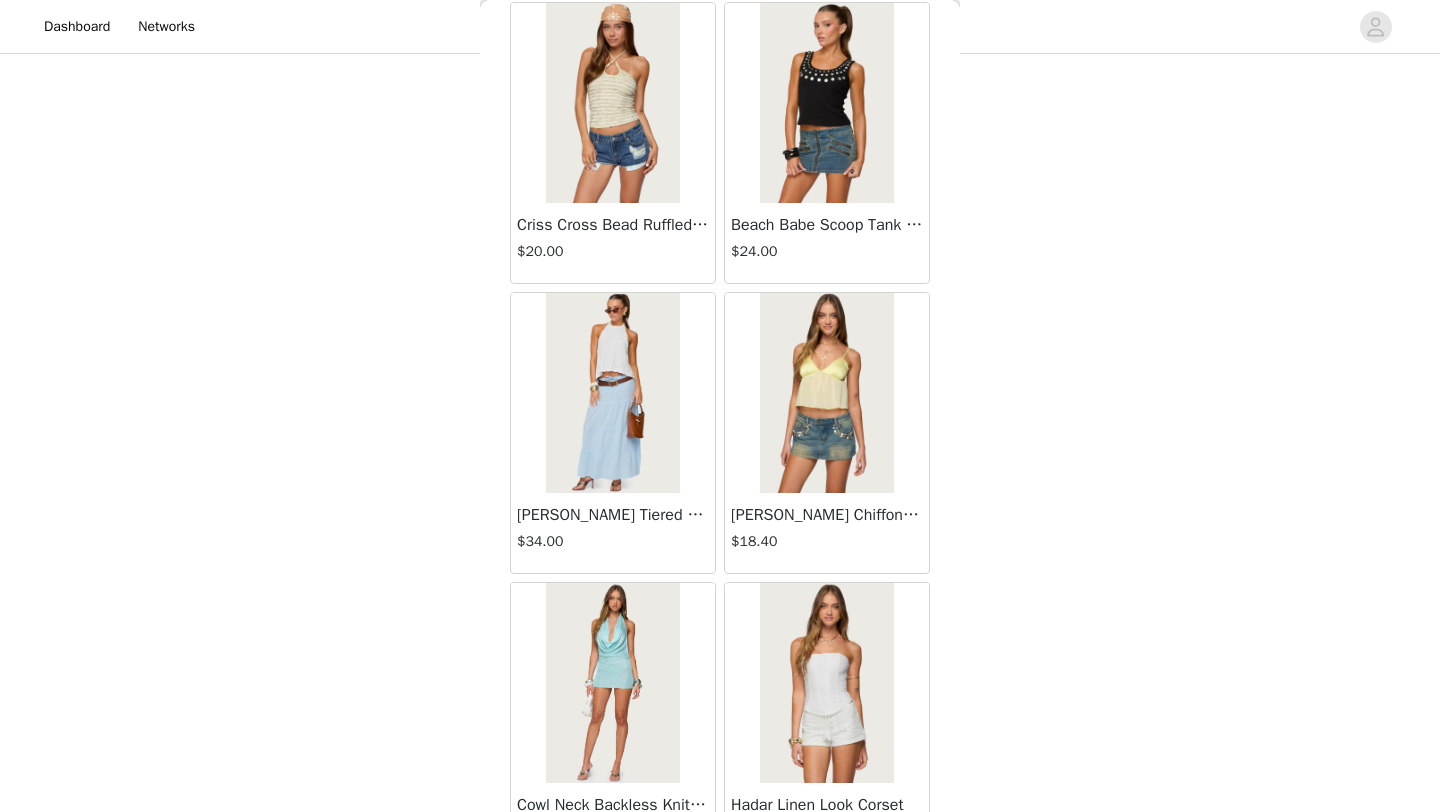 scroll, scrollTop: 13848, scrollLeft: 0, axis: vertical 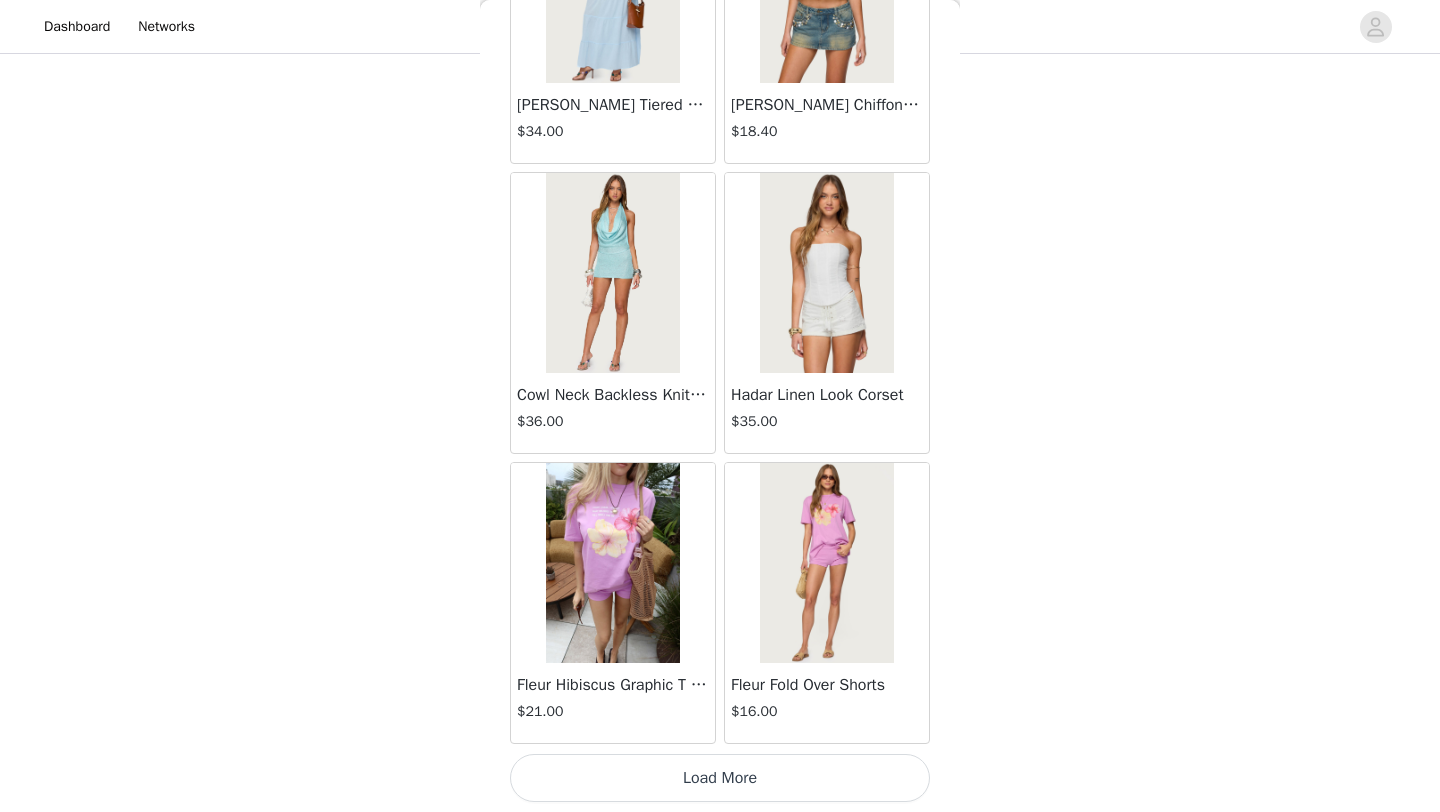 click on "Load More" at bounding box center [720, 778] 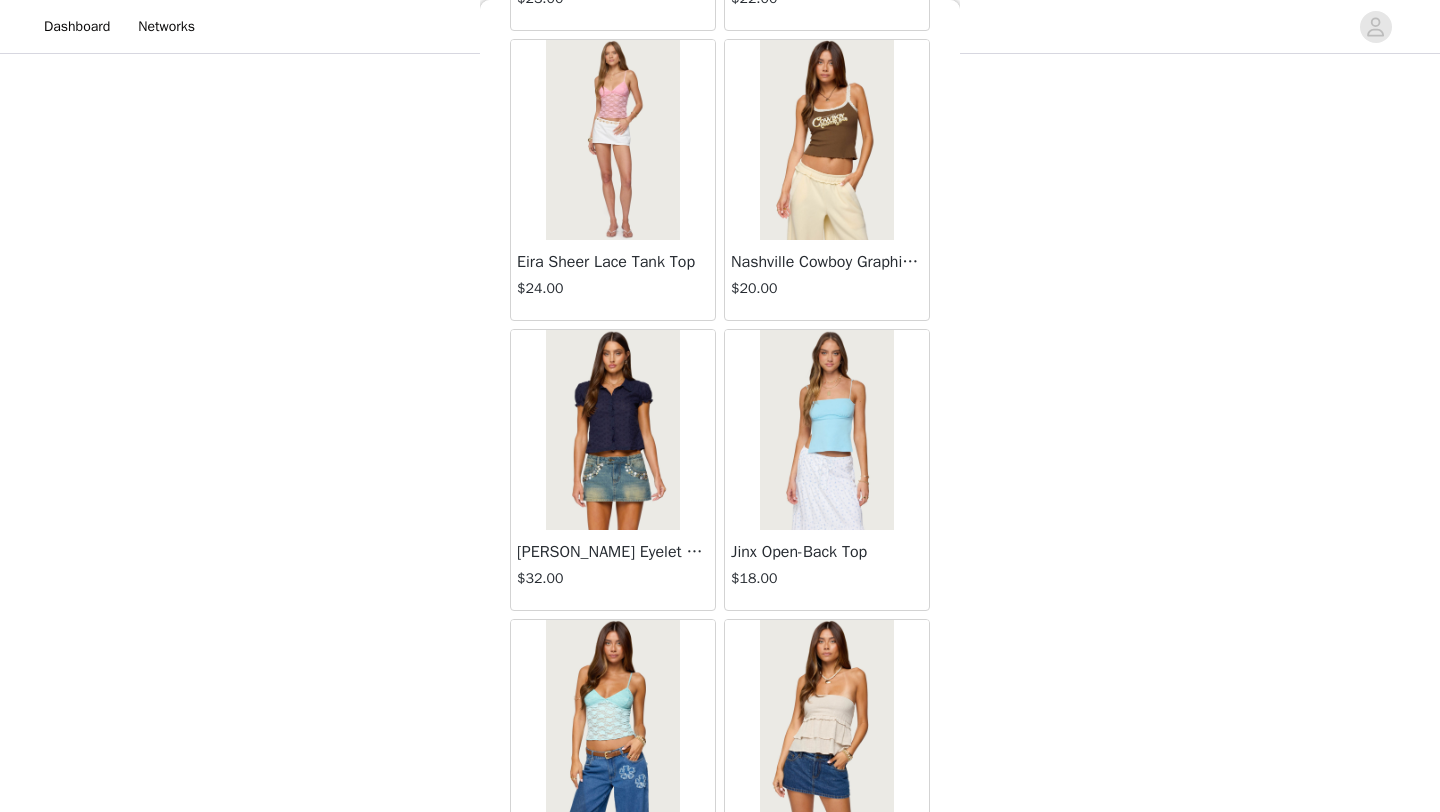 scroll, scrollTop: 16748, scrollLeft: 0, axis: vertical 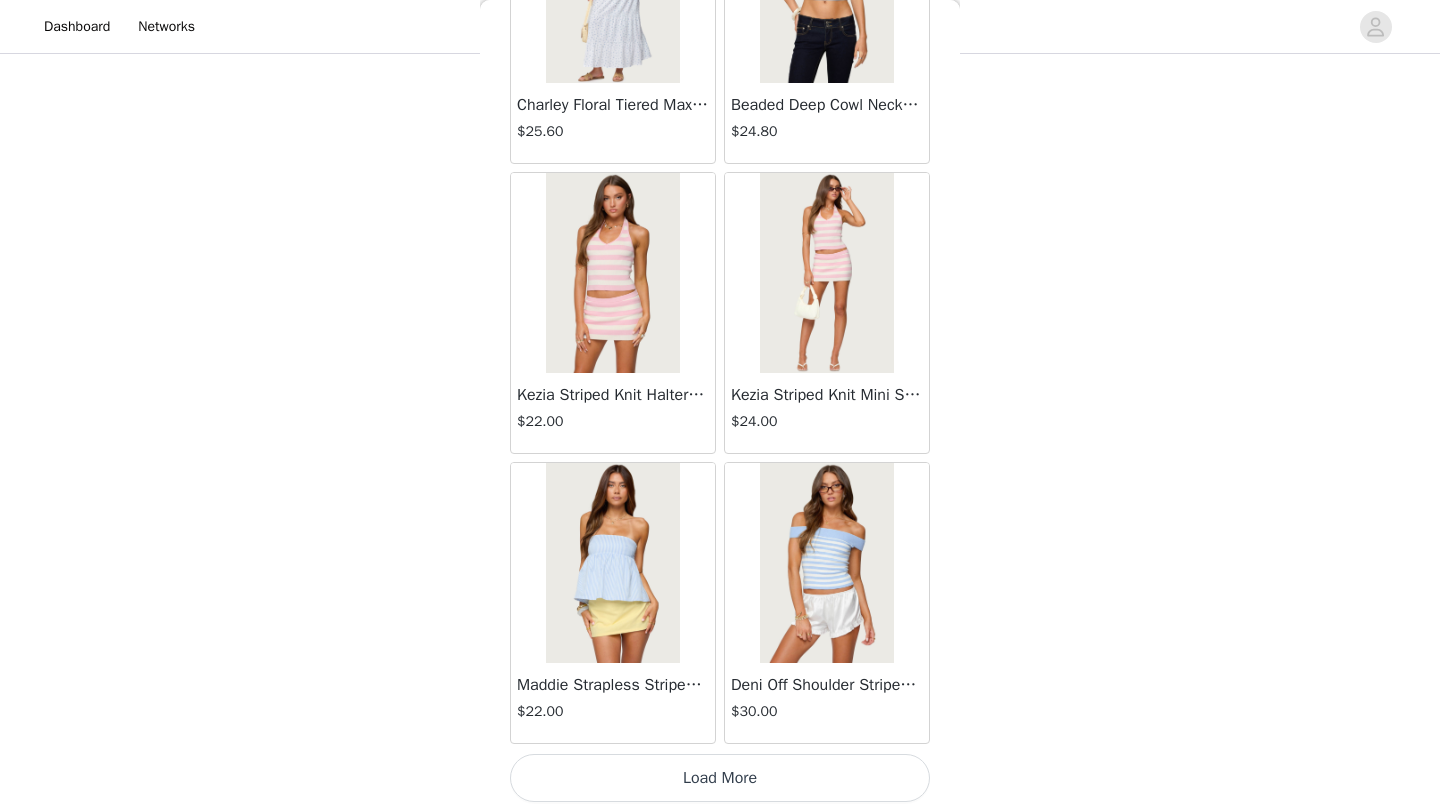 click on "Load More" at bounding box center (720, 778) 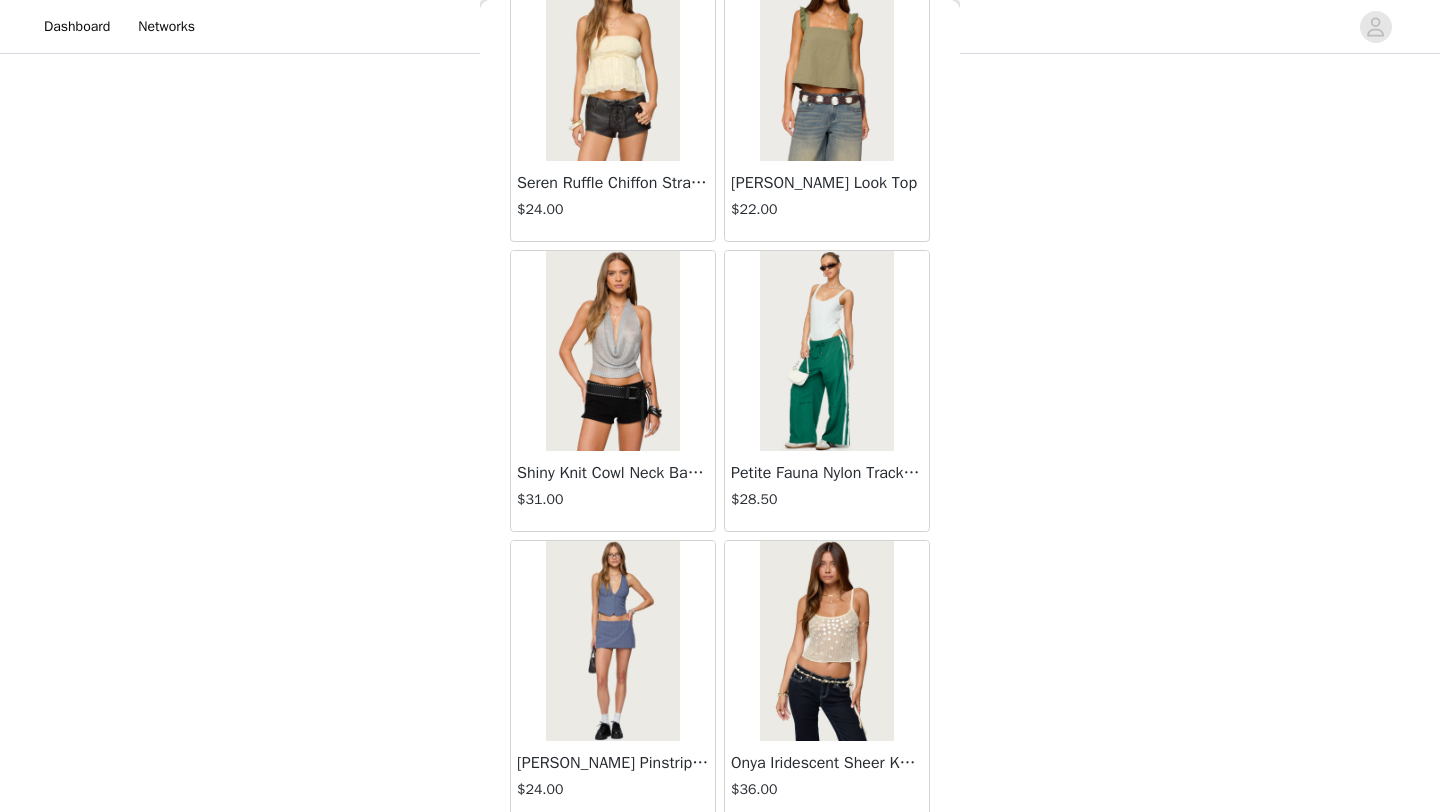 scroll, scrollTop: 19648, scrollLeft: 0, axis: vertical 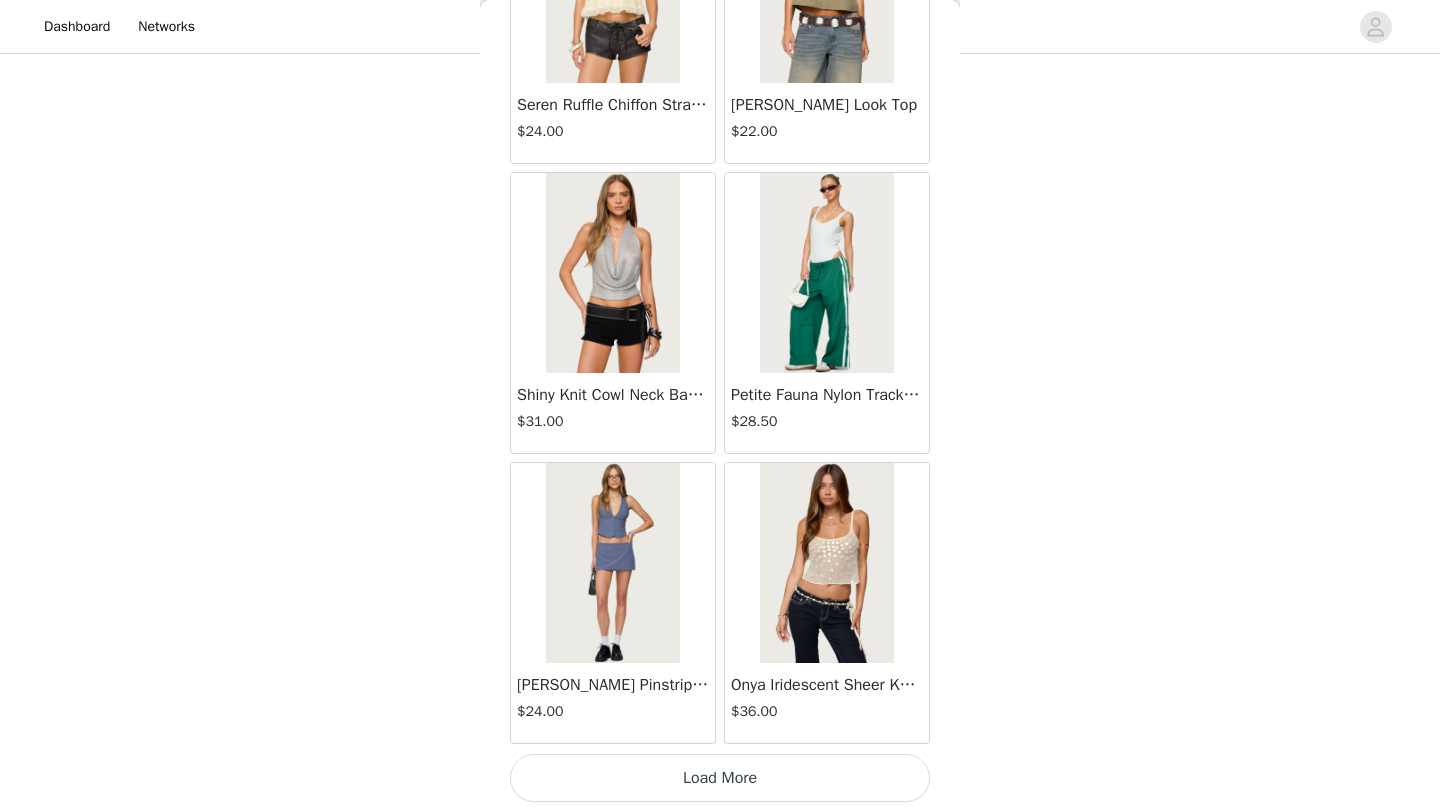 click on "Load More" at bounding box center [720, 778] 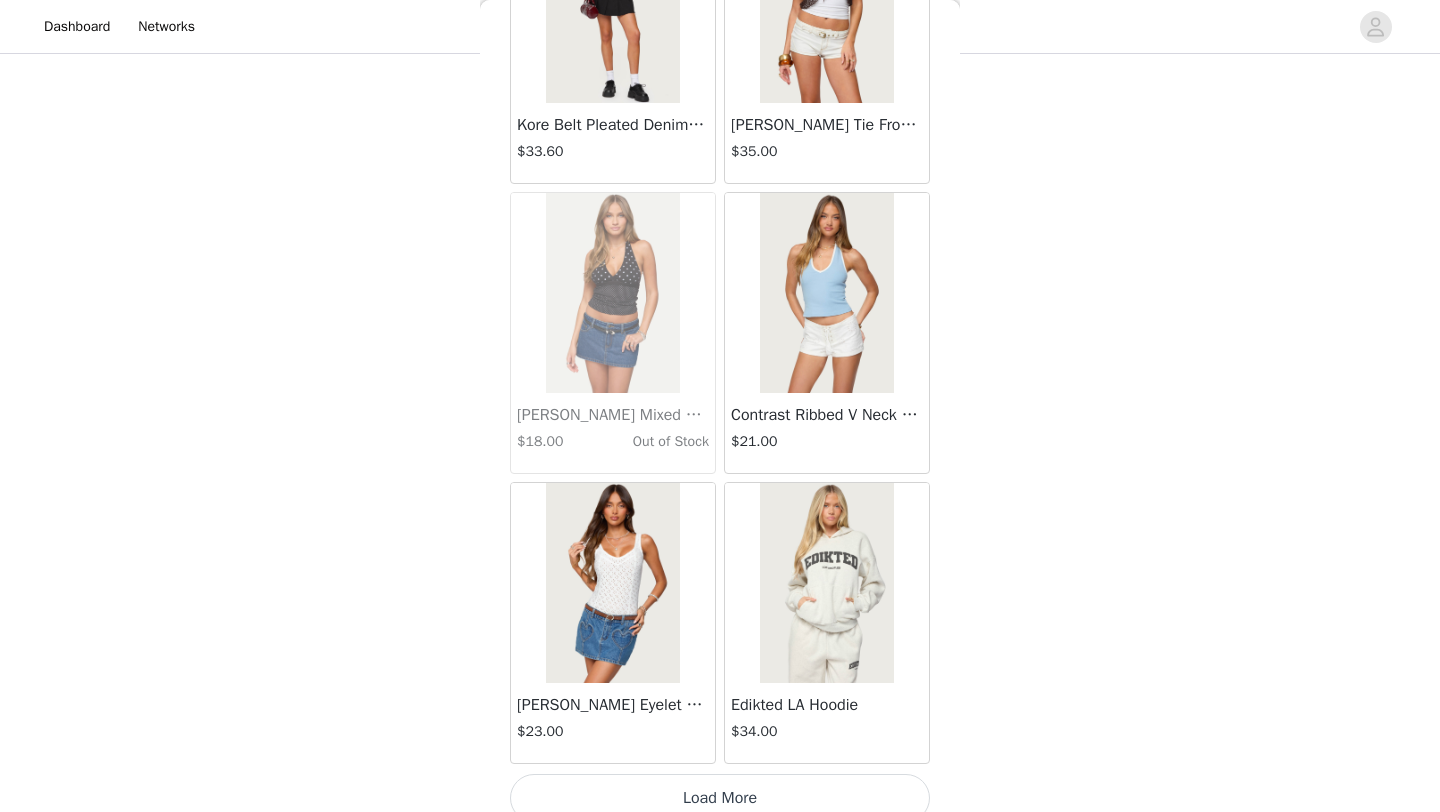 scroll, scrollTop: 22548, scrollLeft: 0, axis: vertical 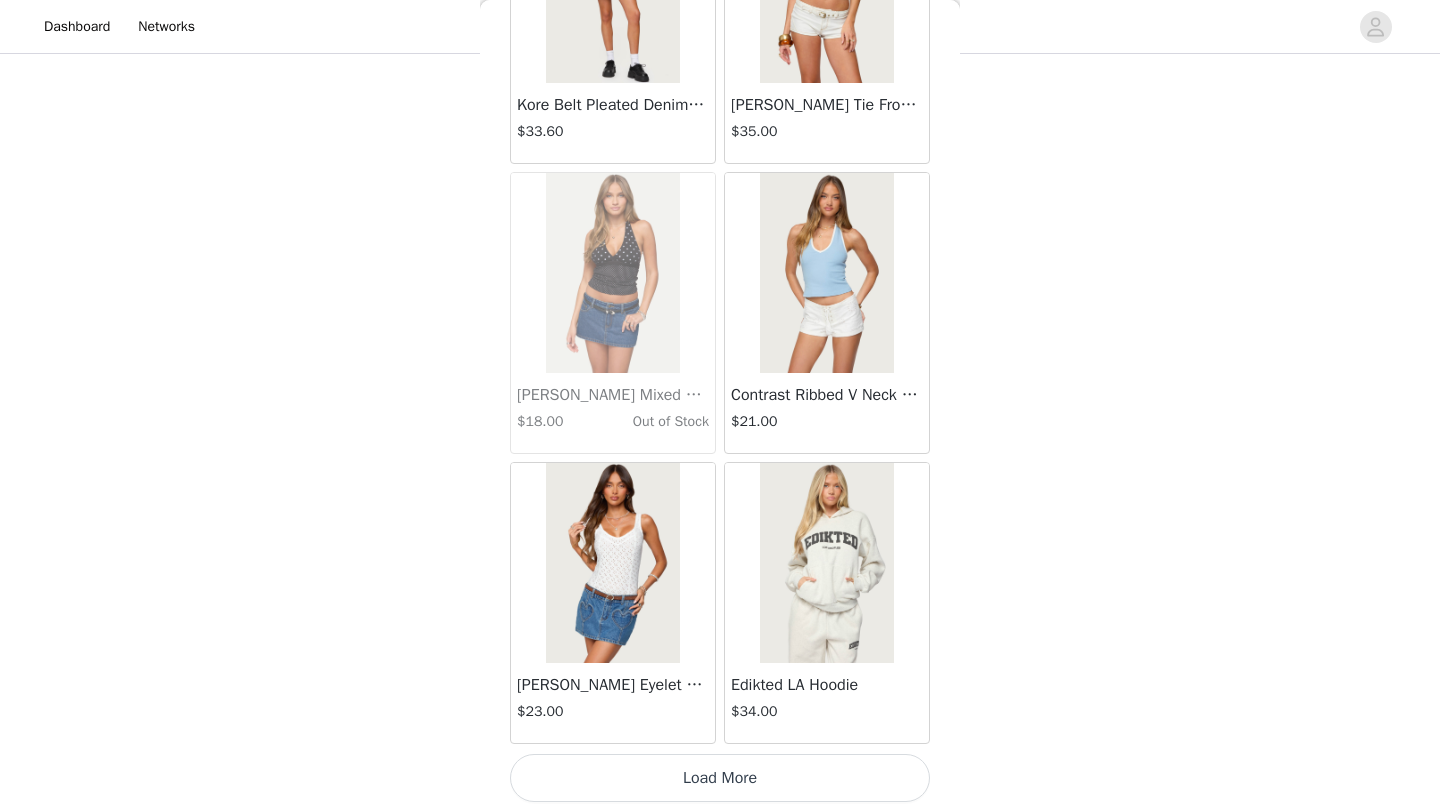 click on "Load More" at bounding box center (720, 778) 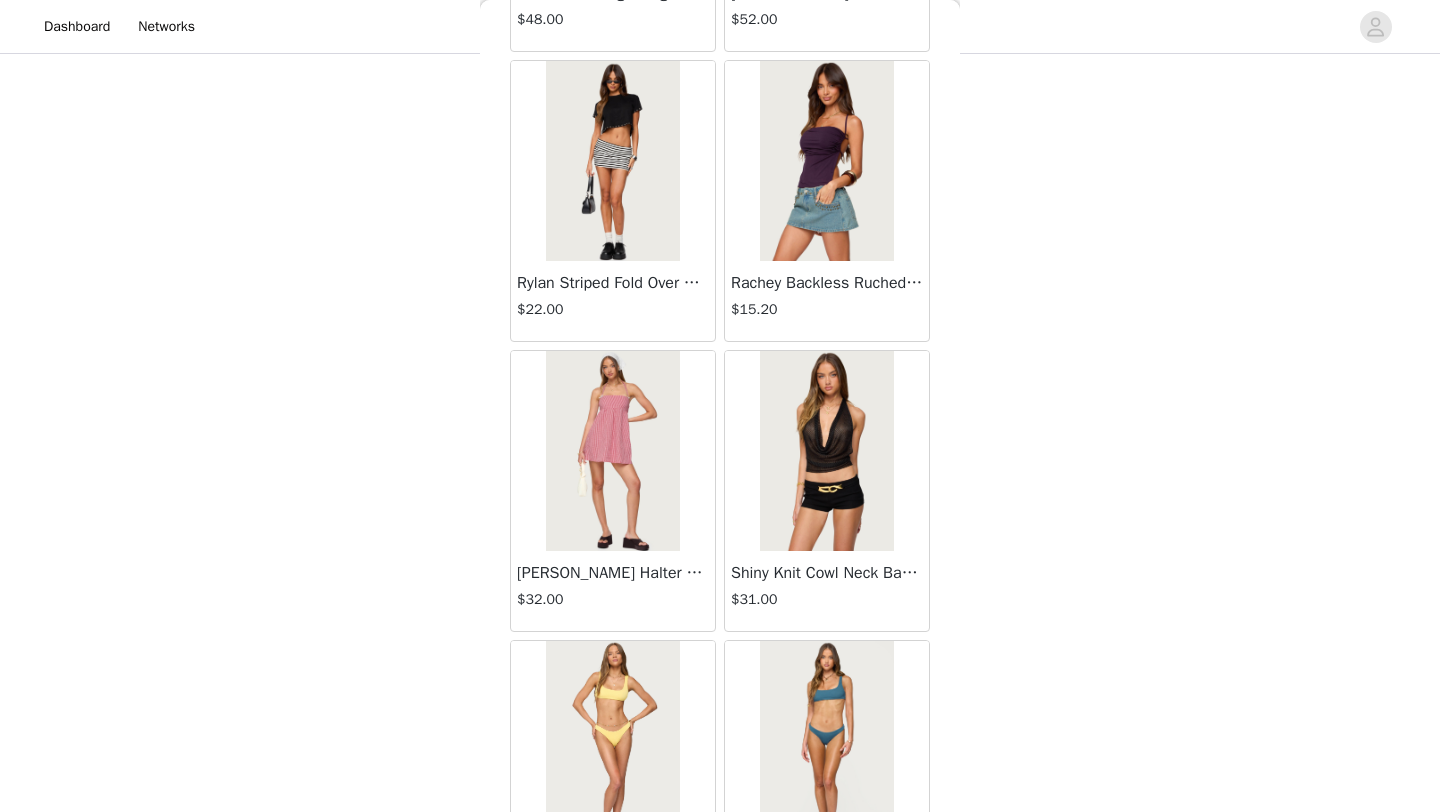 scroll, scrollTop: 25448, scrollLeft: 0, axis: vertical 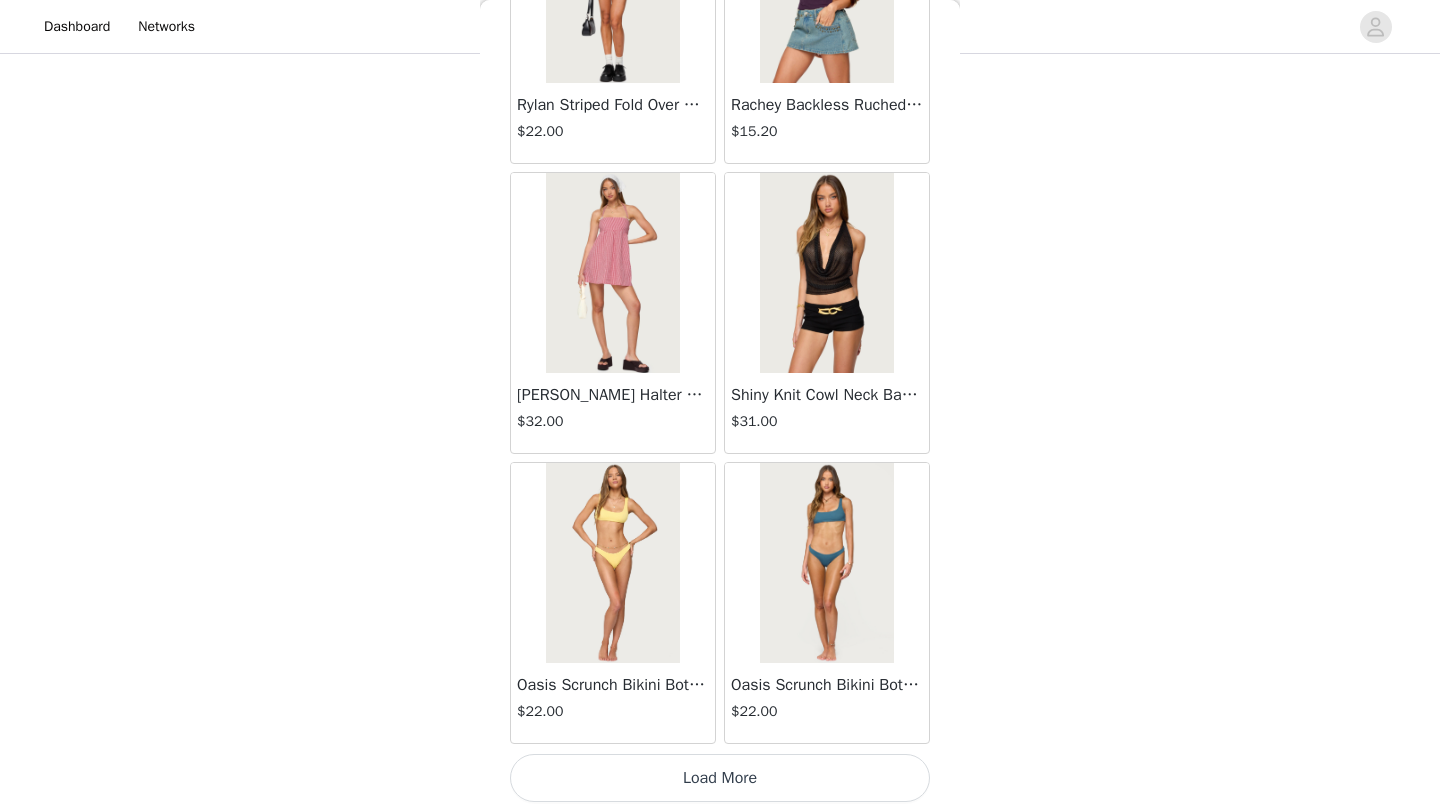 click on "Load More" at bounding box center (720, 778) 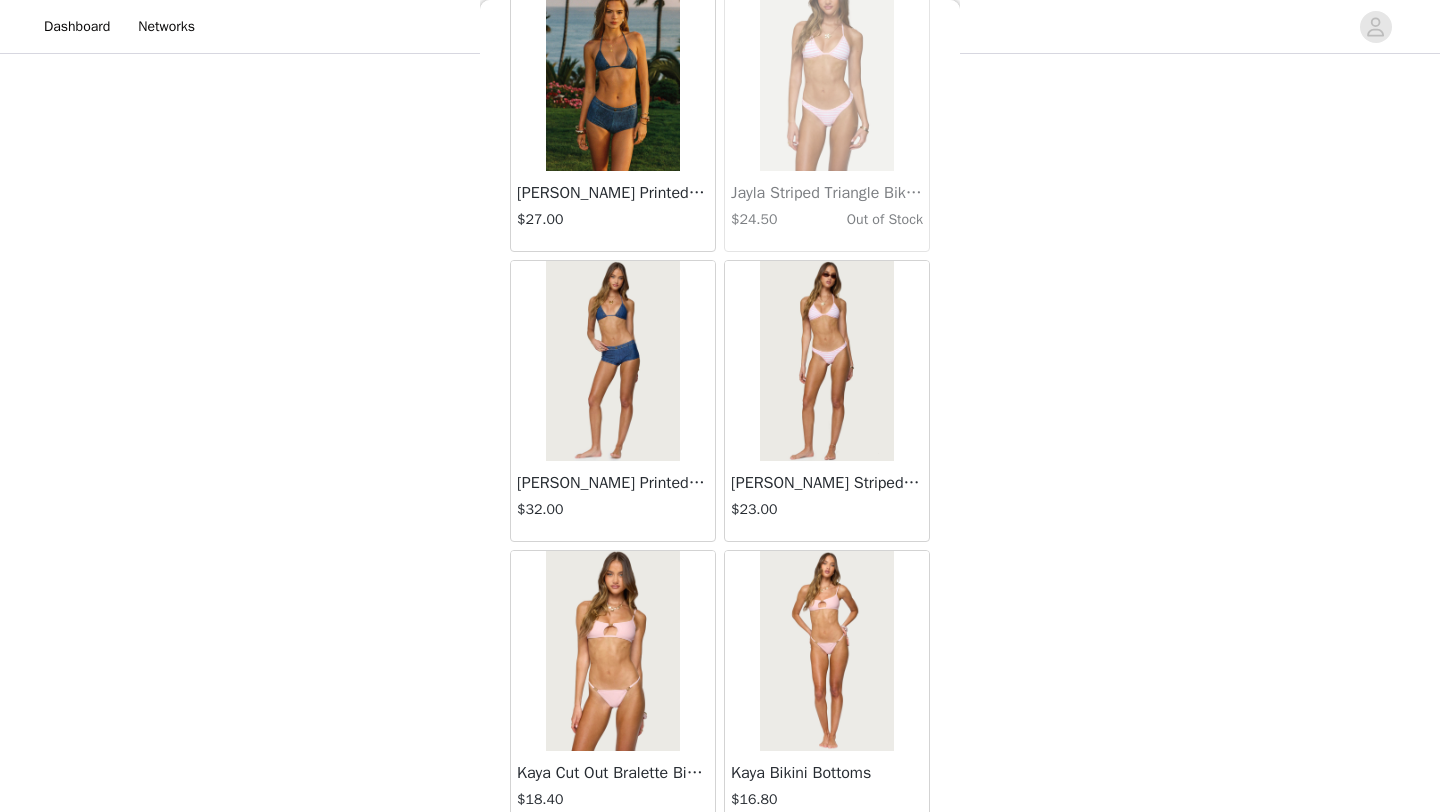 scroll, scrollTop: 28348, scrollLeft: 0, axis: vertical 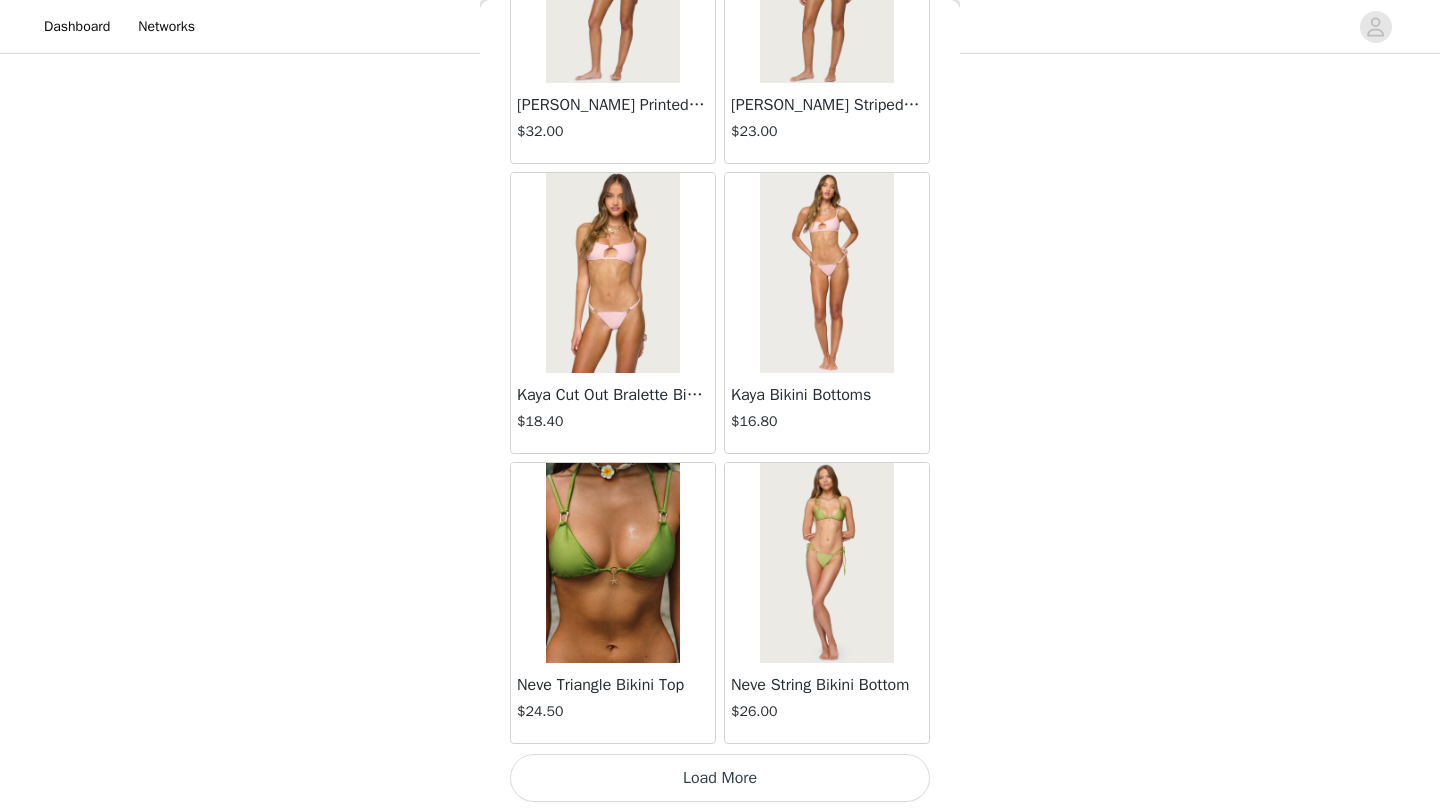 click on "Load More" at bounding box center (720, 778) 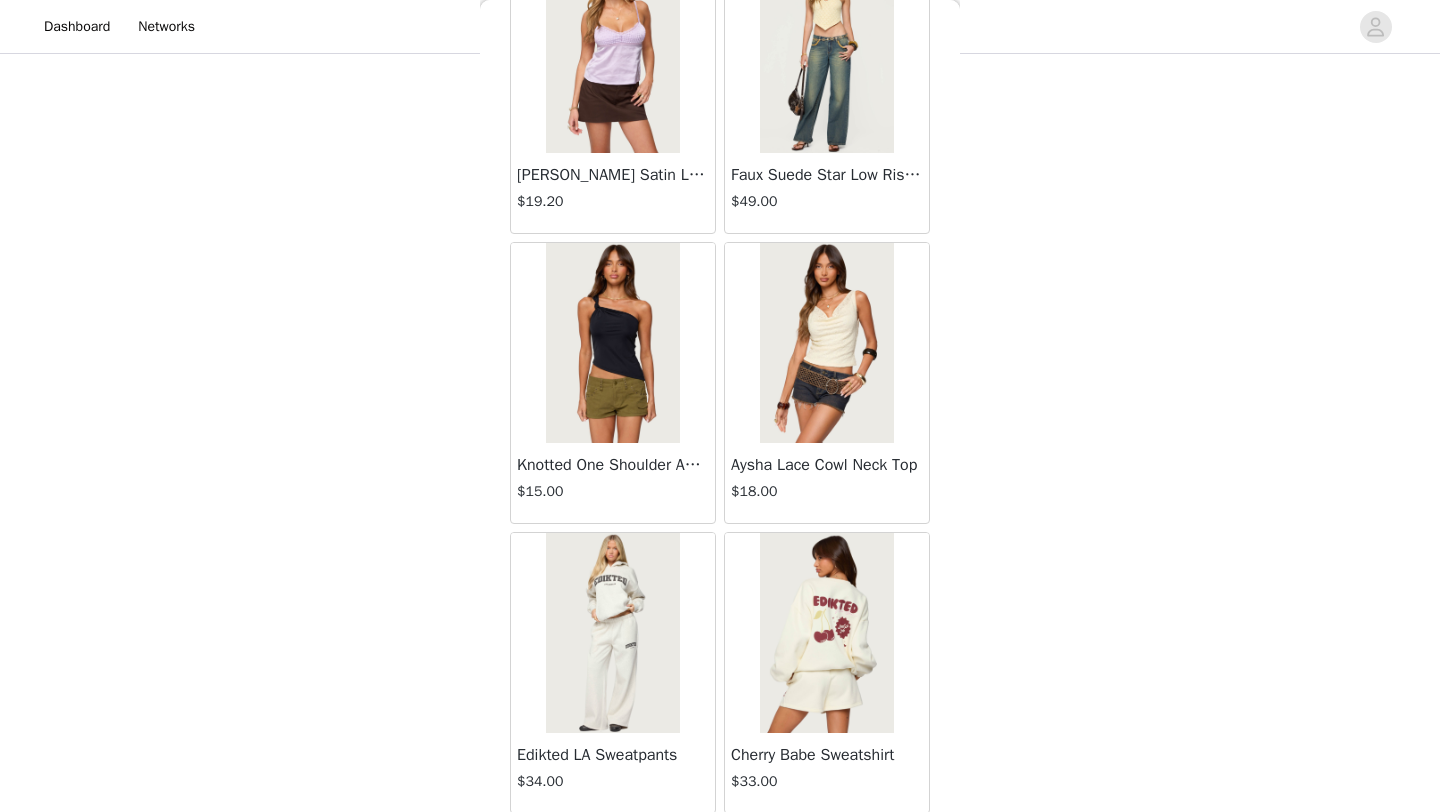 scroll, scrollTop: 31248, scrollLeft: 0, axis: vertical 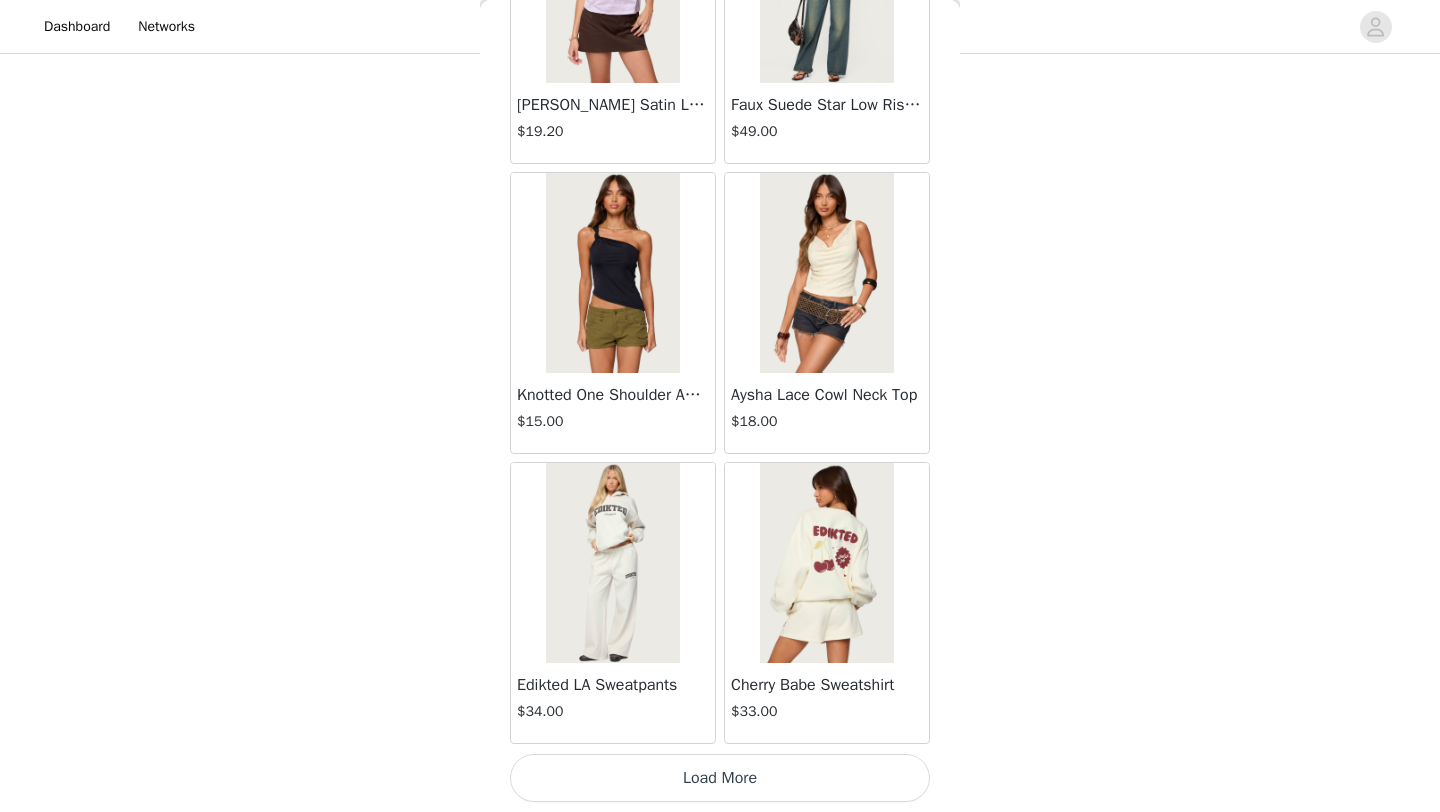 click on "Load More" at bounding box center [720, 778] 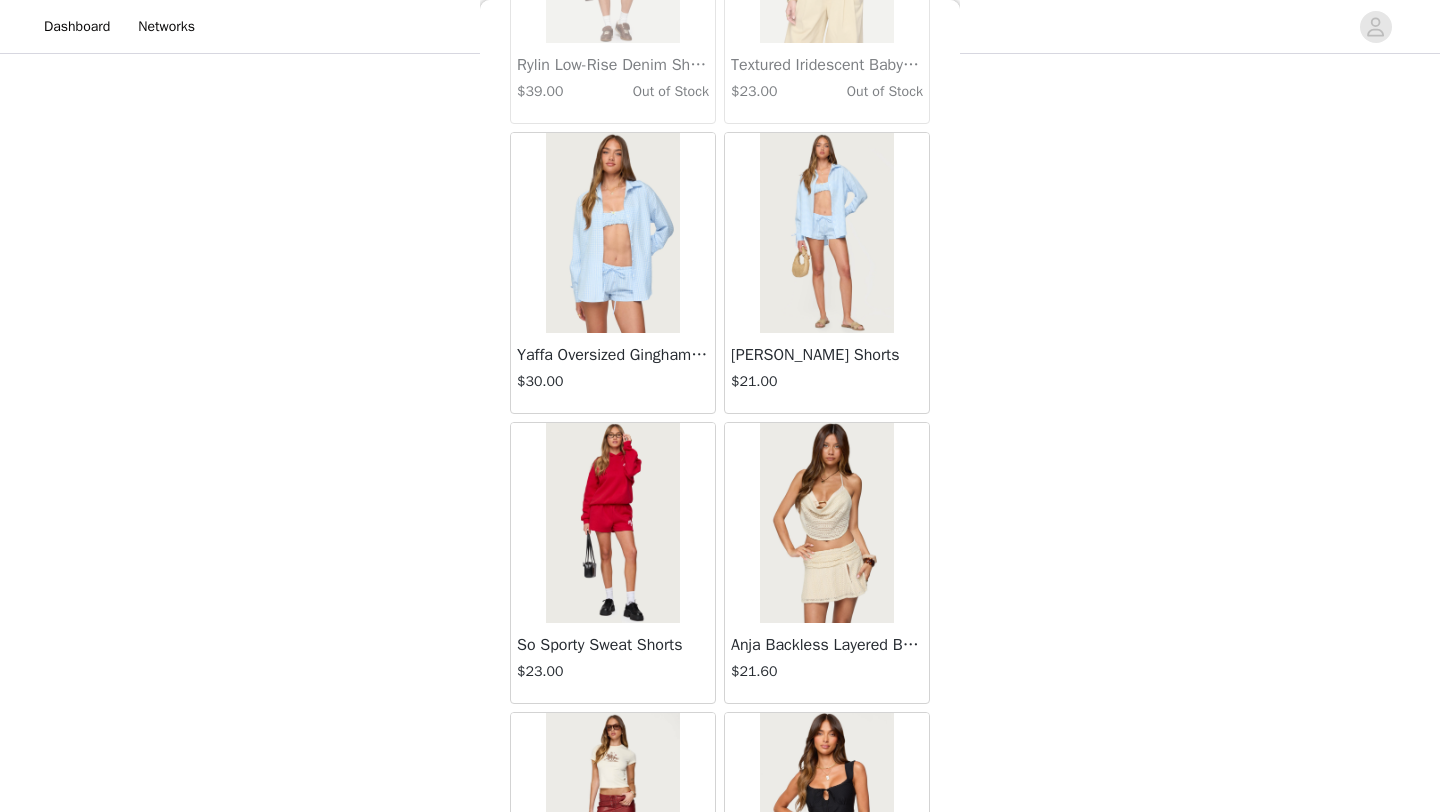 scroll, scrollTop: 33932, scrollLeft: 0, axis: vertical 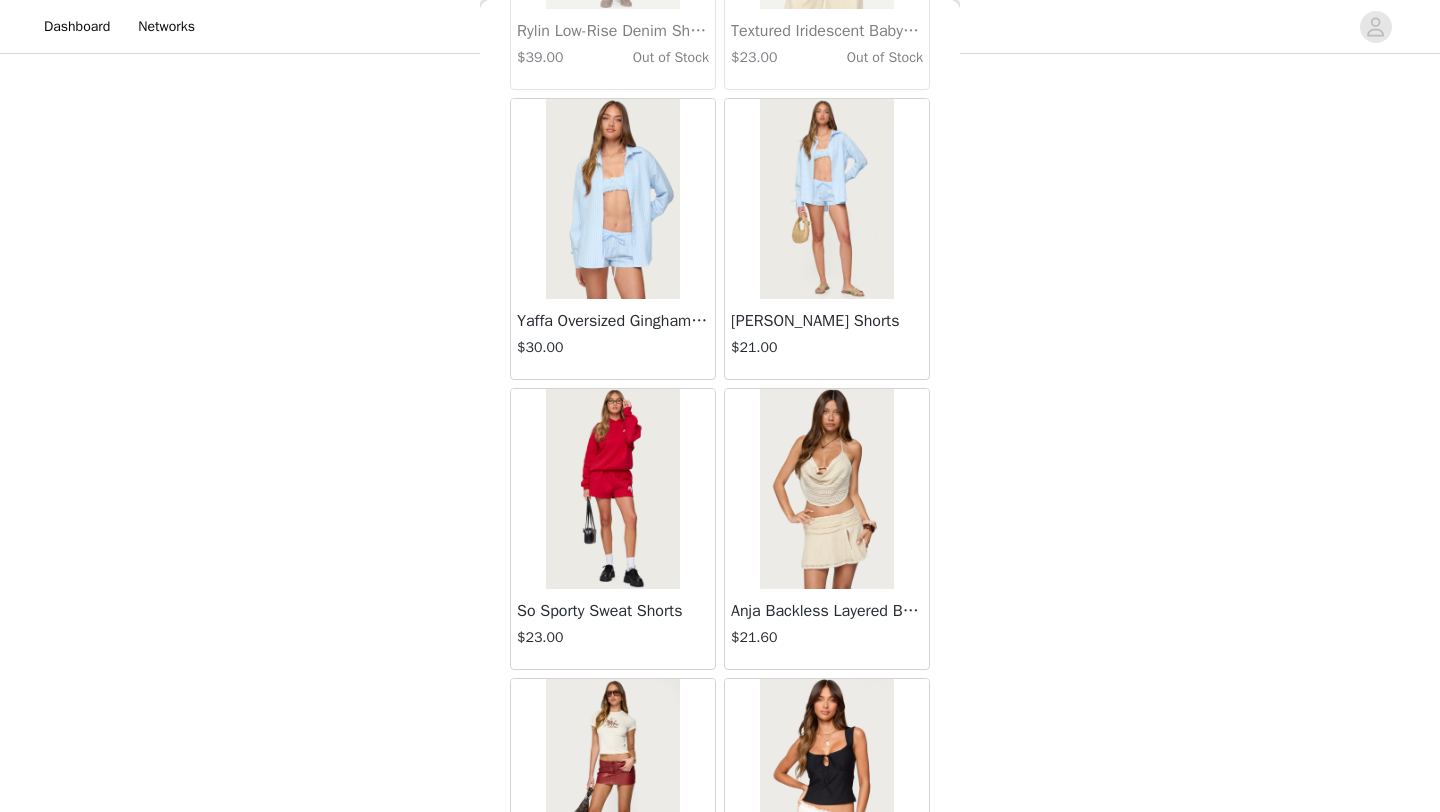 click on "So Sporty Sweat Shorts" at bounding box center [613, 611] 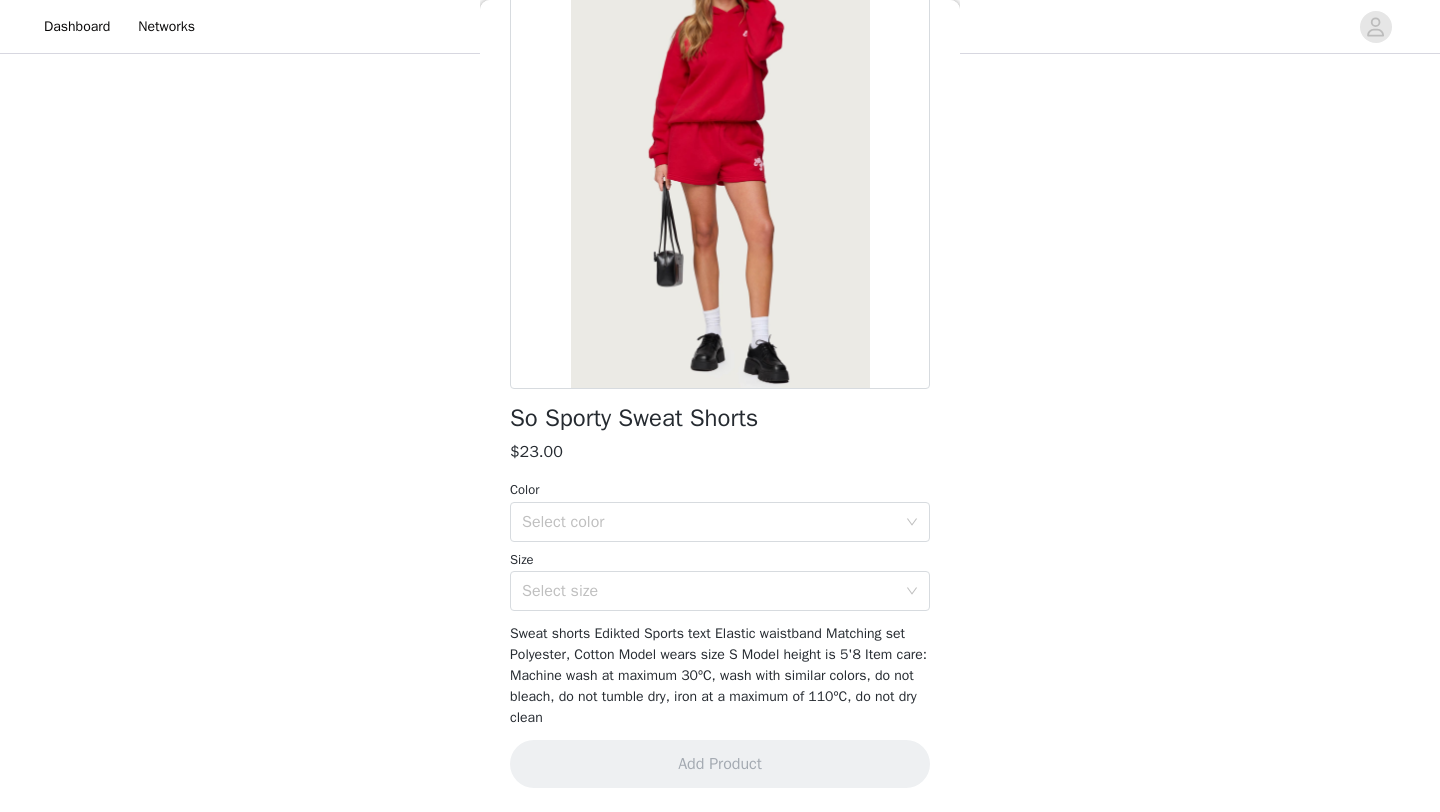scroll, scrollTop: 161, scrollLeft: 0, axis: vertical 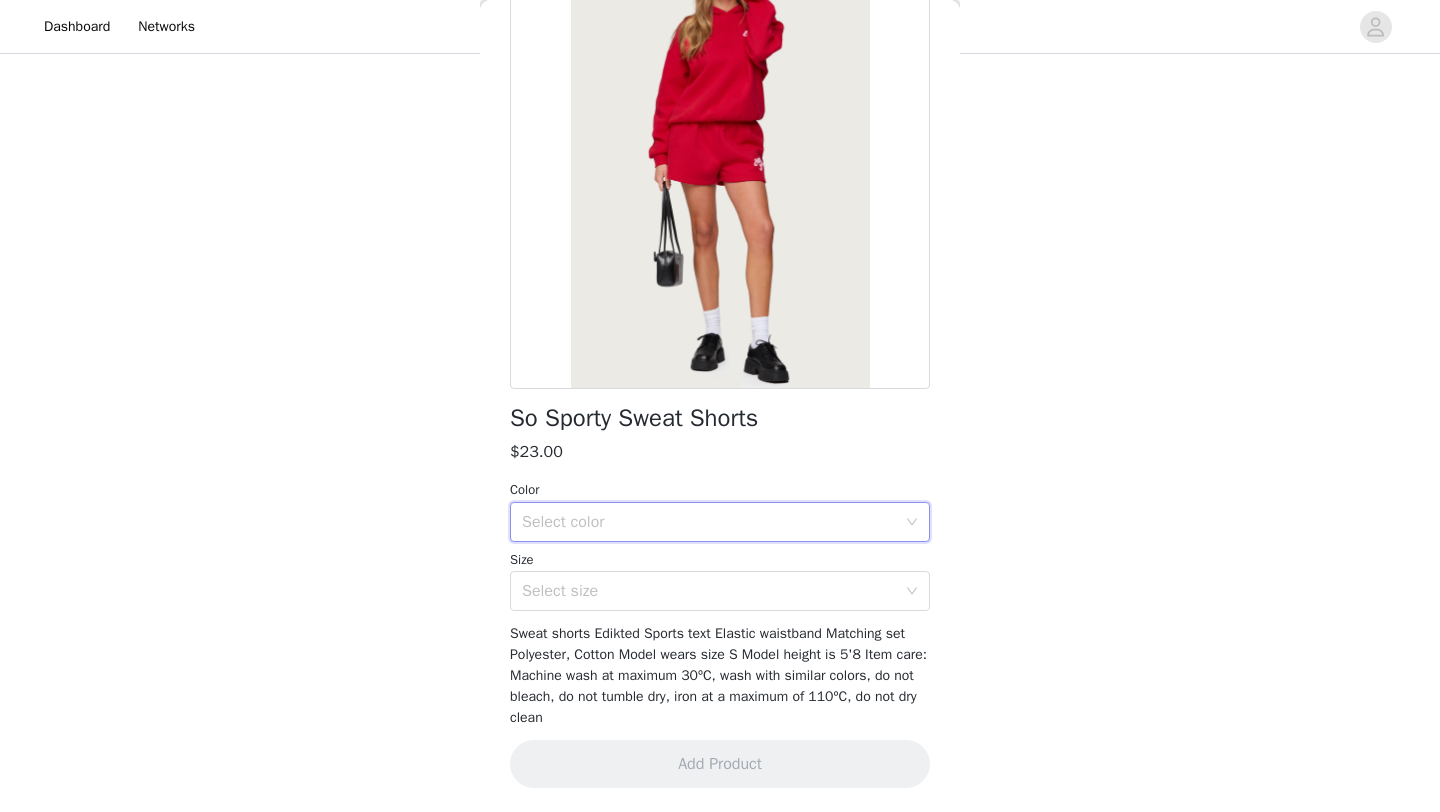 click on "Select color" at bounding box center (720, 522) 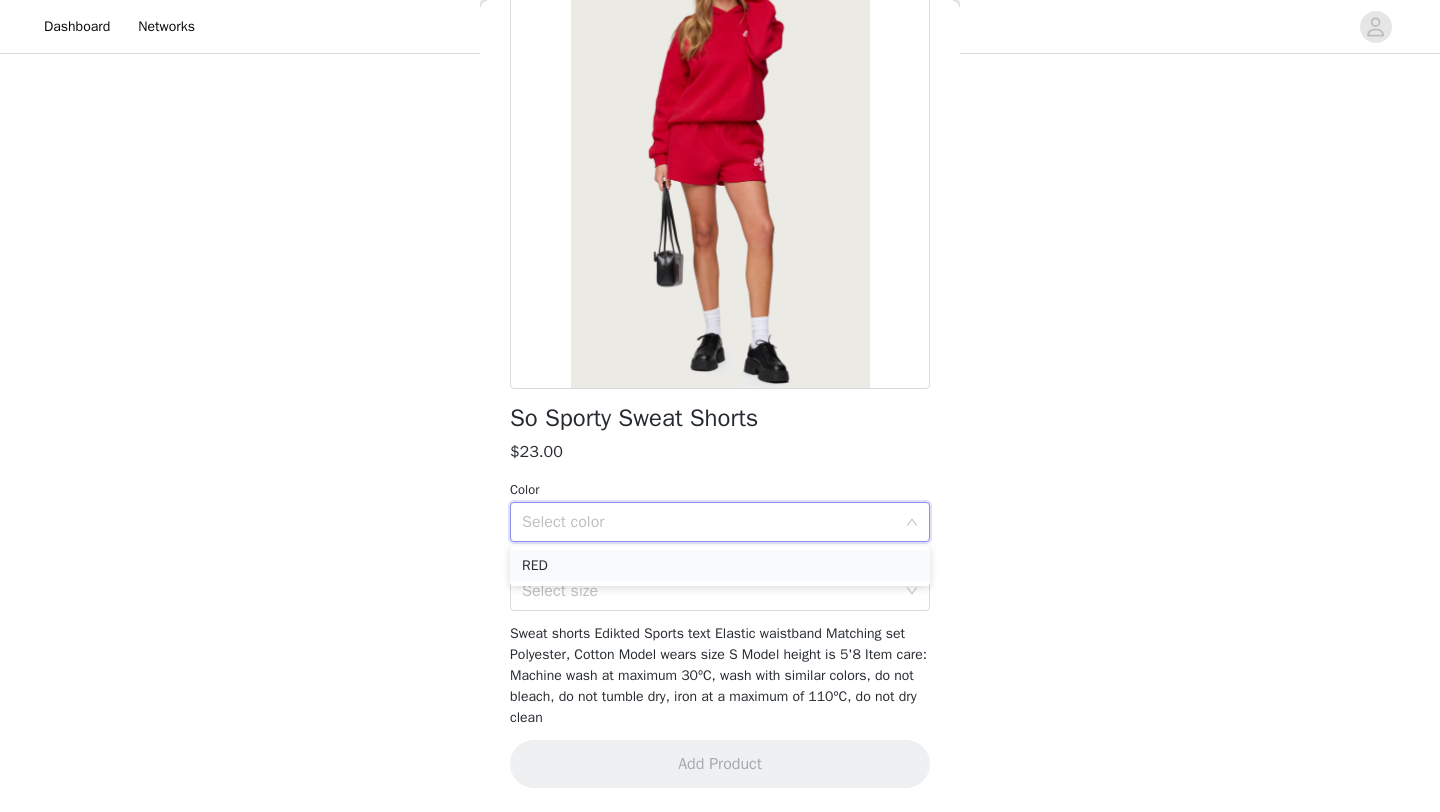 click on "RED" at bounding box center (720, 566) 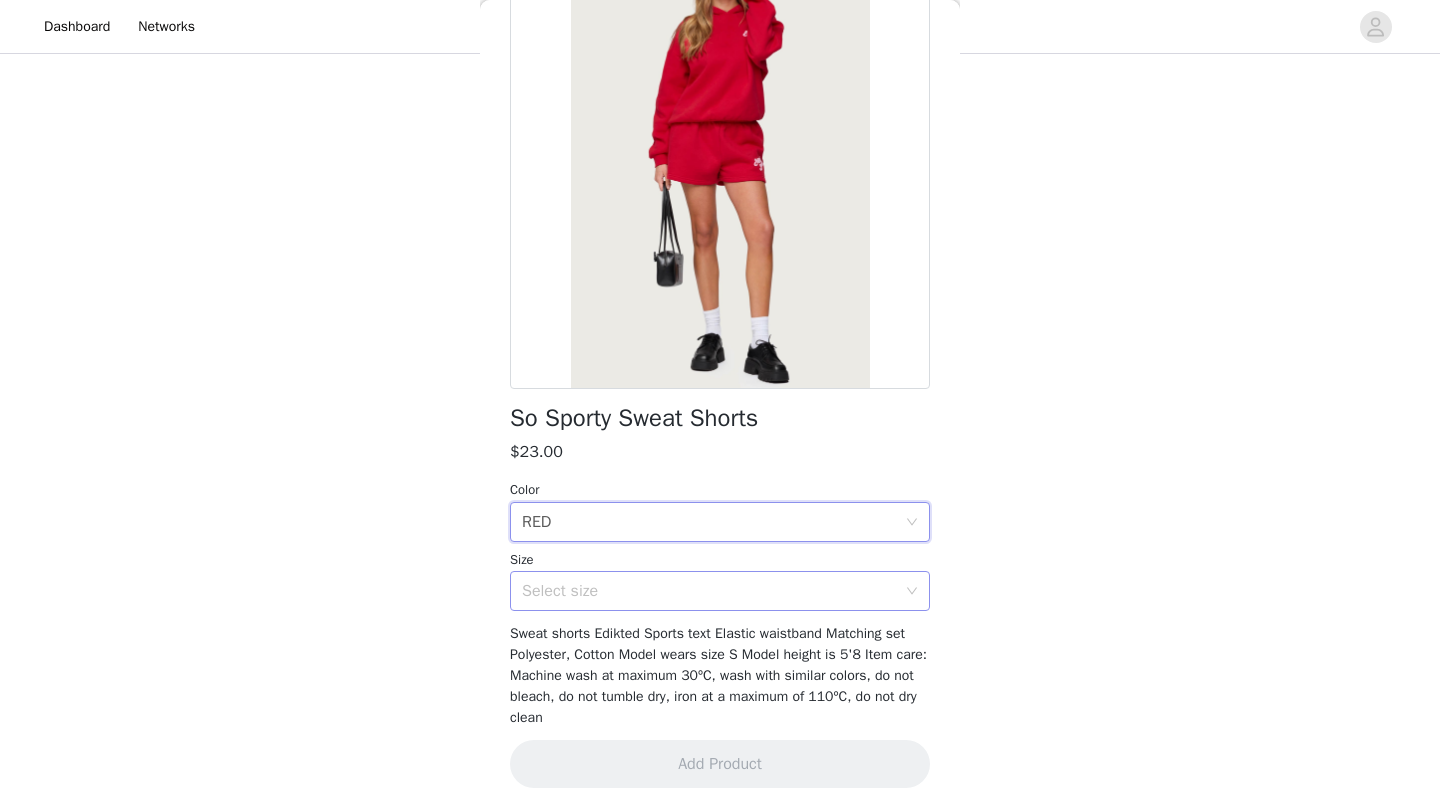 click on "Select size" at bounding box center [709, 591] 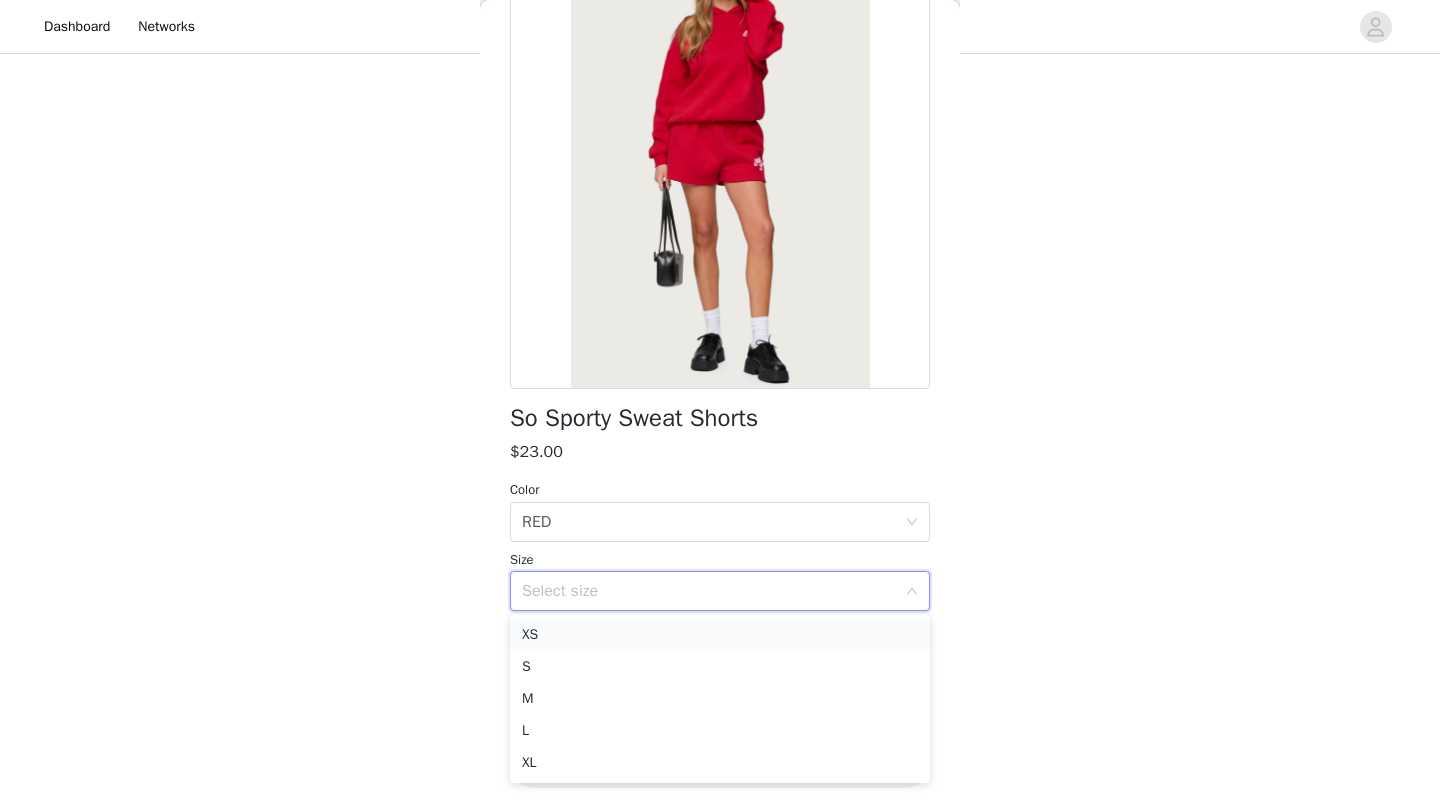 click on "XS" at bounding box center (720, 635) 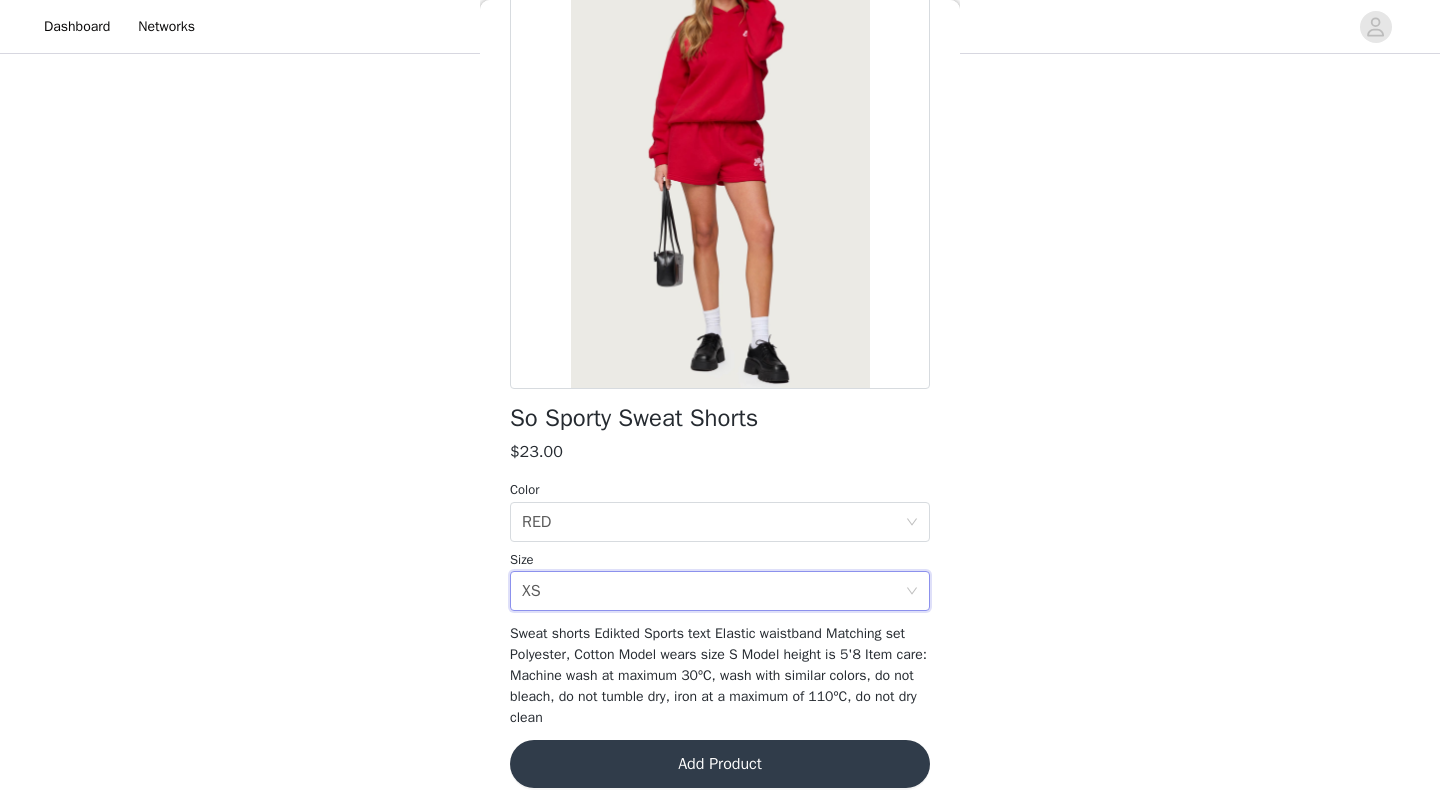 click on "Add Product" at bounding box center (720, 764) 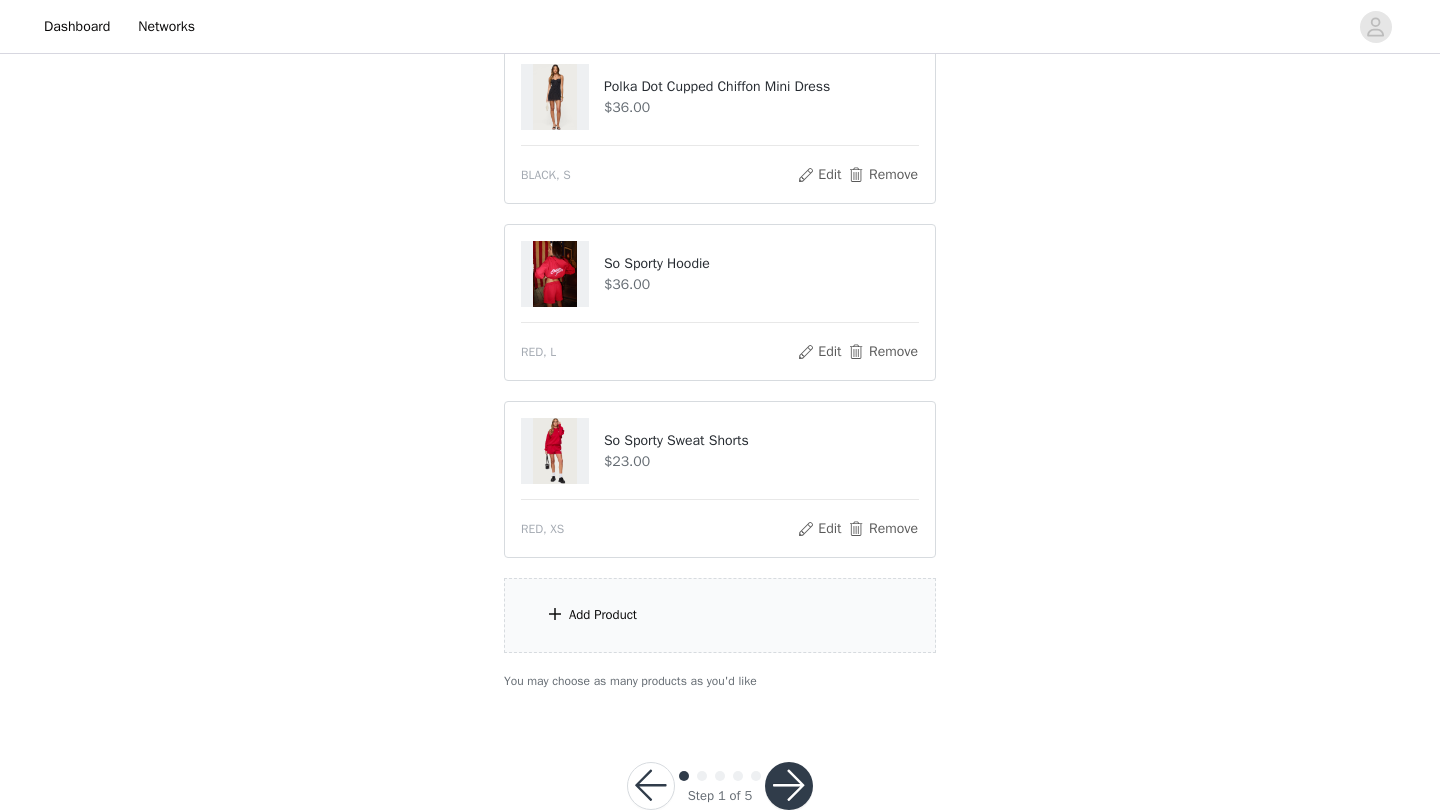 scroll, scrollTop: 629, scrollLeft: 0, axis: vertical 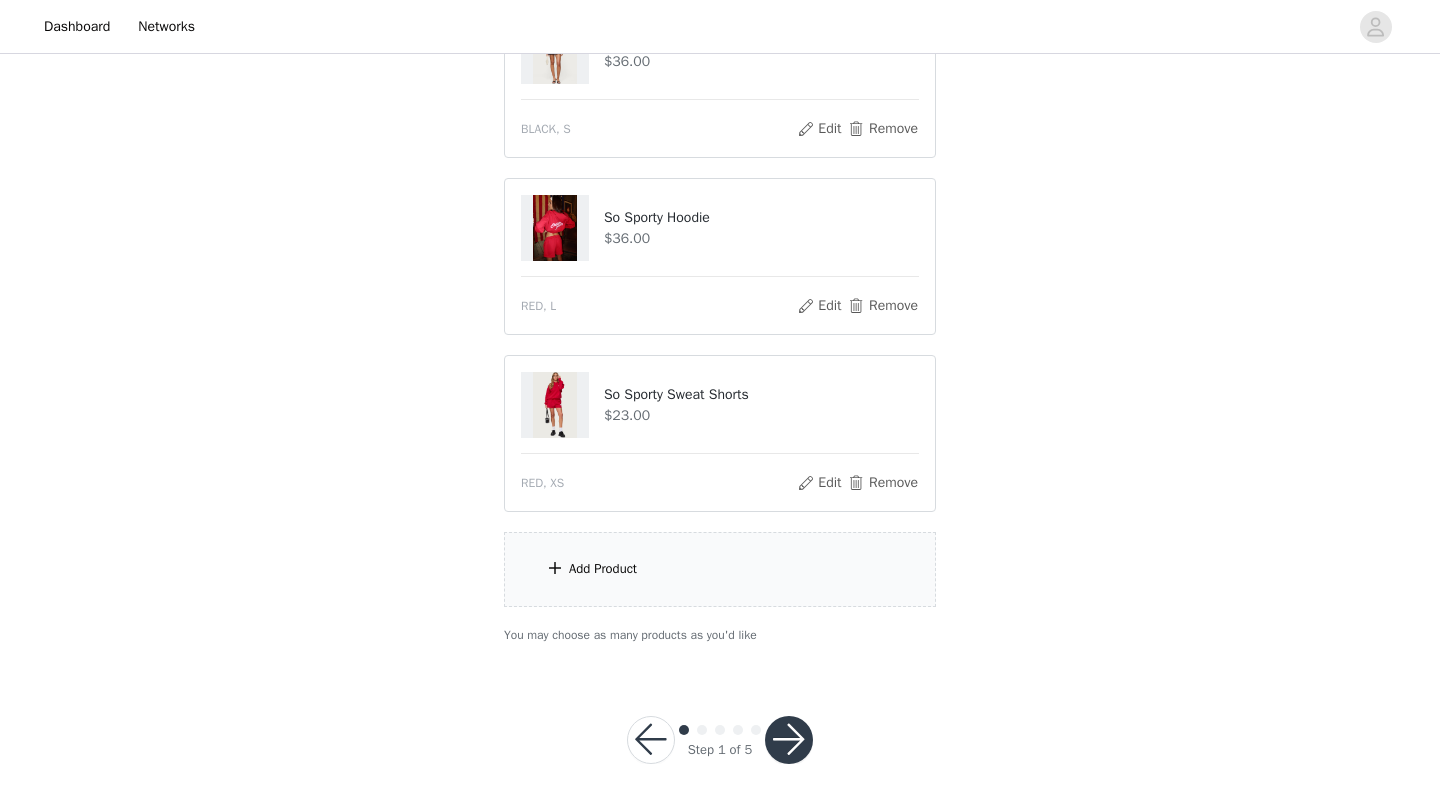 click on "Add Product" at bounding box center (603, 569) 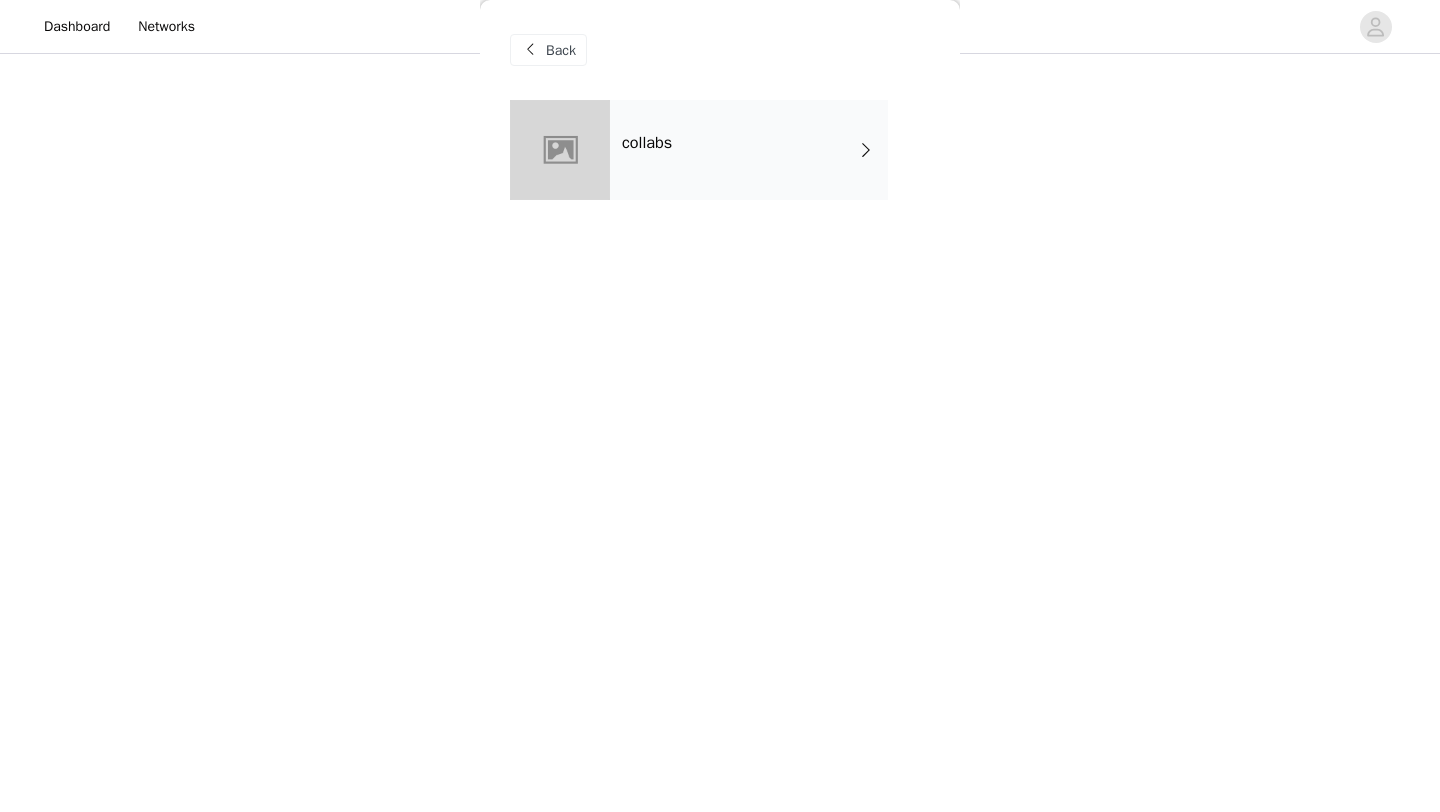 click on "collabs" at bounding box center [749, 150] 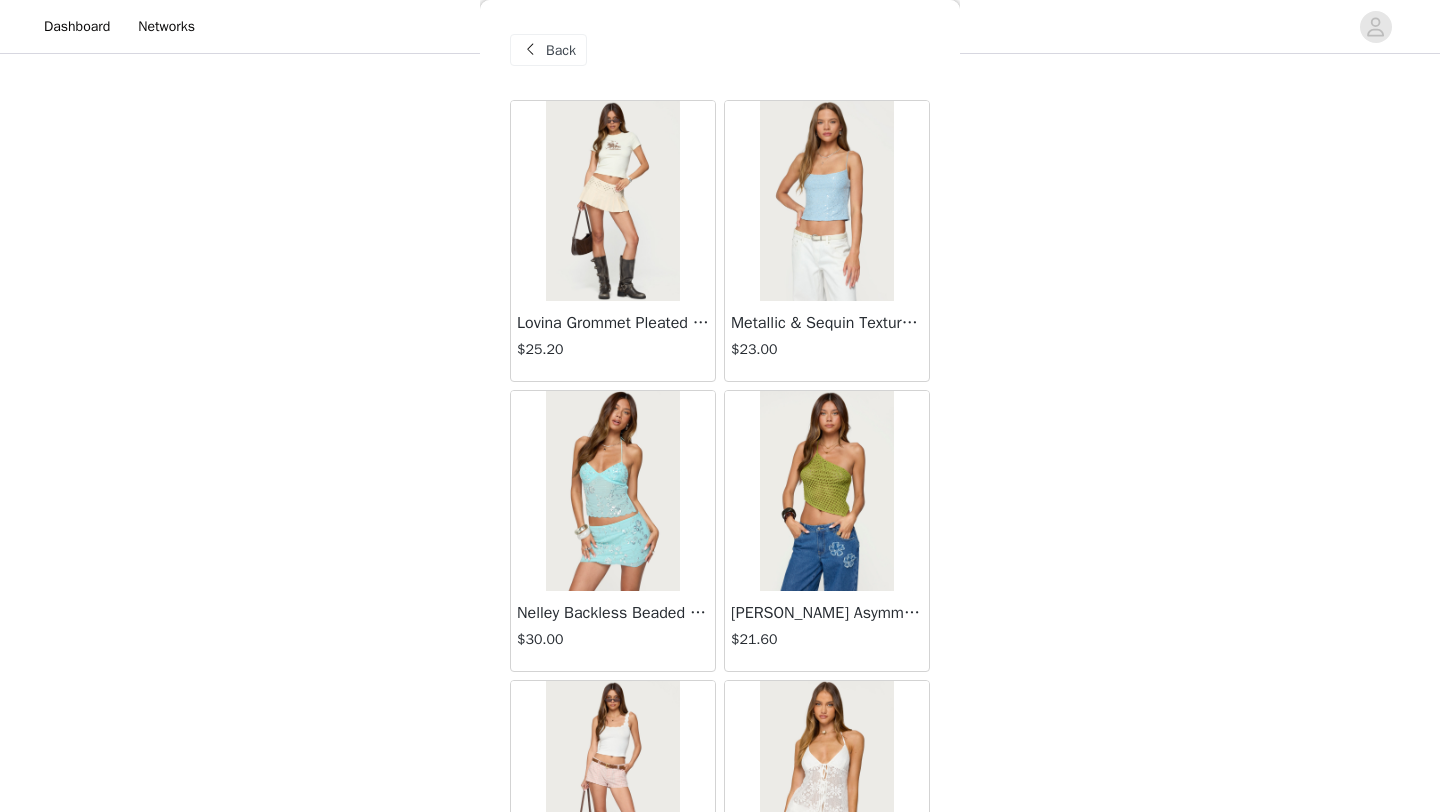 scroll, scrollTop: 2248, scrollLeft: 0, axis: vertical 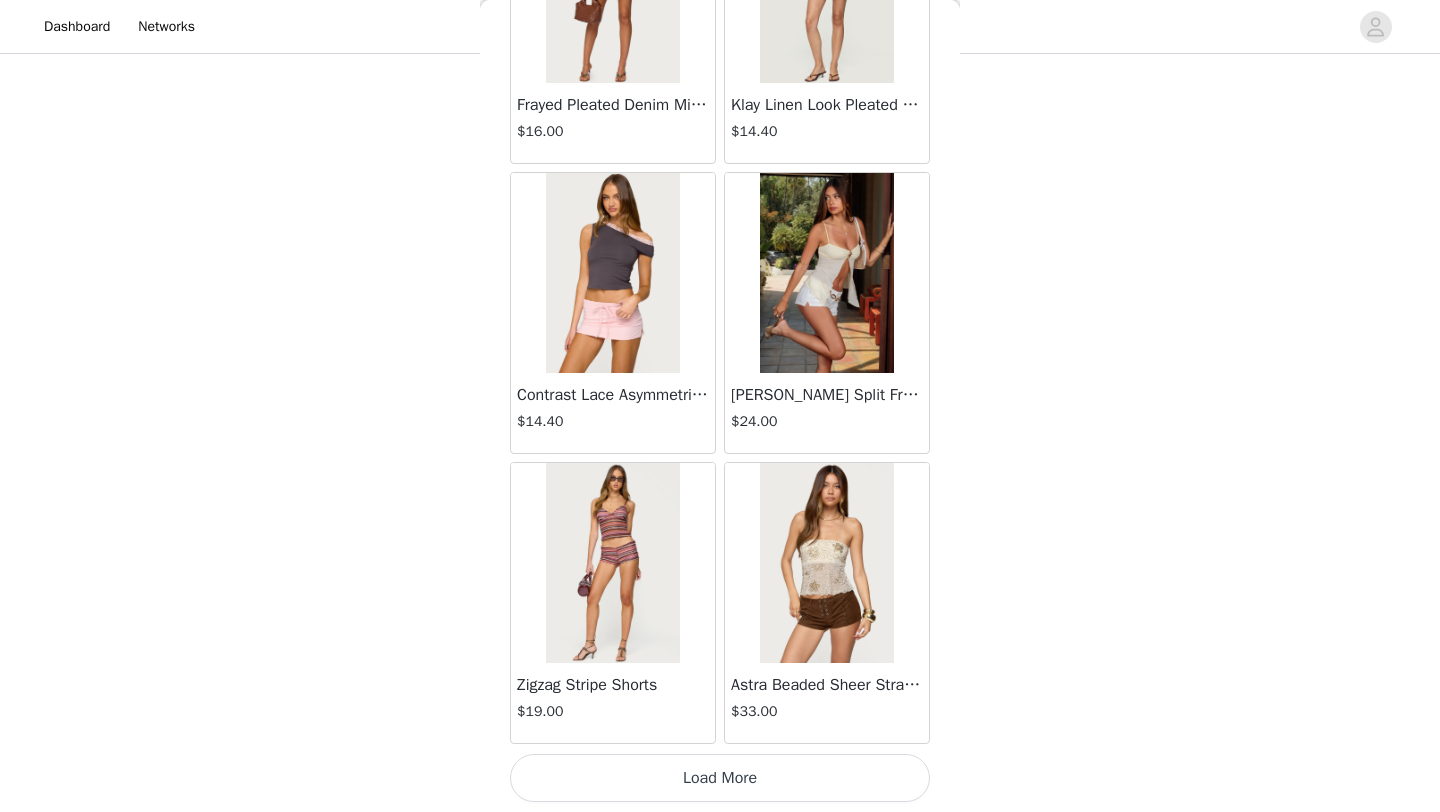 click on "Load More" at bounding box center [720, 778] 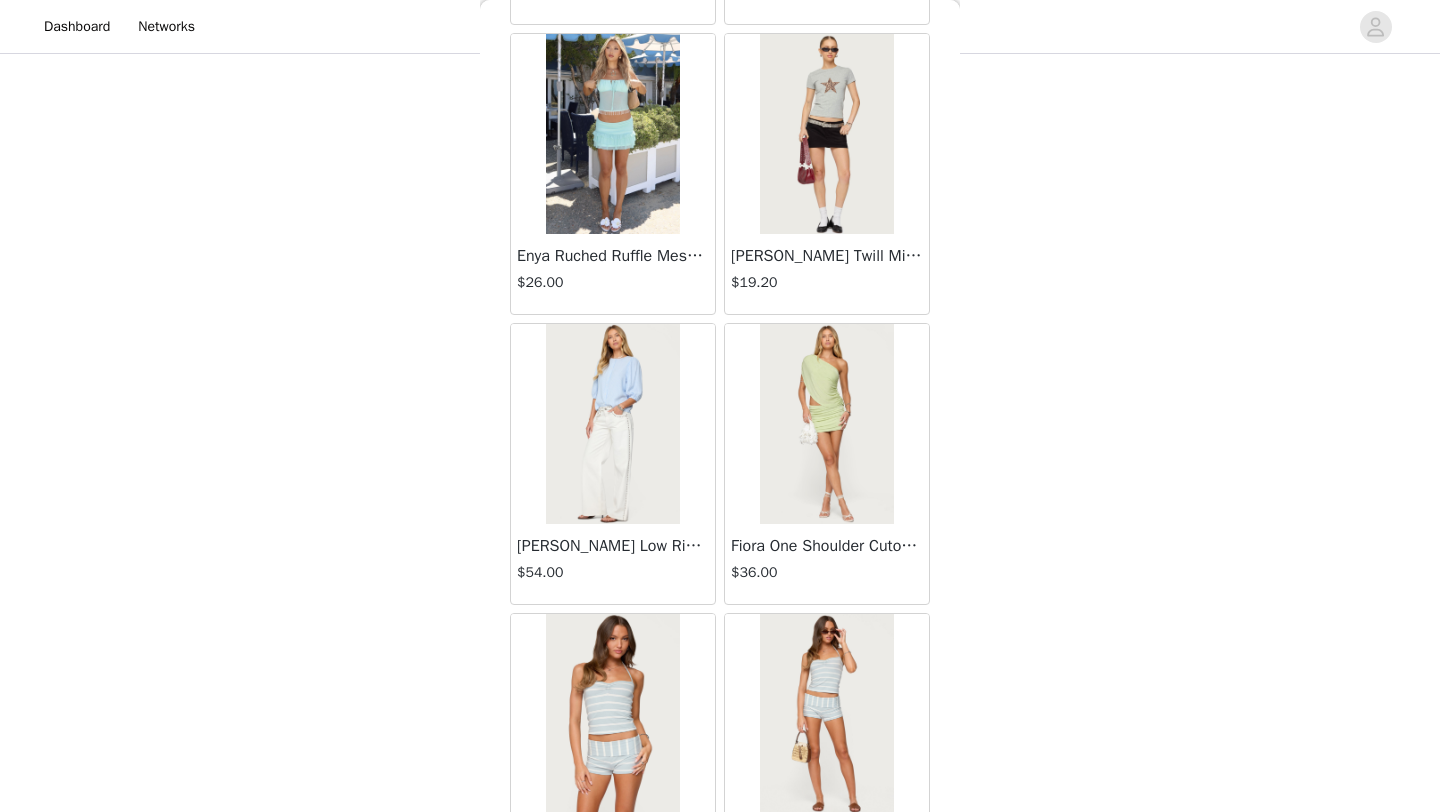 scroll, scrollTop: 5148, scrollLeft: 0, axis: vertical 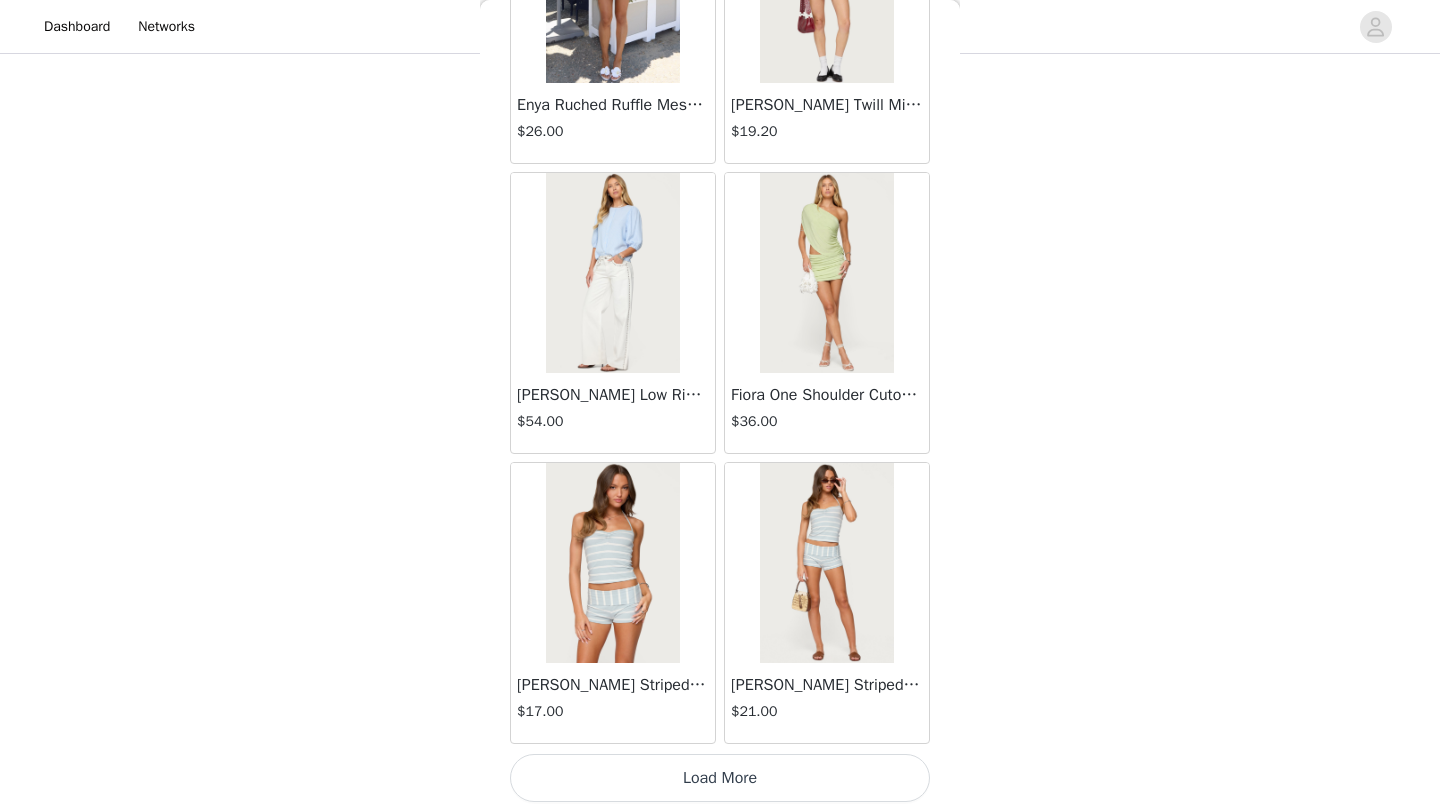 click on "Load More" at bounding box center (720, 778) 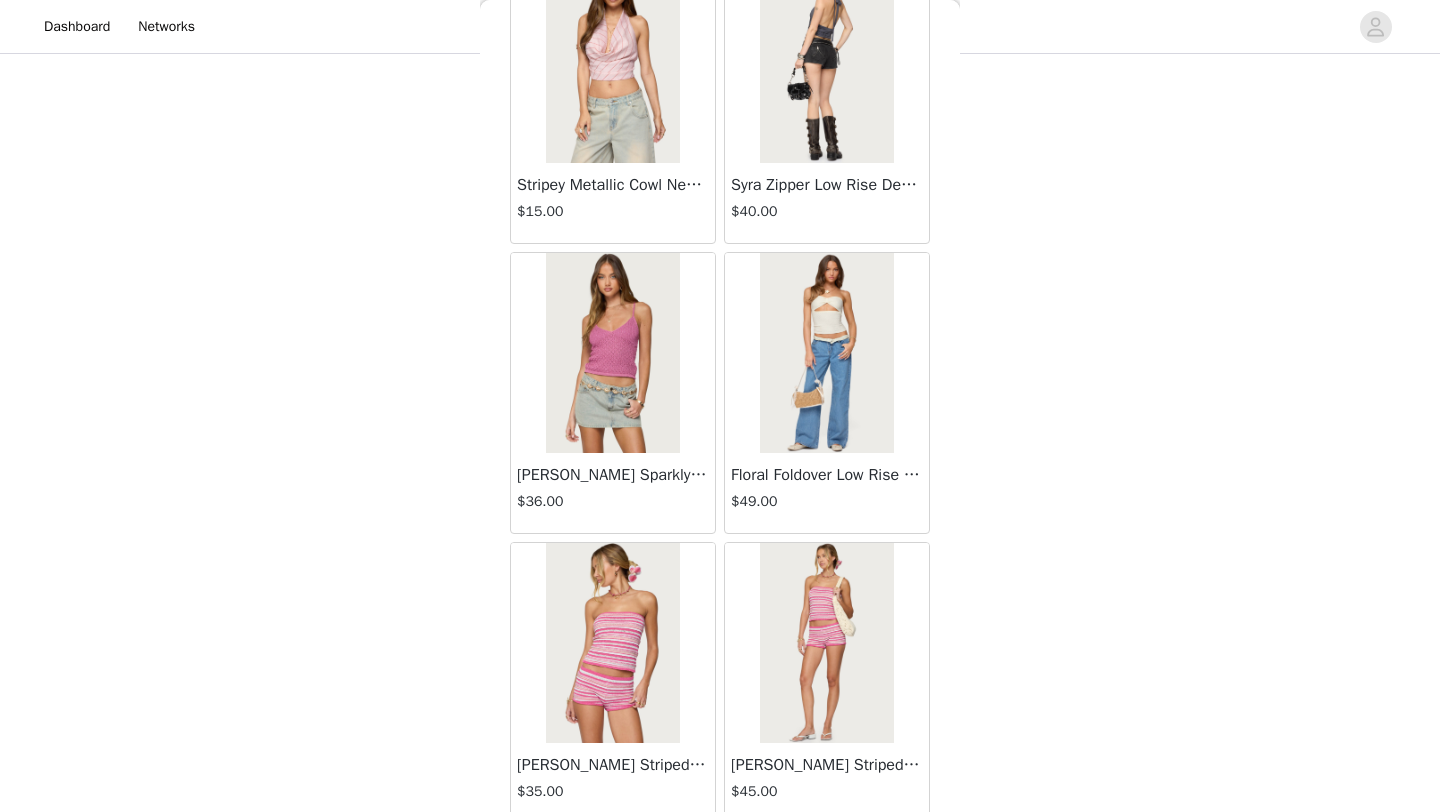 scroll, scrollTop: 8048, scrollLeft: 0, axis: vertical 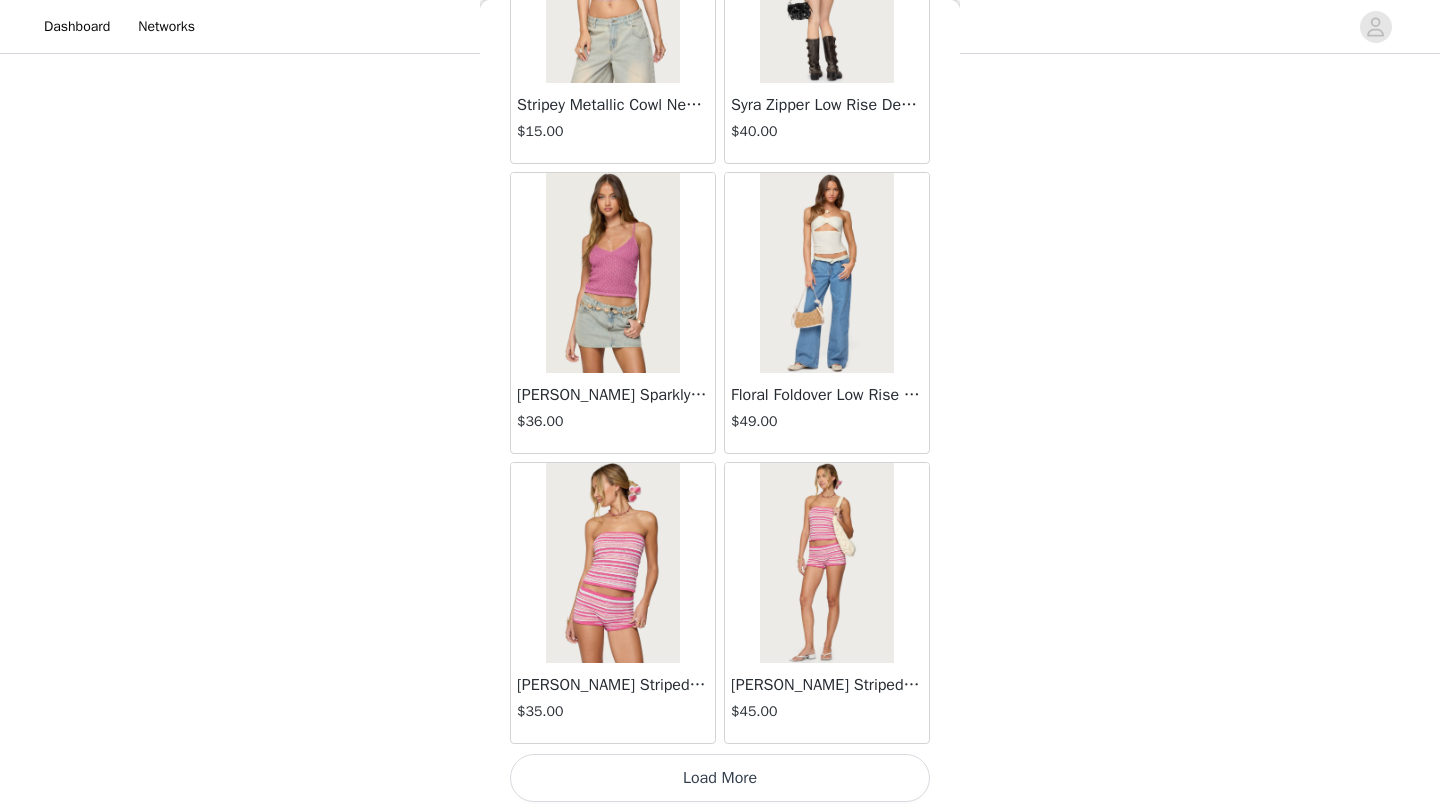 click on "Load More" at bounding box center (720, 778) 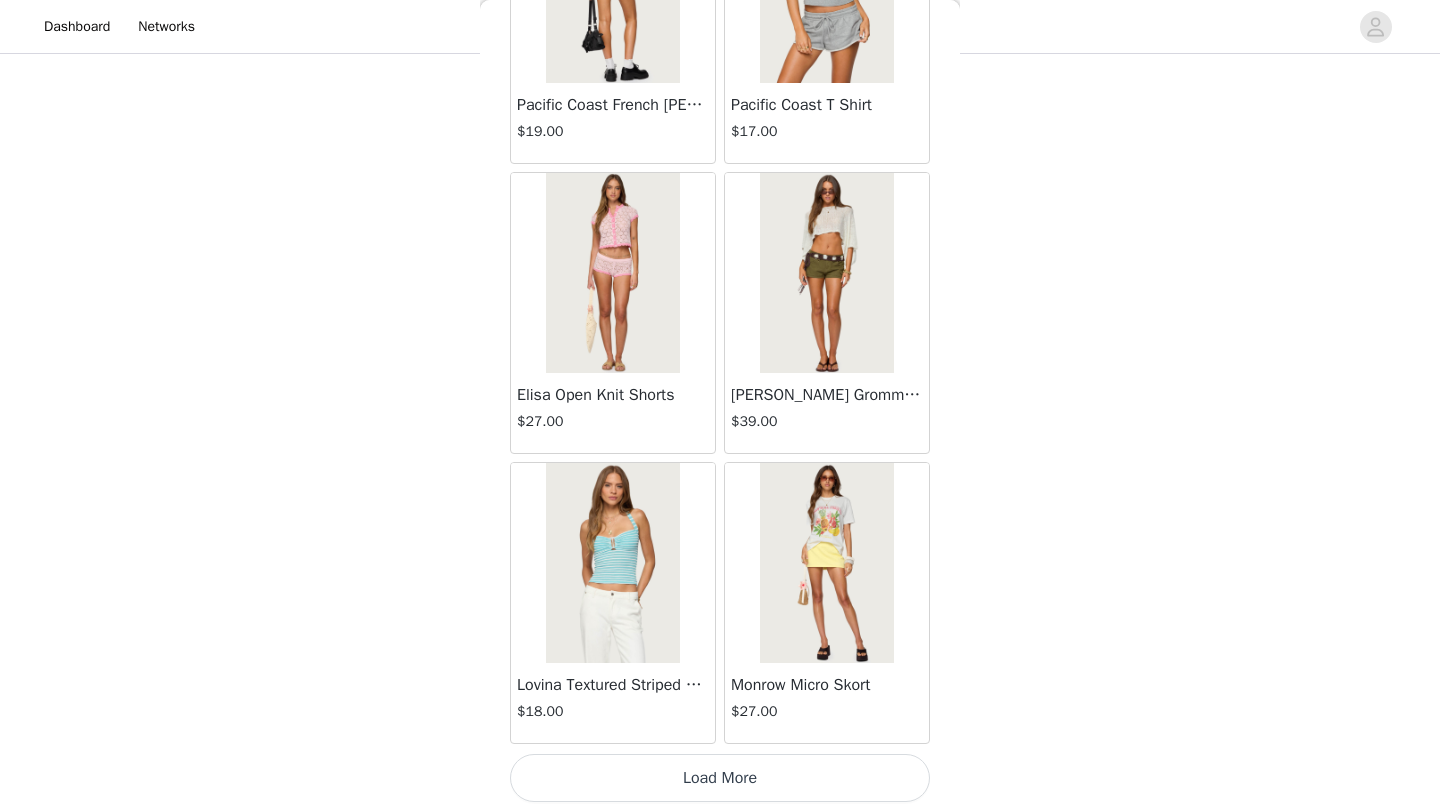 click on "Load More" at bounding box center (720, 778) 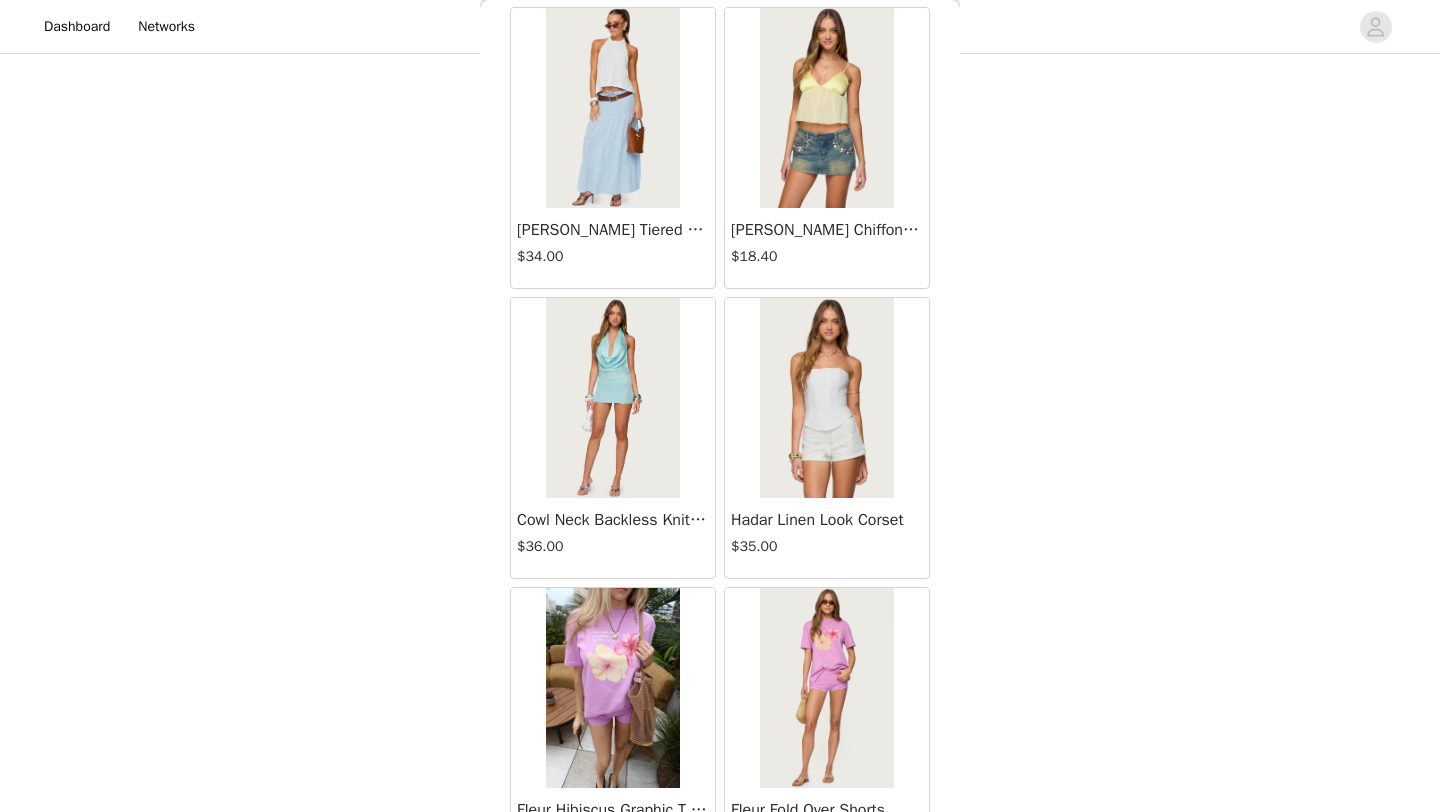 scroll, scrollTop: 13848, scrollLeft: 0, axis: vertical 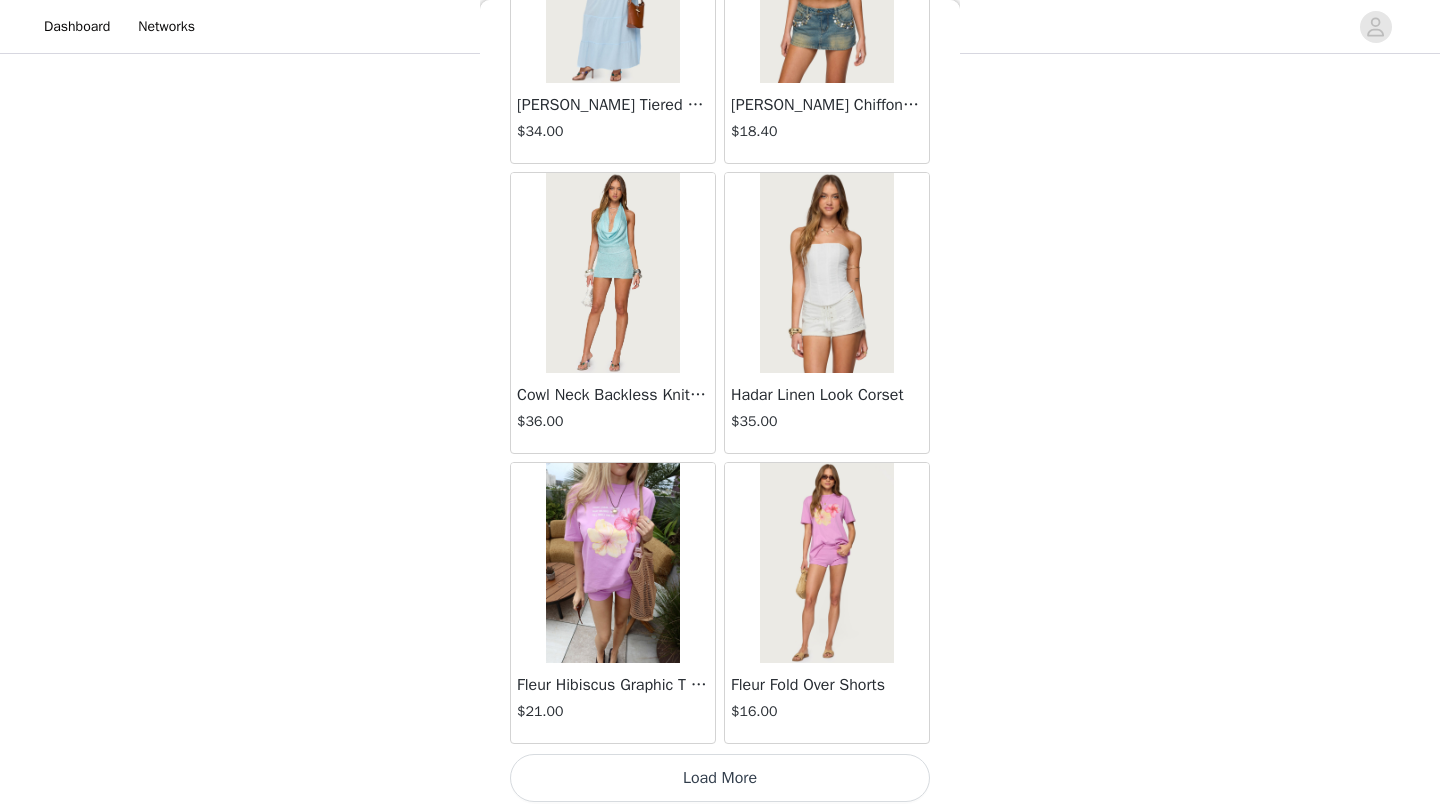 click on "Load More" at bounding box center [720, 778] 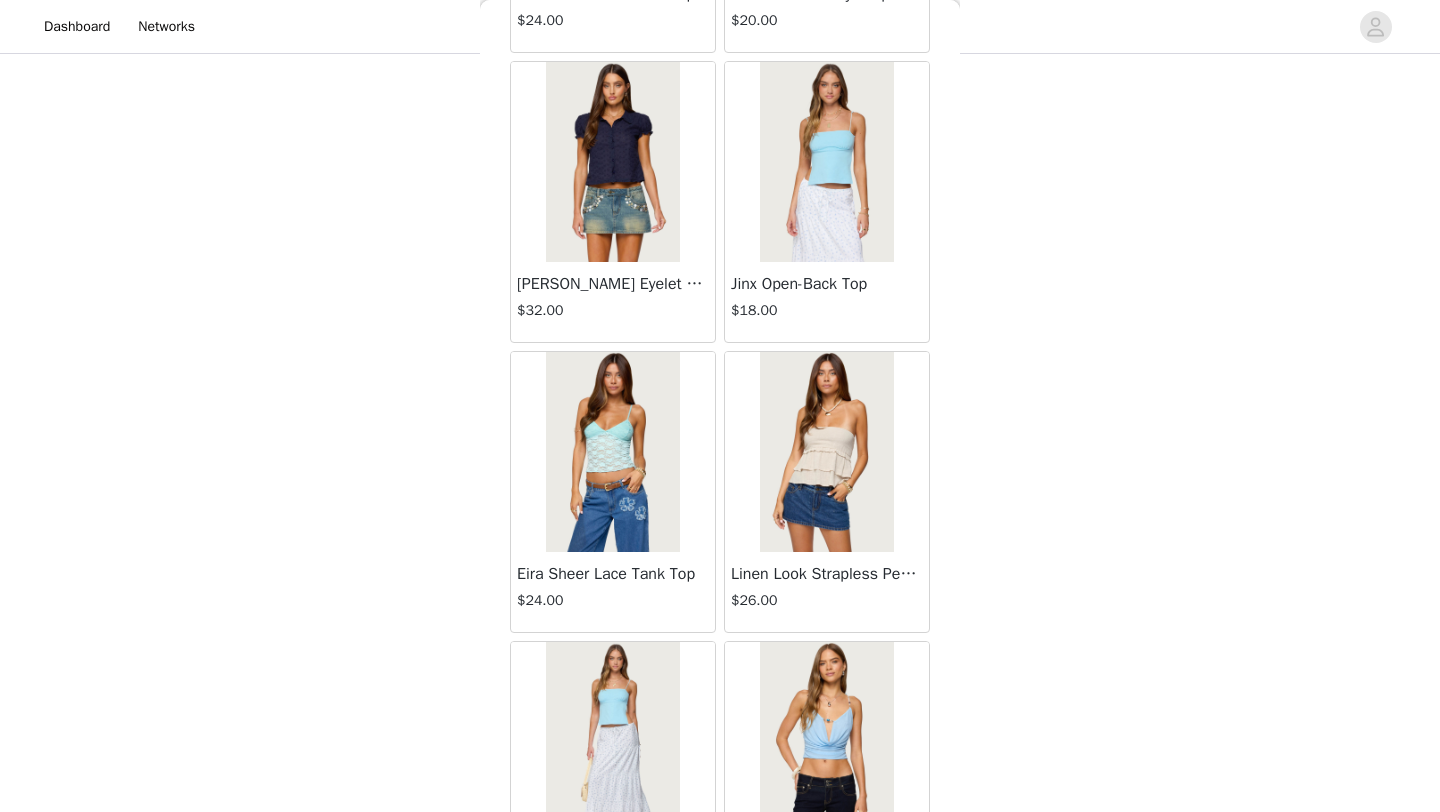 scroll, scrollTop: 16748, scrollLeft: 0, axis: vertical 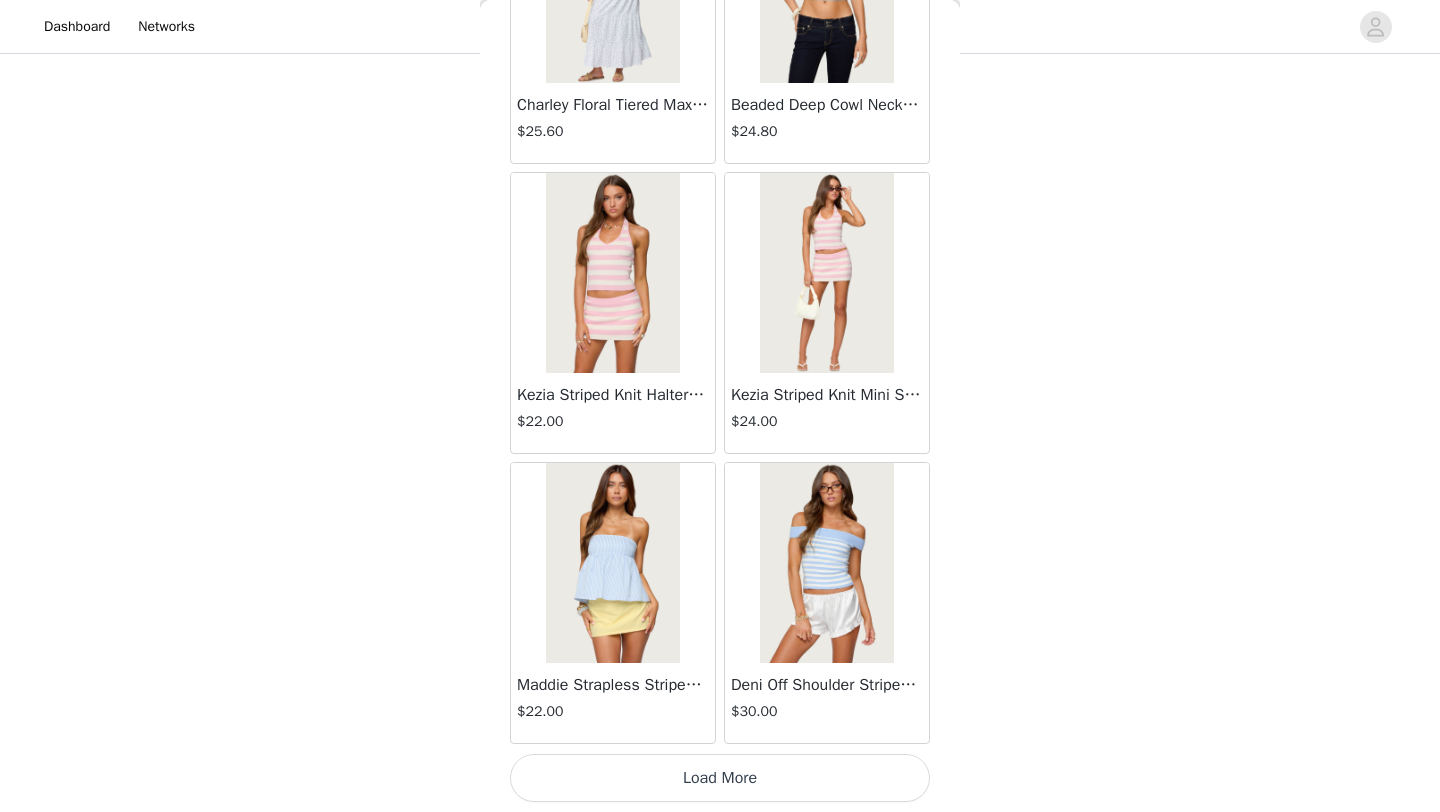 click on "Load More" at bounding box center [720, 778] 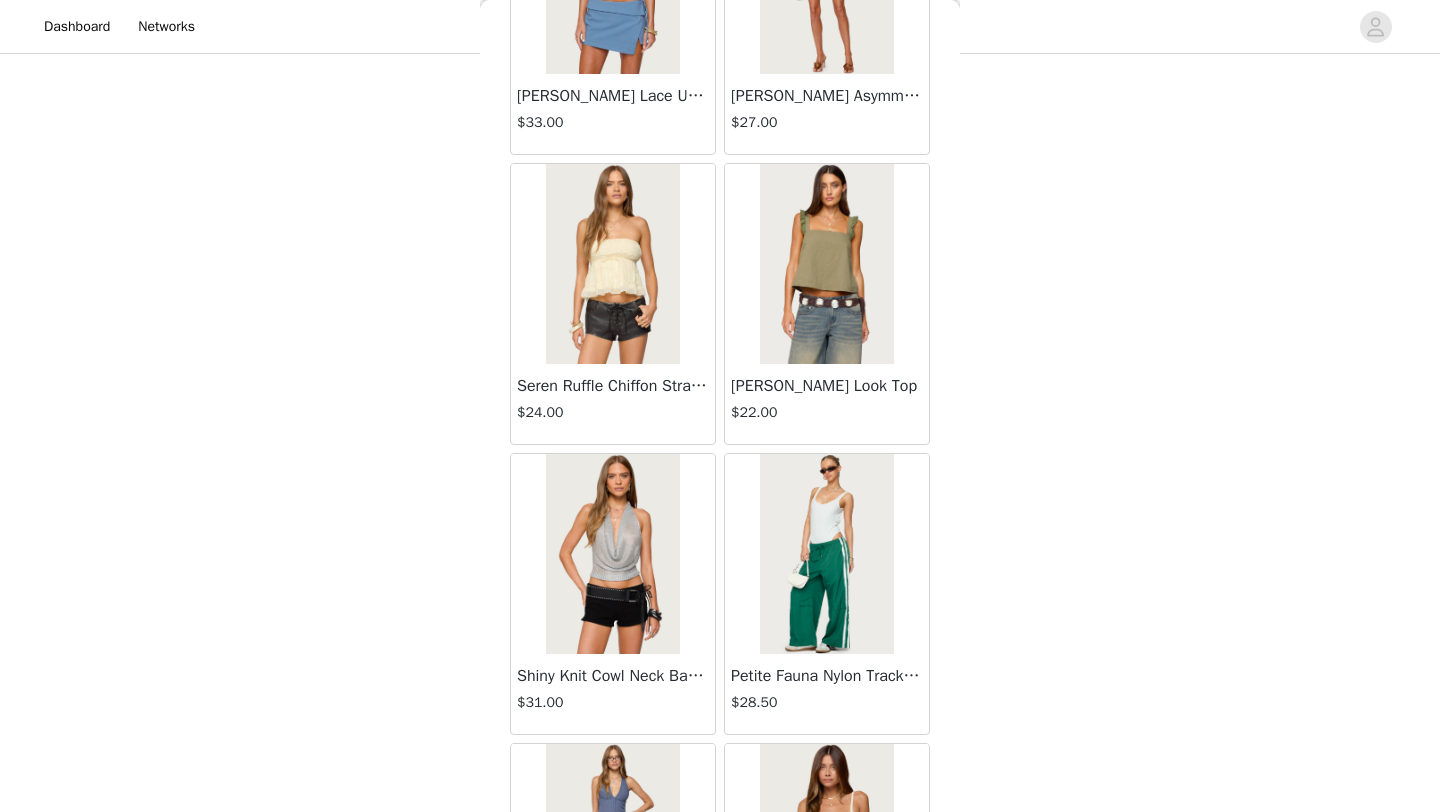 scroll, scrollTop: 19648, scrollLeft: 0, axis: vertical 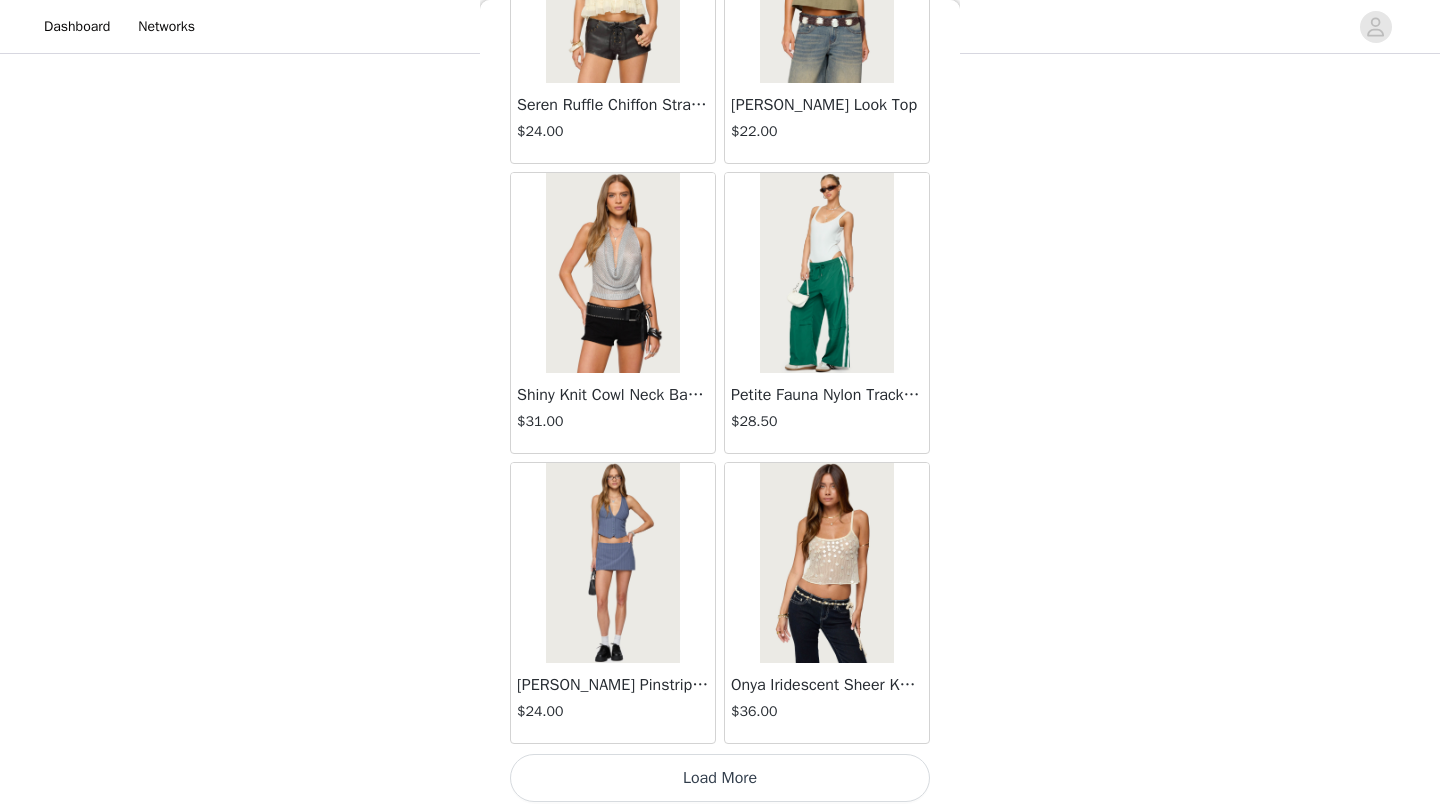 click on "Load More" at bounding box center (720, 778) 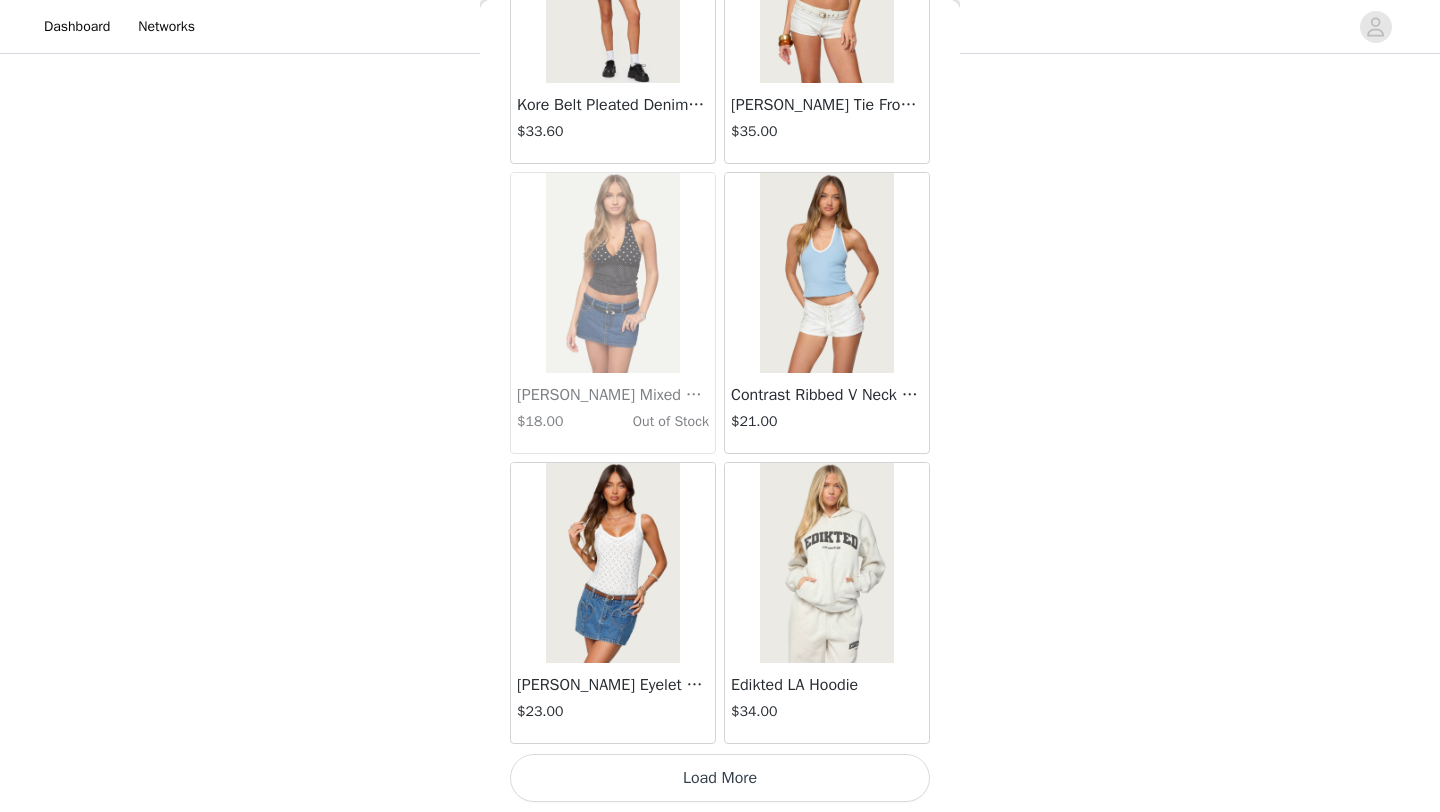 click on "Load More" at bounding box center [720, 778] 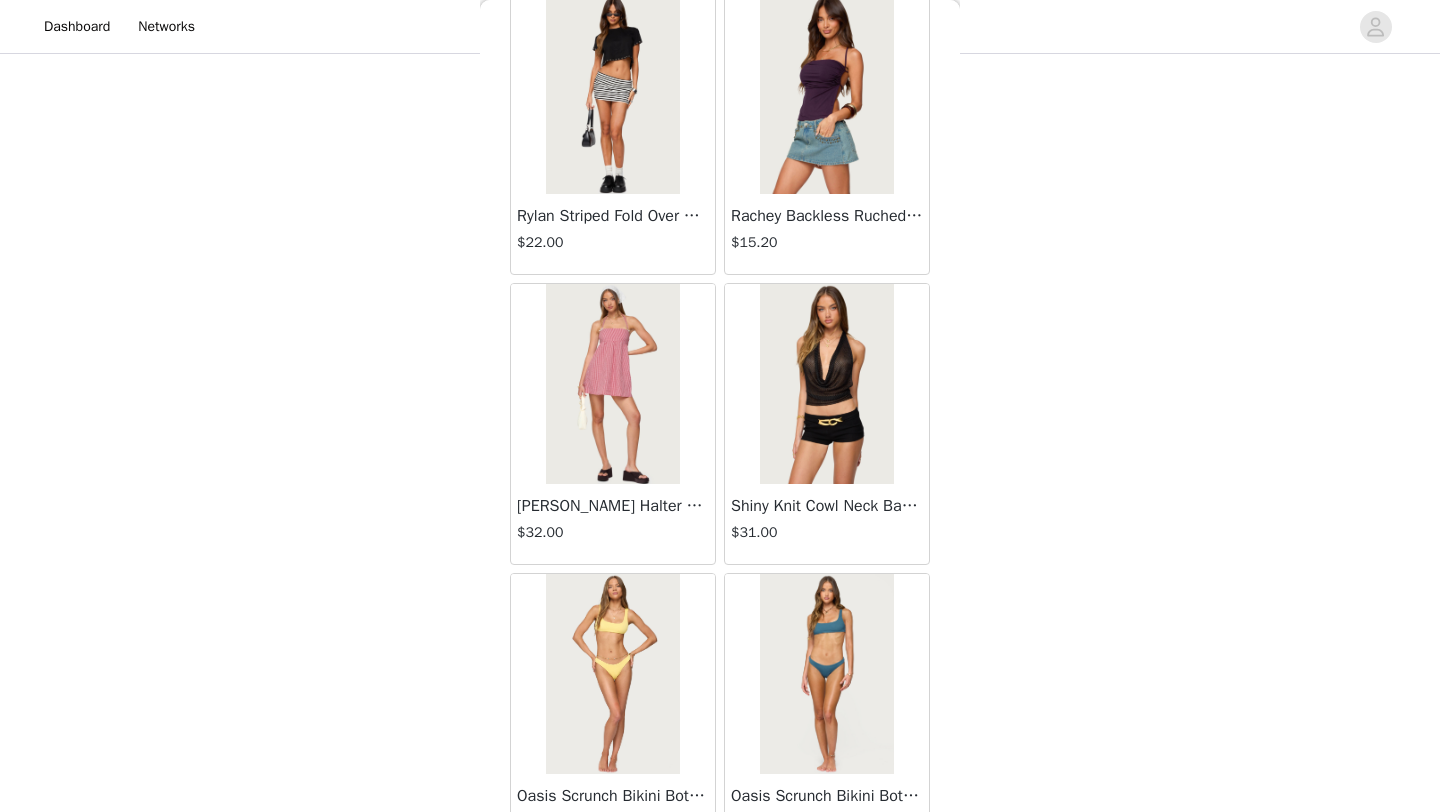 scroll, scrollTop: 25448, scrollLeft: 0, axis: vertical 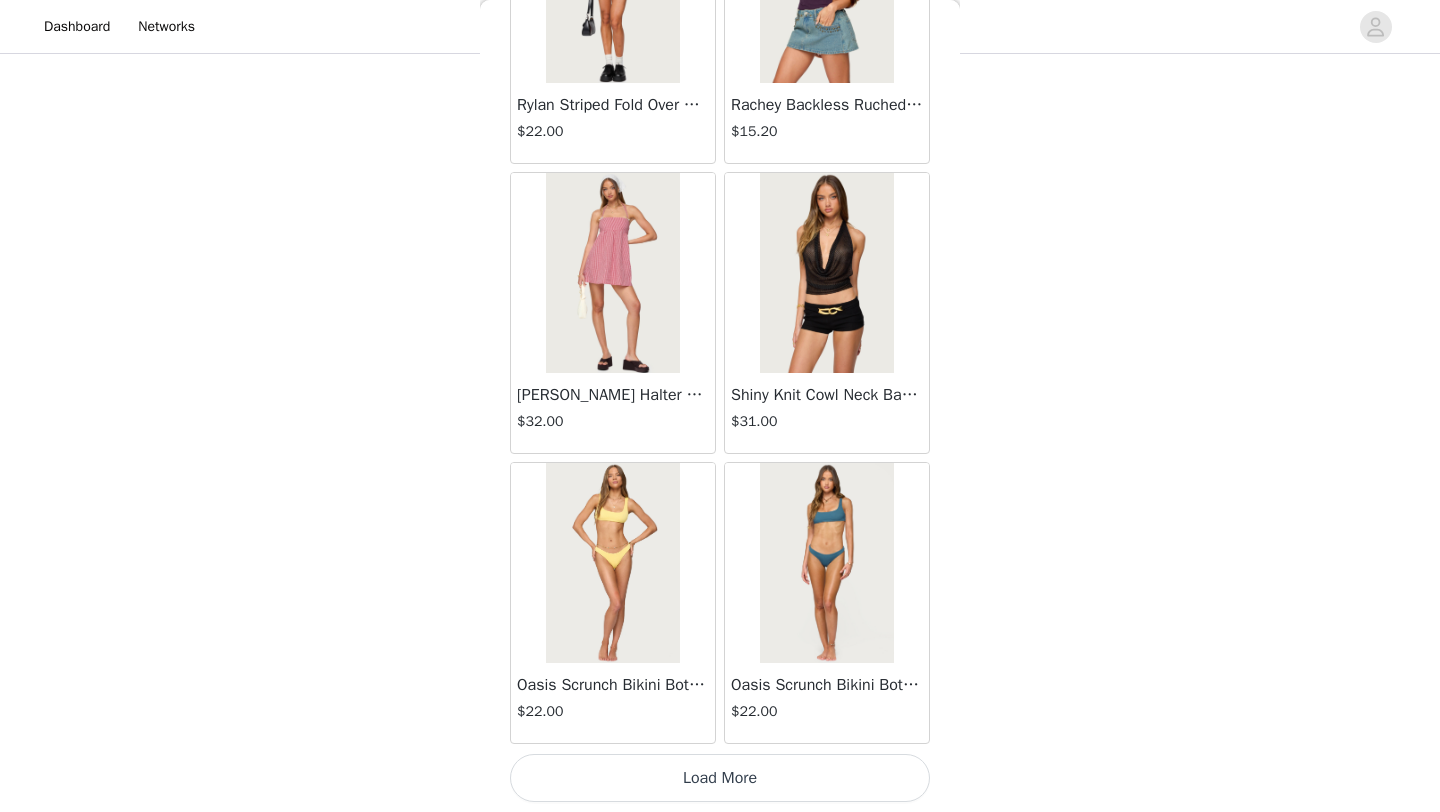 click on "Load More" at bounding box center (720, 778) 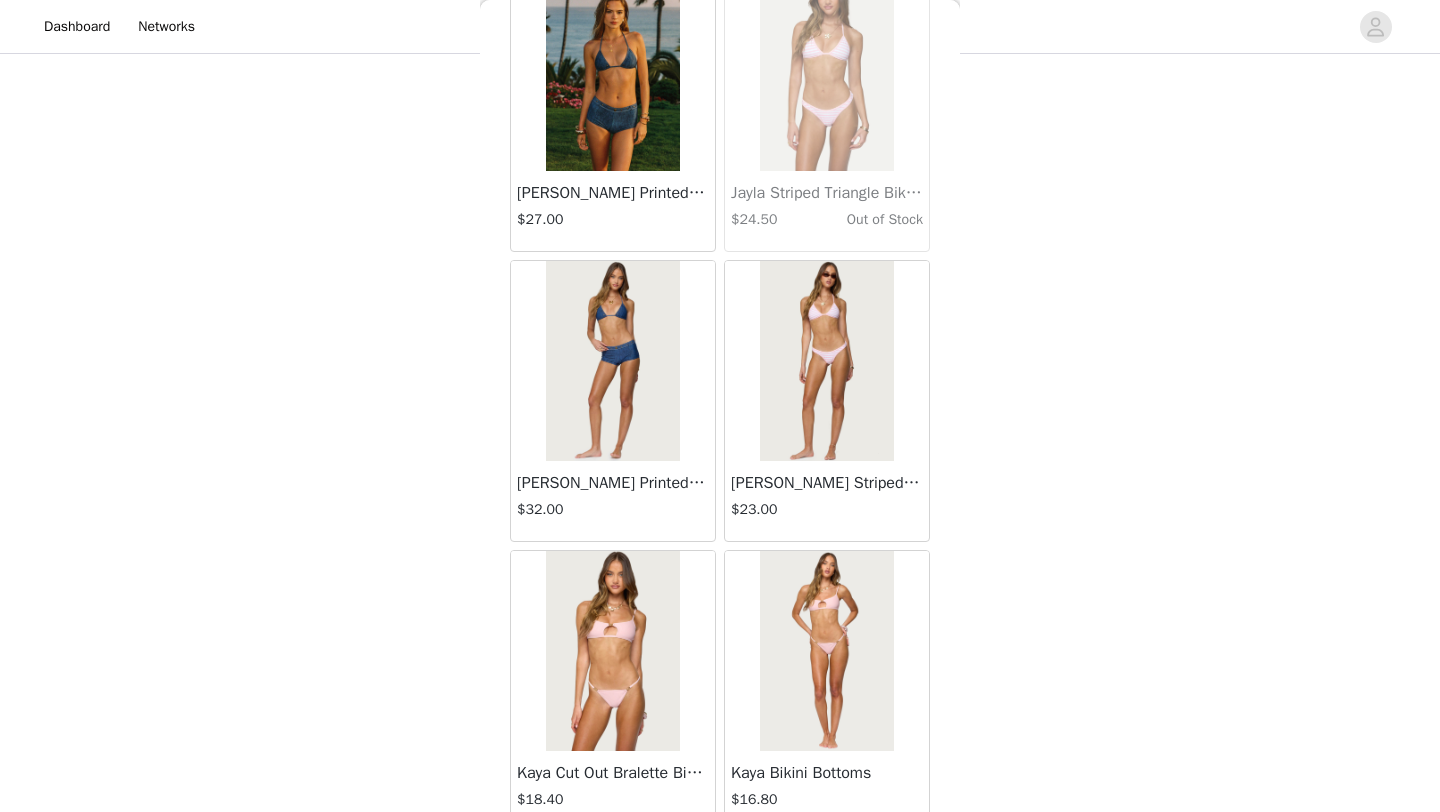 scroll, scrollTop: 28348, scrollLeft: 0, axis: vertical 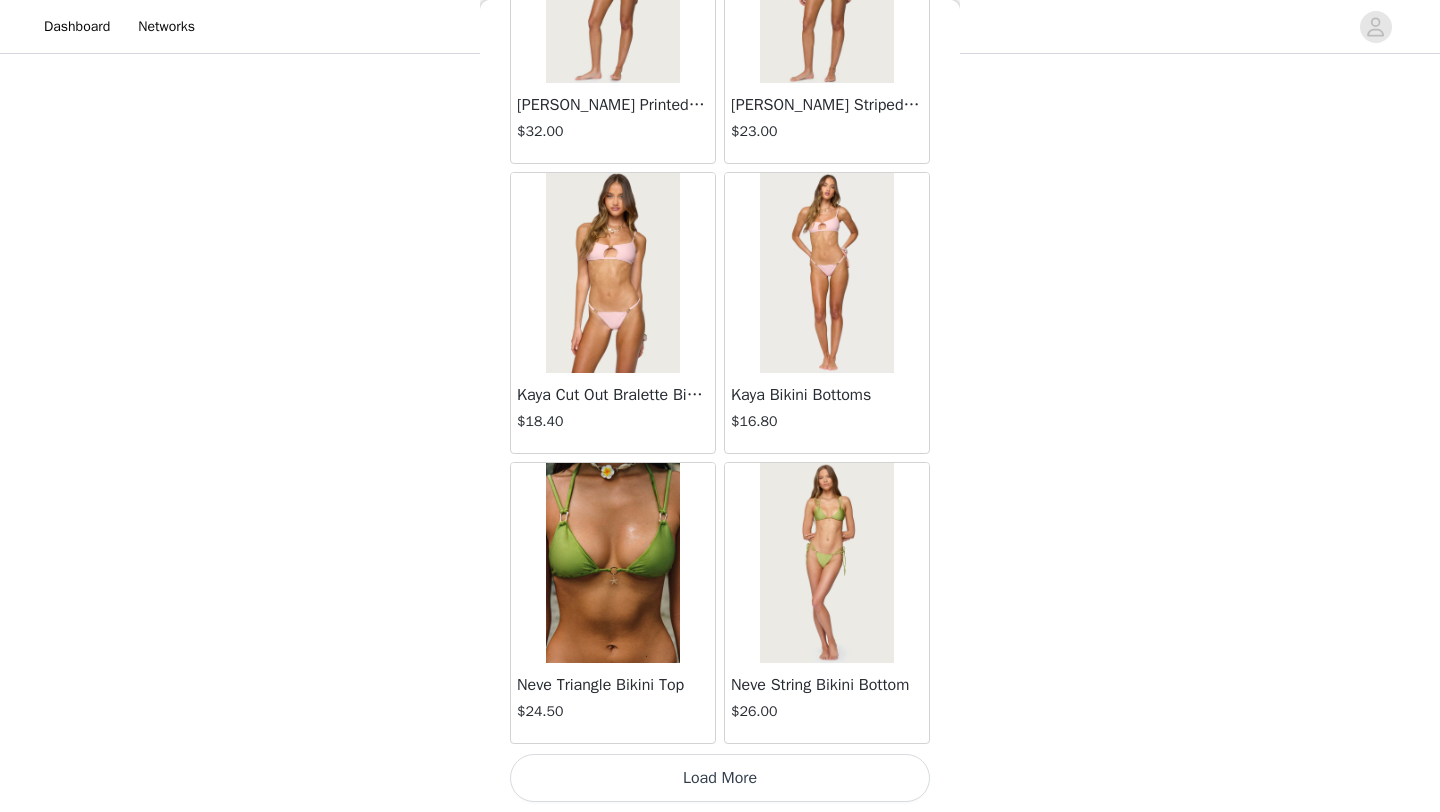 click on "Load More" at bounding box center (720, 778) 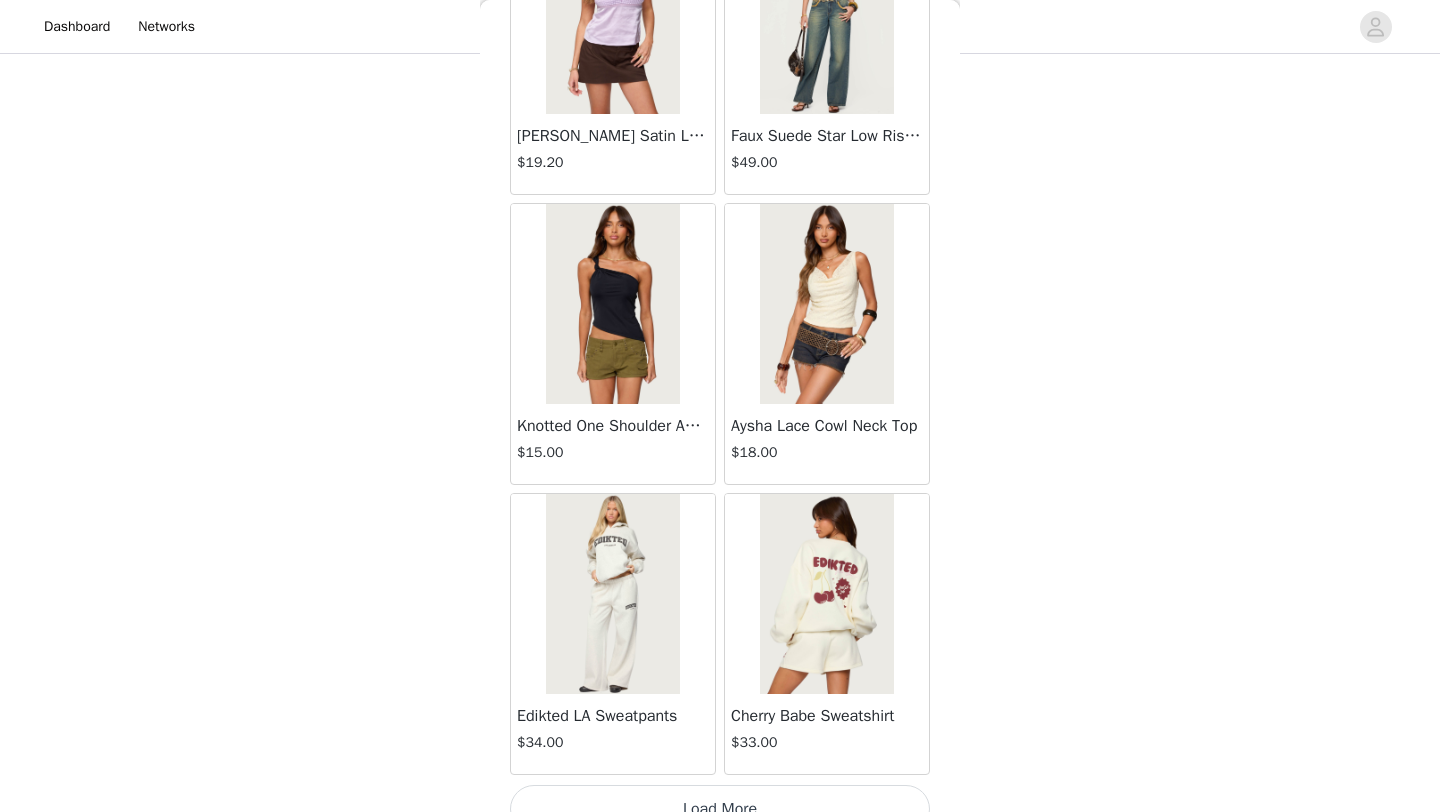 scroll, scrollTop: 31223, scrollLeft: 0, axis: vertical 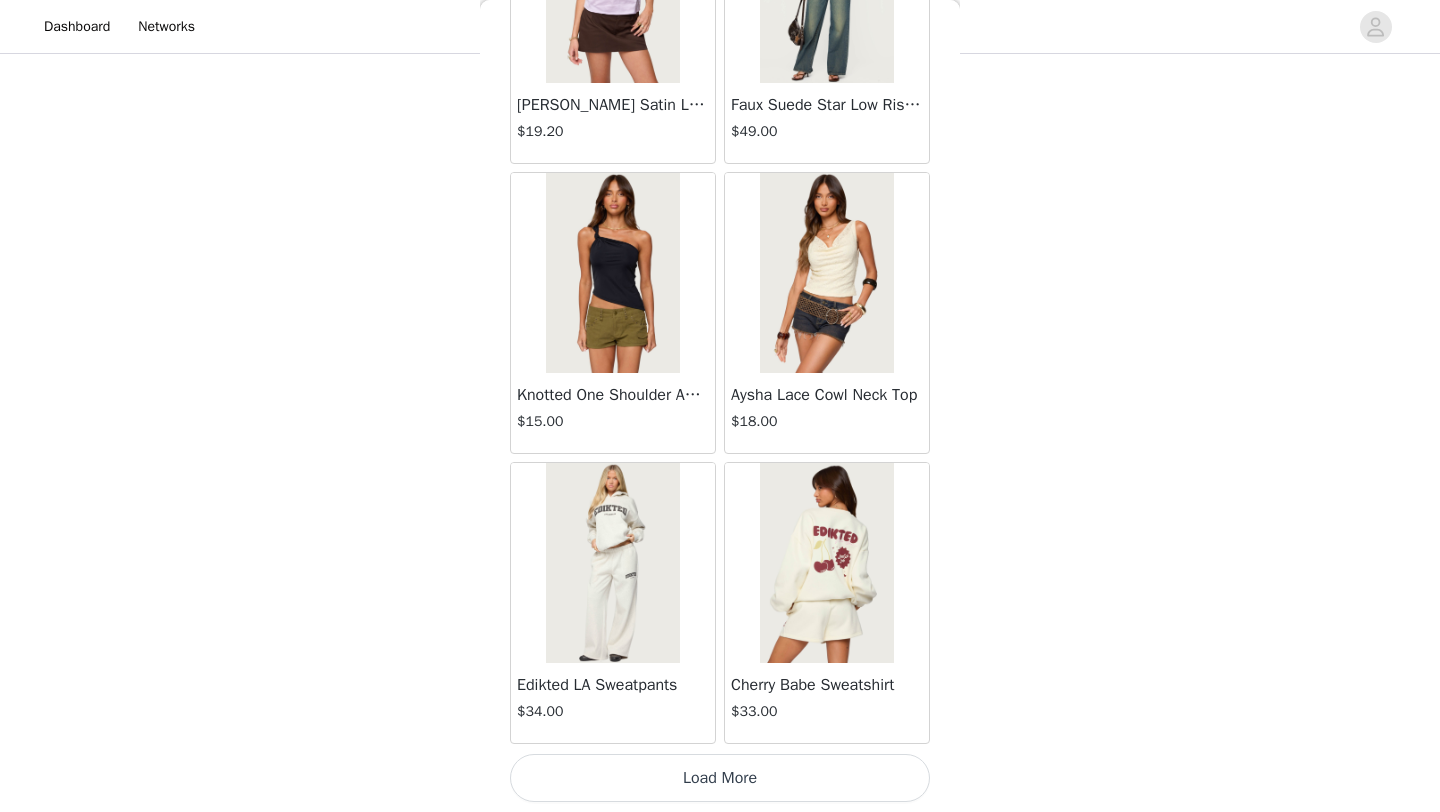 click on "Load More" at bounding box center [720, 778] 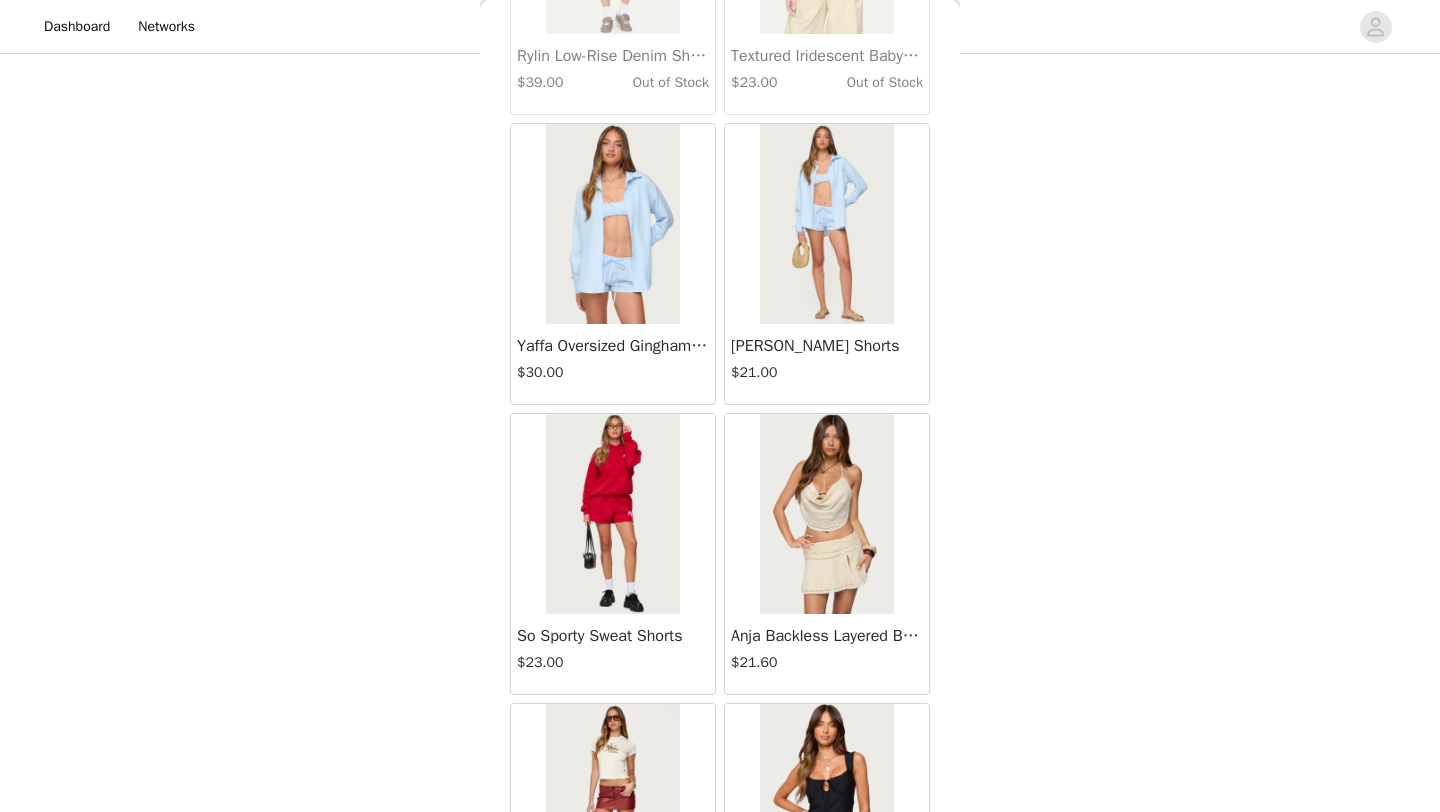 scroll, scrollTop: 34148, scrollLeft: 0, axis: vertical 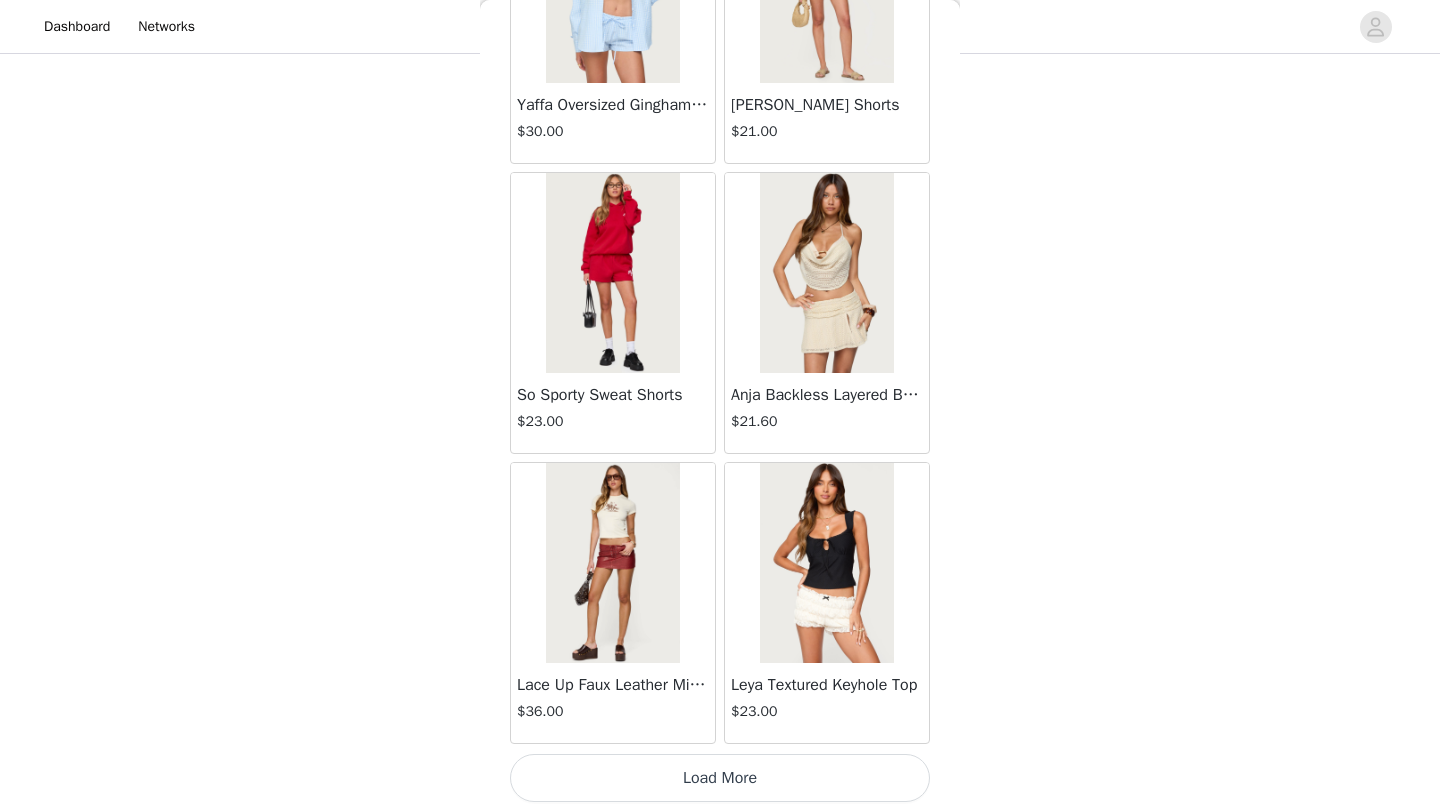 click on "Load More" at bounding box center [720, 778] 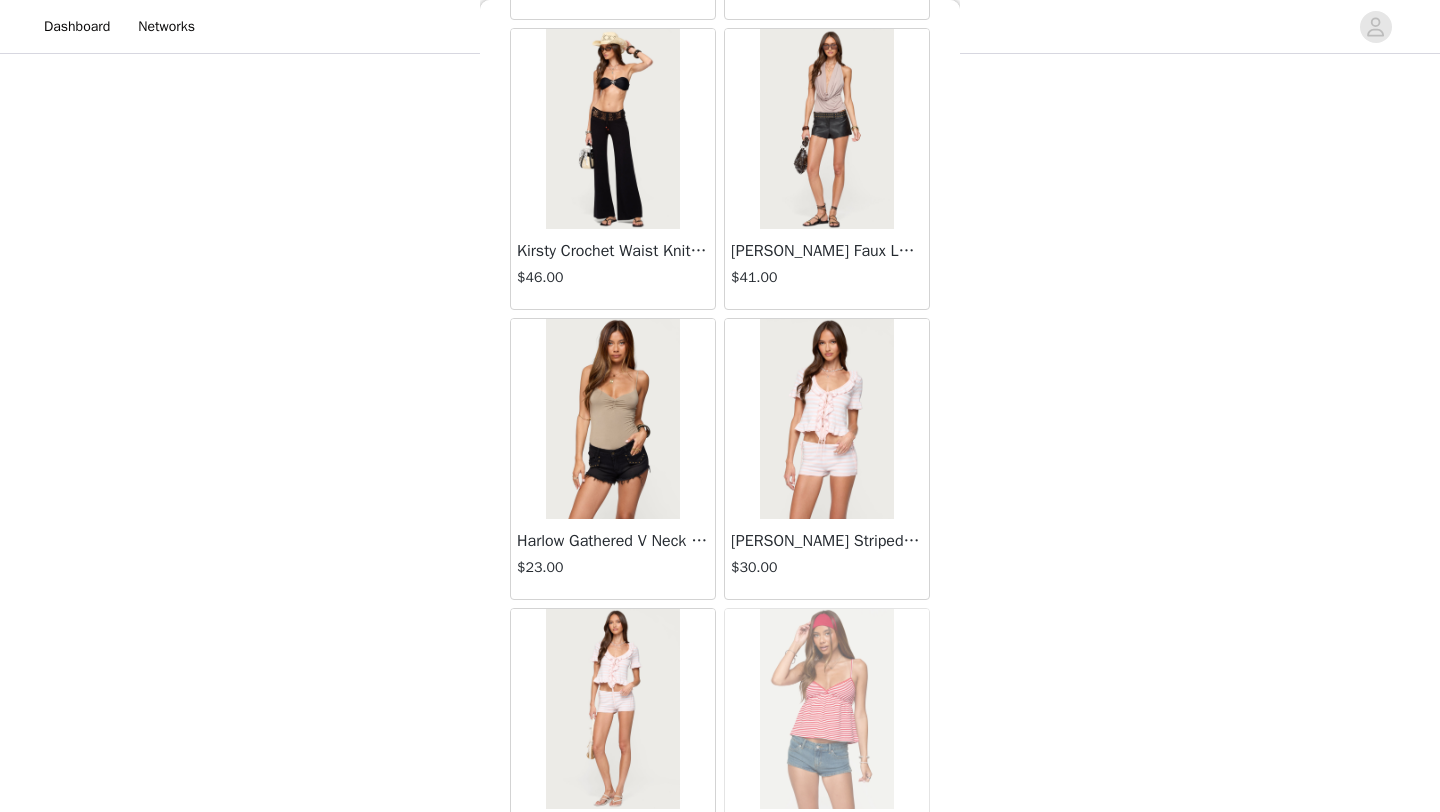 scroll, scrollTop: 37048, scrollLeft: 0, axis: vertical 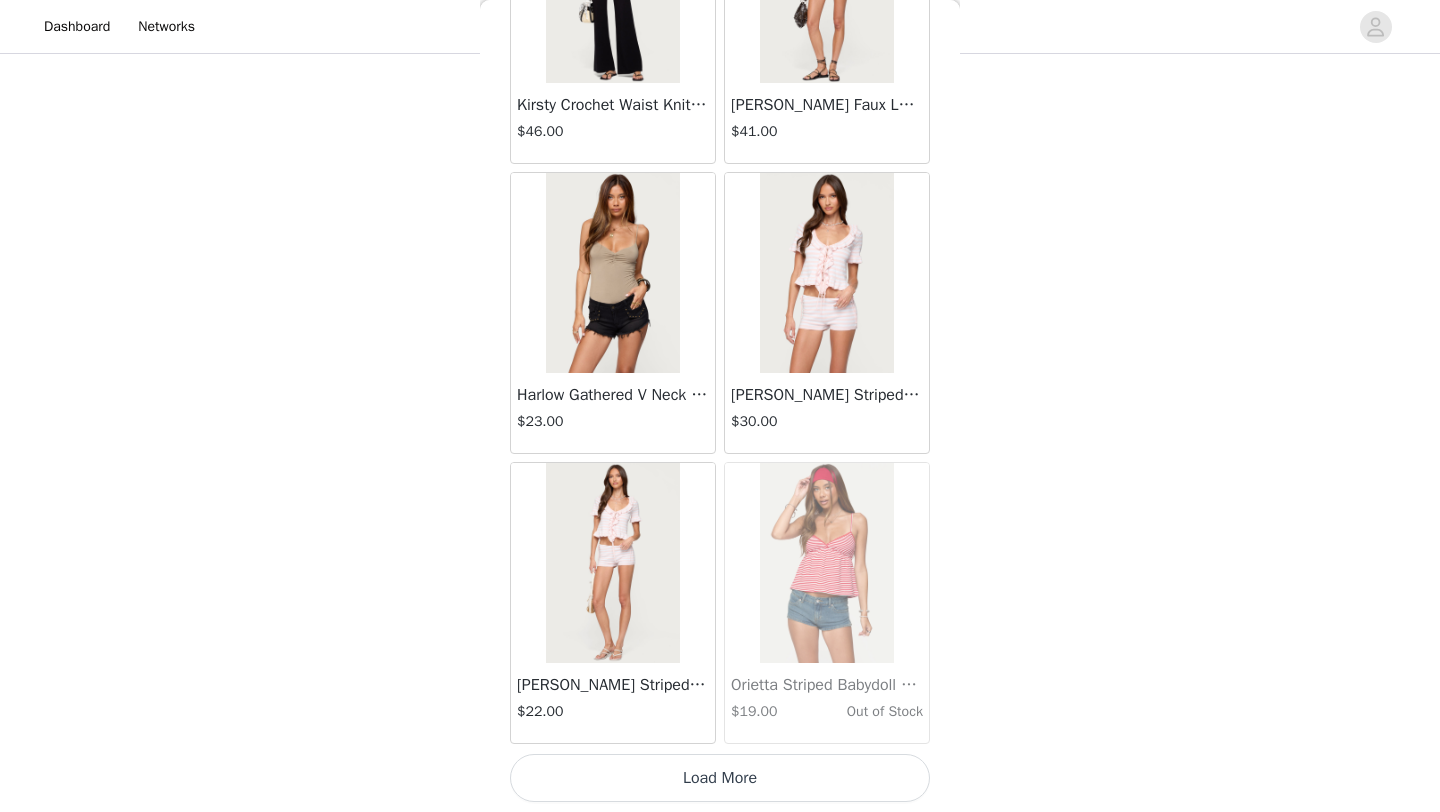 click on "Load More" at bounding box center [720, 778] 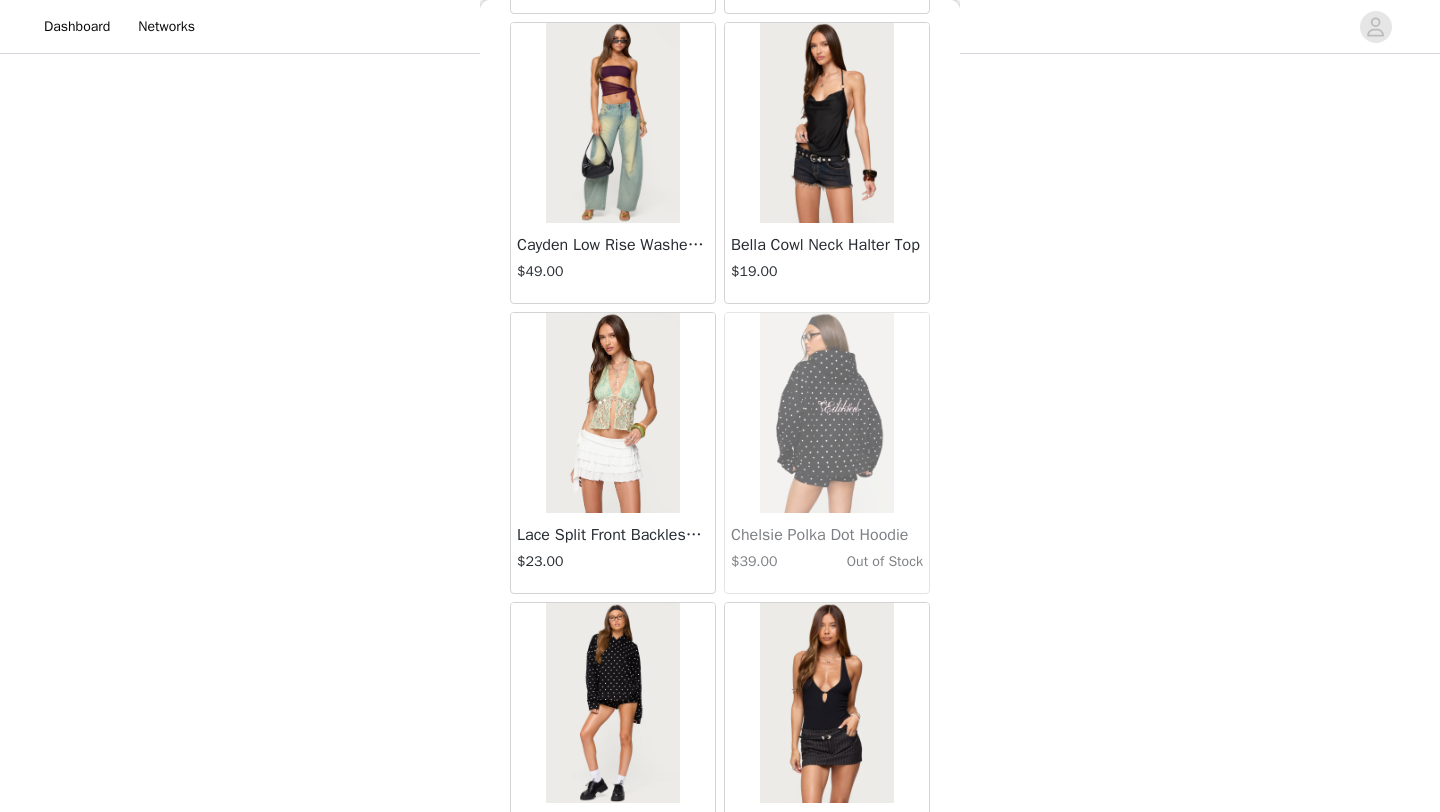 scroll, scrollTop: 39948, scrollLeft: 0, axis: vertical 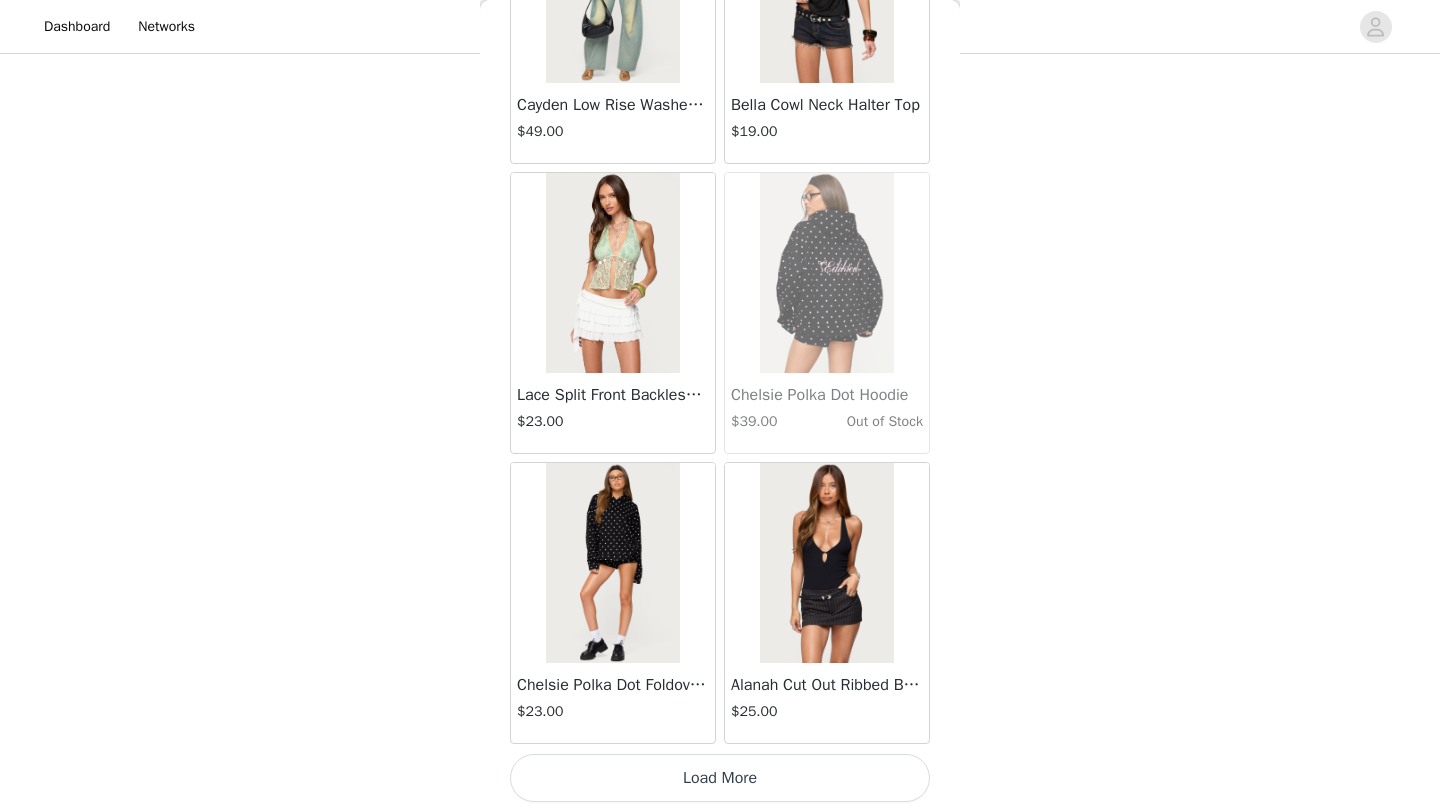 click on "Load More" at bounding box center (720, 778) 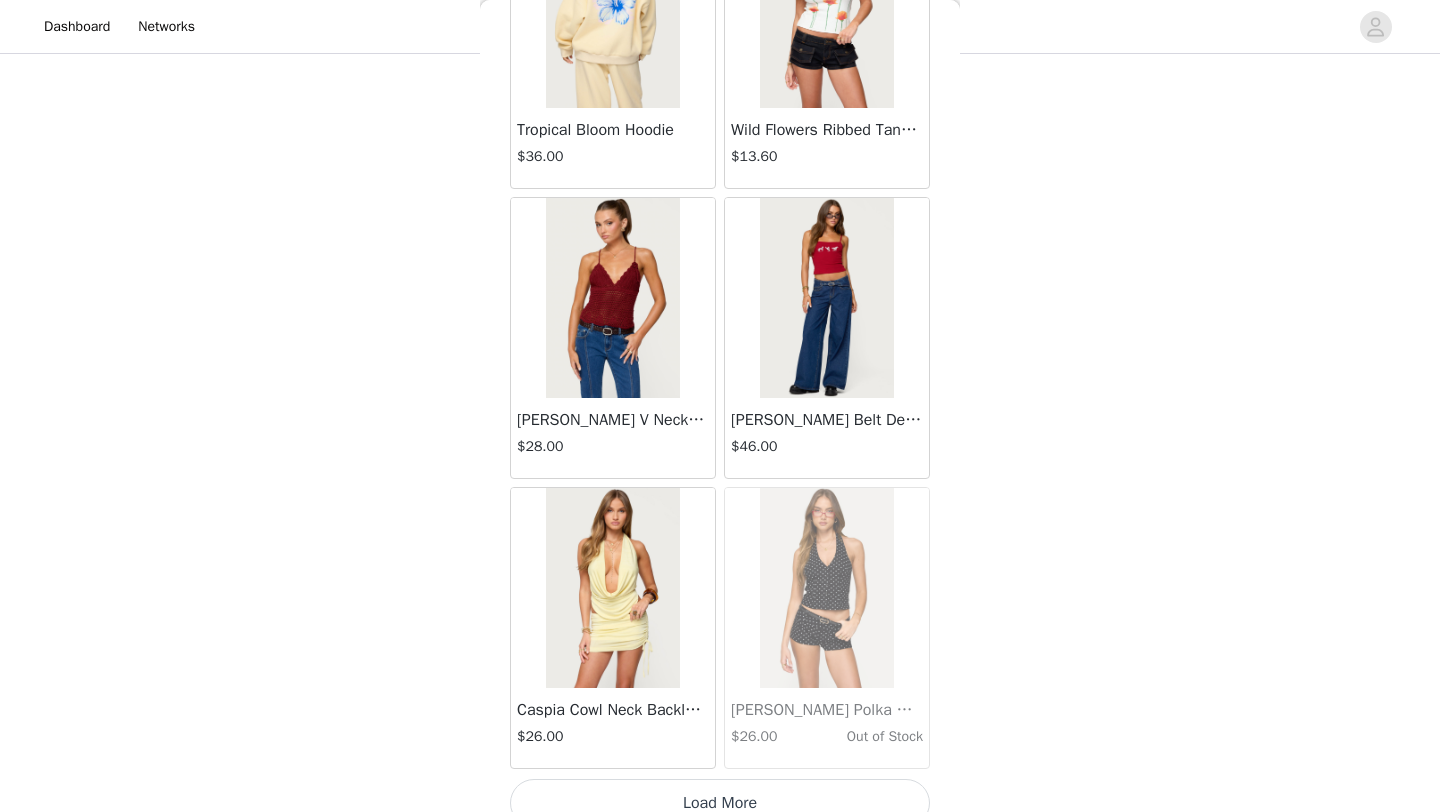 scroll, scrollTop: 42848, scrollLeft: 0, axis: vertical 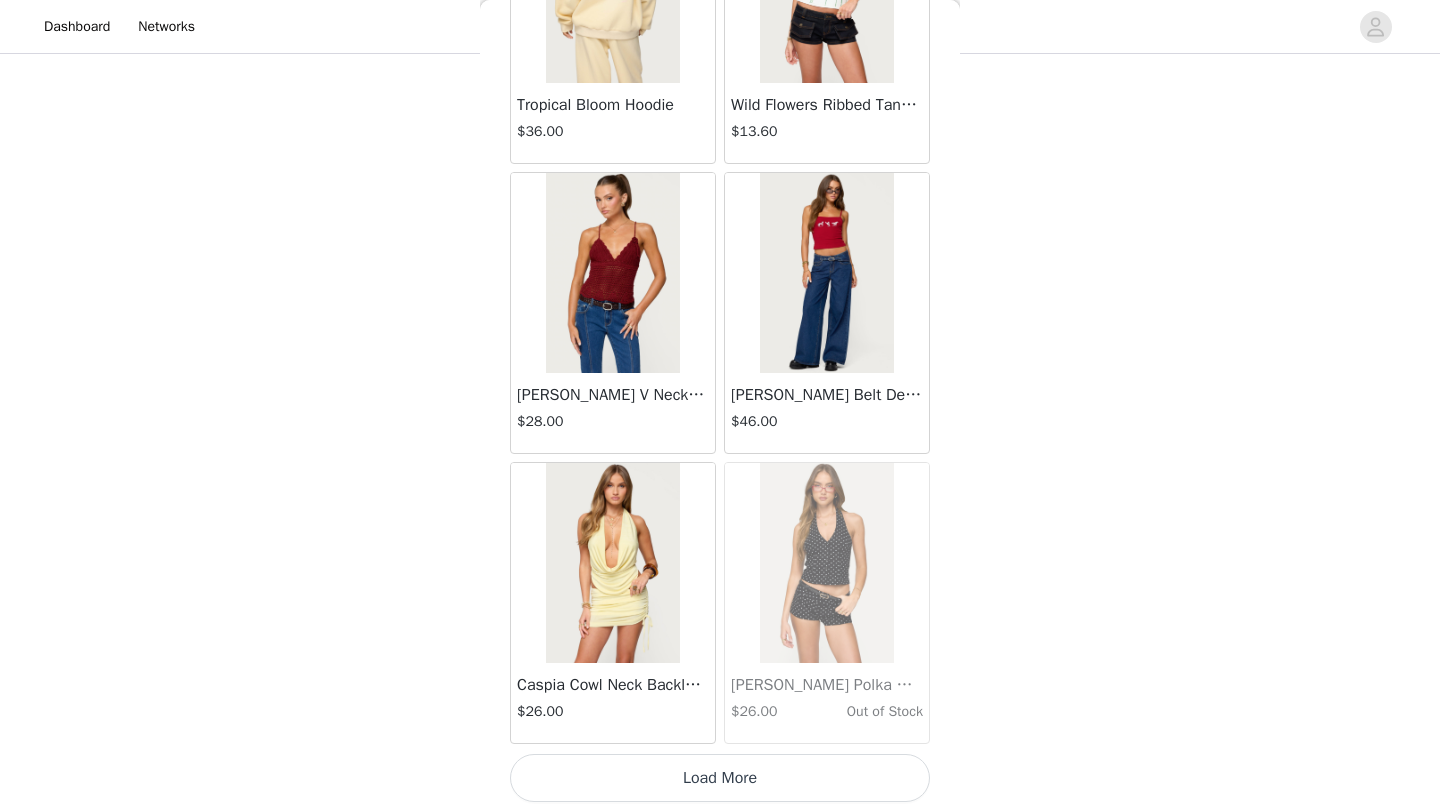 click on "Load More" at bounding box center (720, 778) 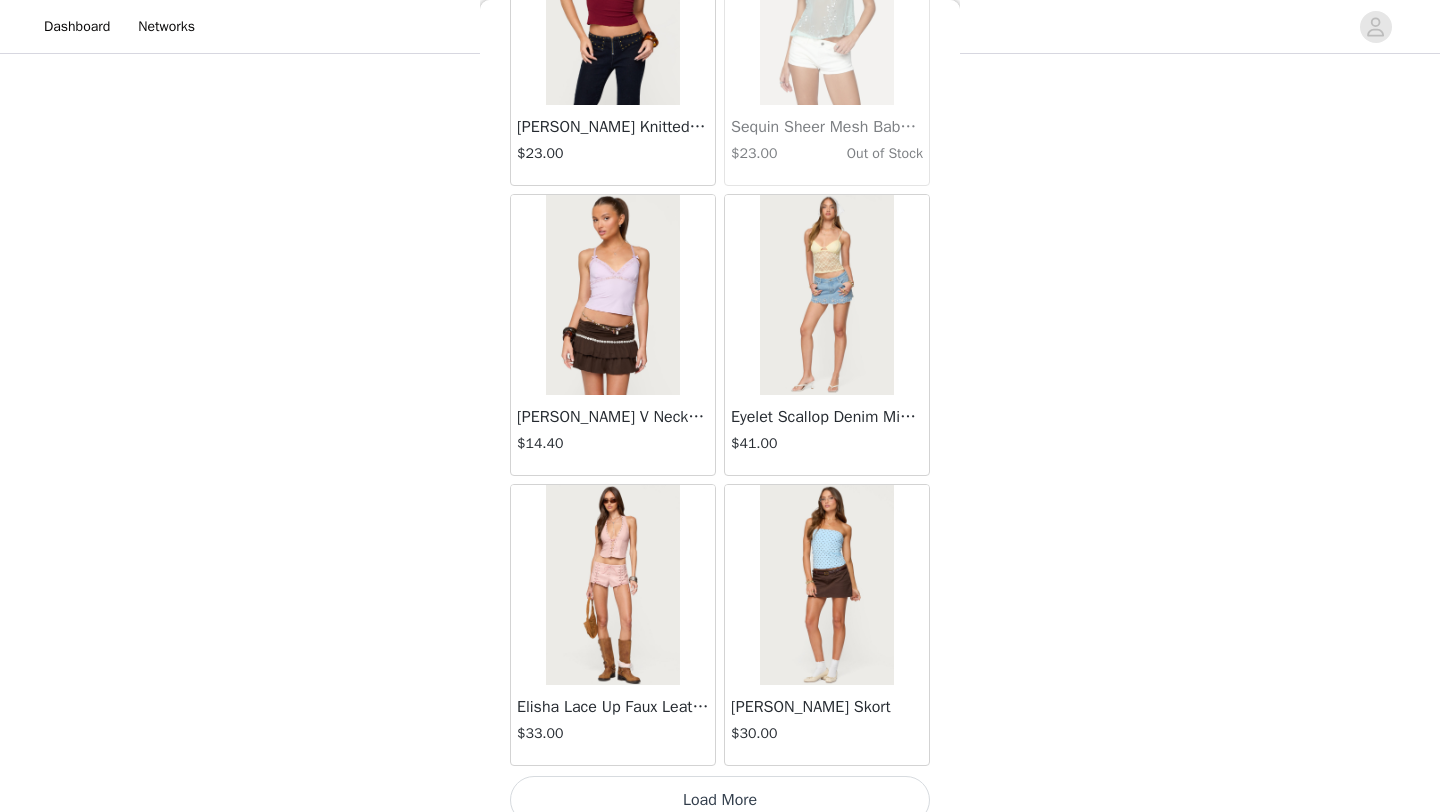 scroll, scrollTop: 45748, scrollLeft: 0, axis: vertical 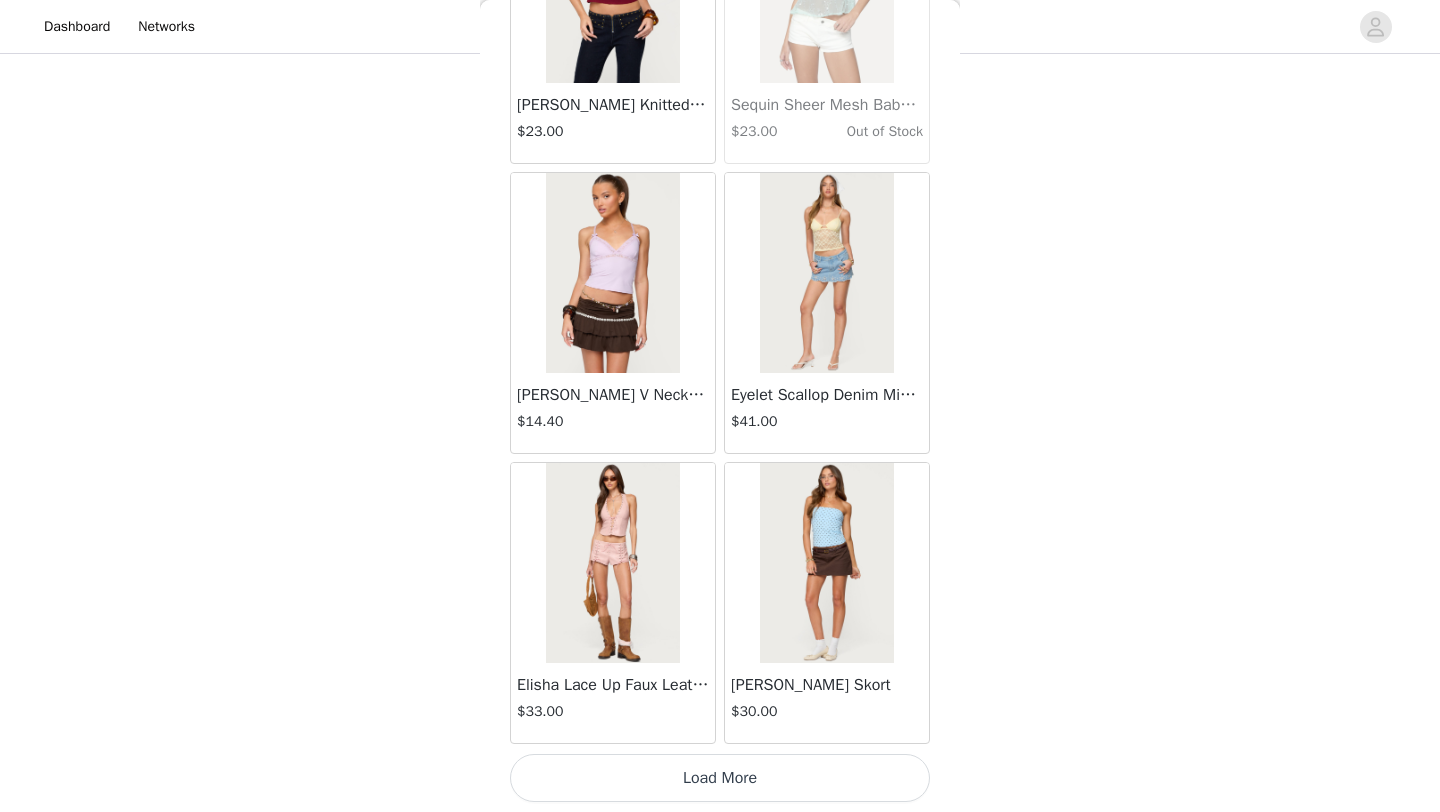 click on "Load More" at bounding box center (720, 778) 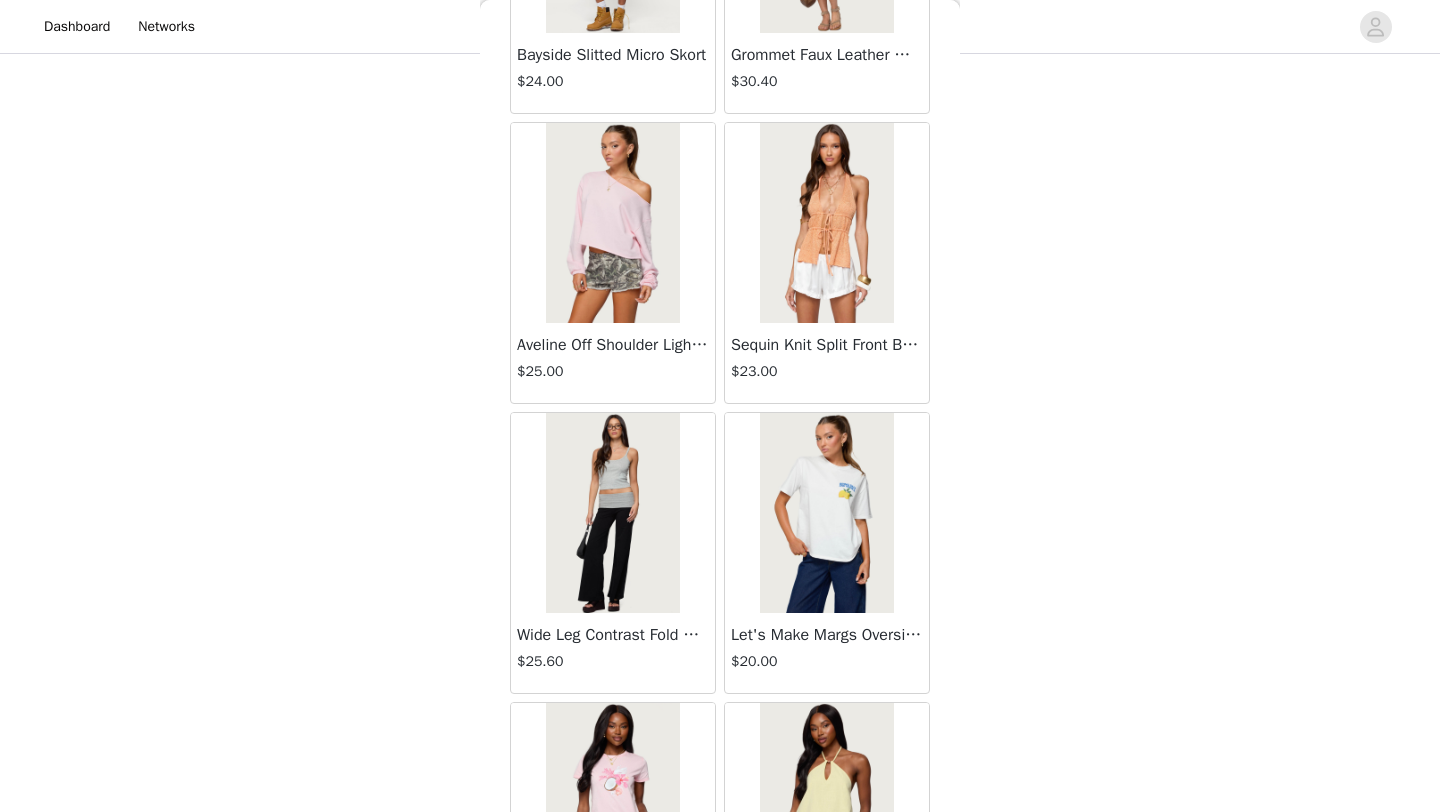 scroll, scrollTop: 48422, scrollLeft: 0, axis: vertical 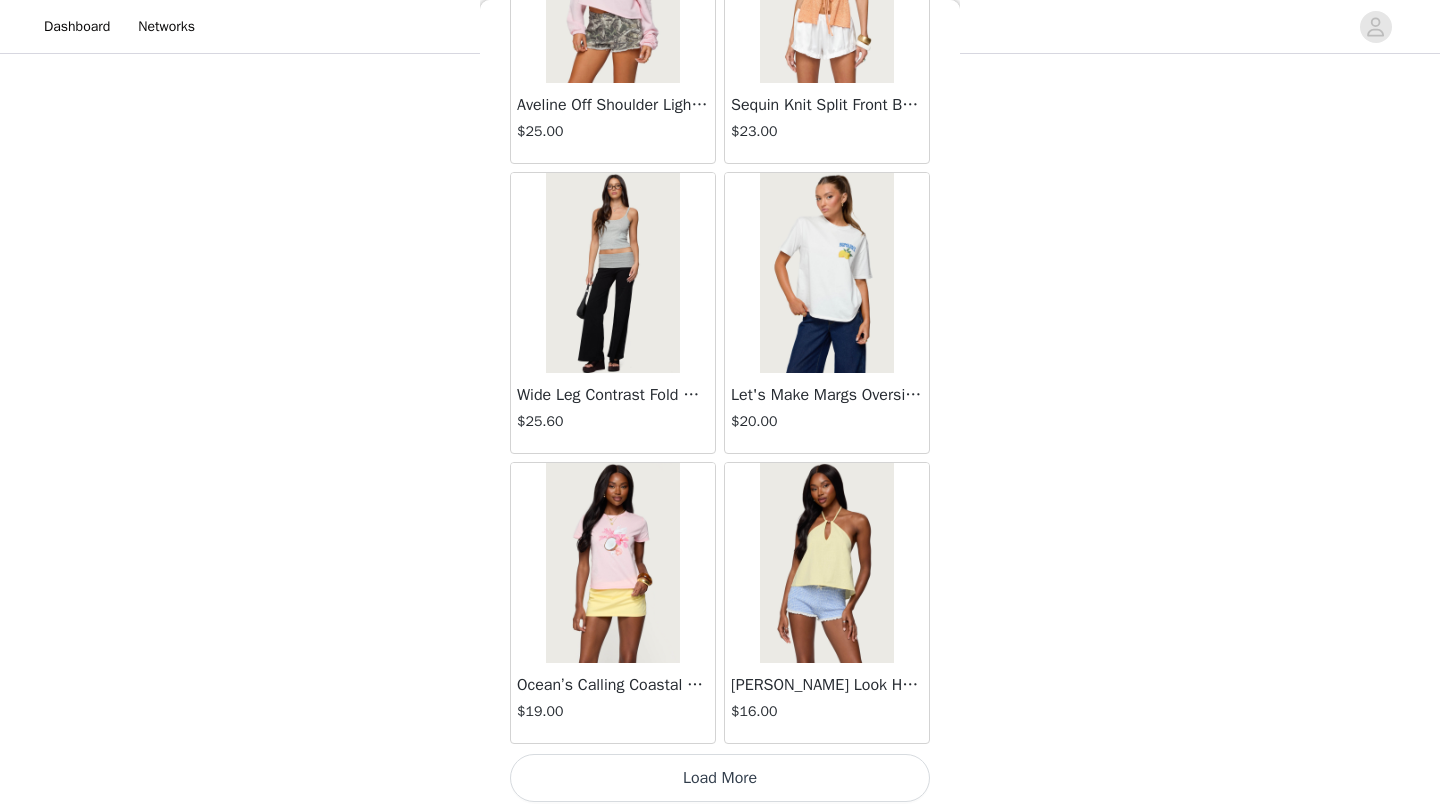 click on "Load More" at bounding box center (720, 778) 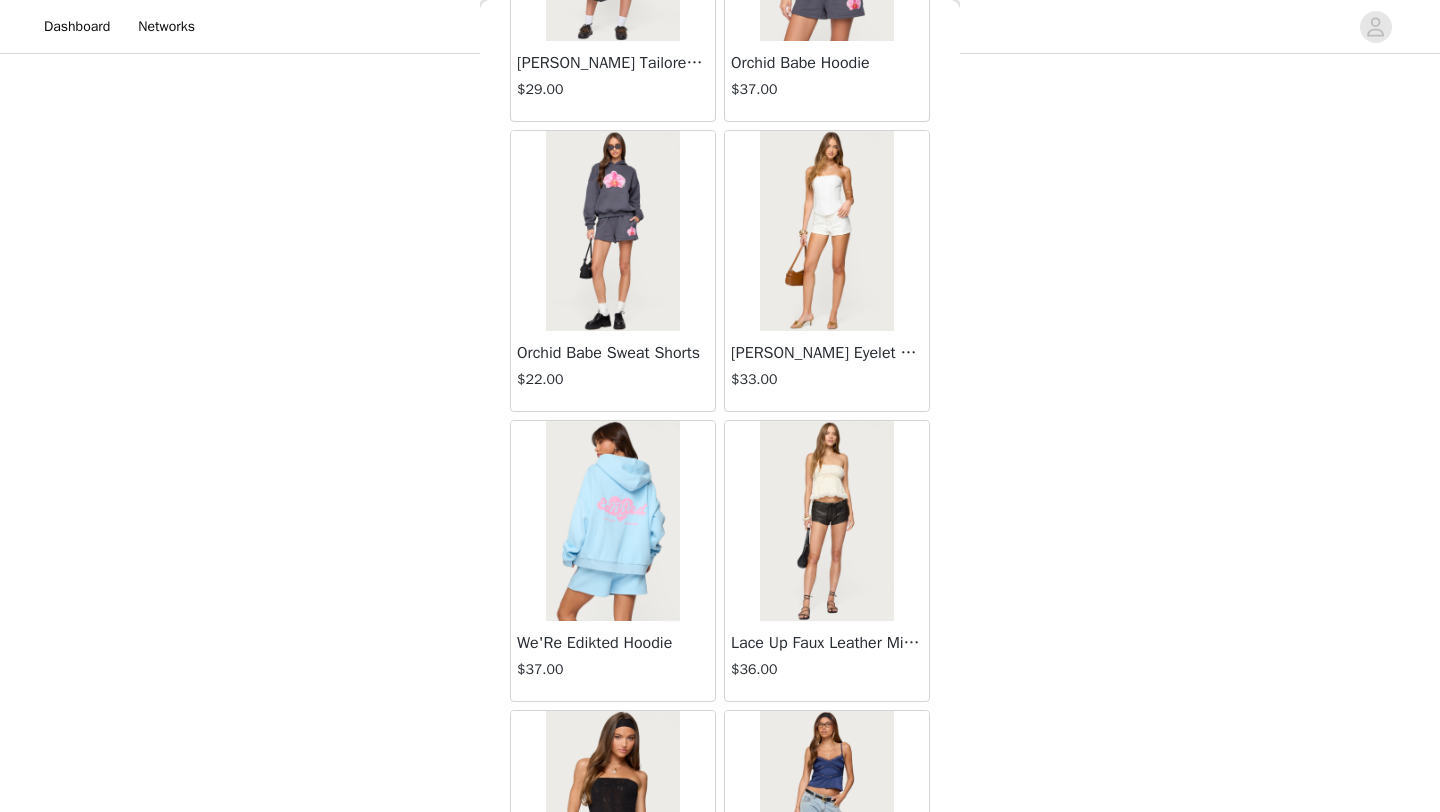 scroll, scrollTop: 51548, scrollLeft: 0, axis: vertical 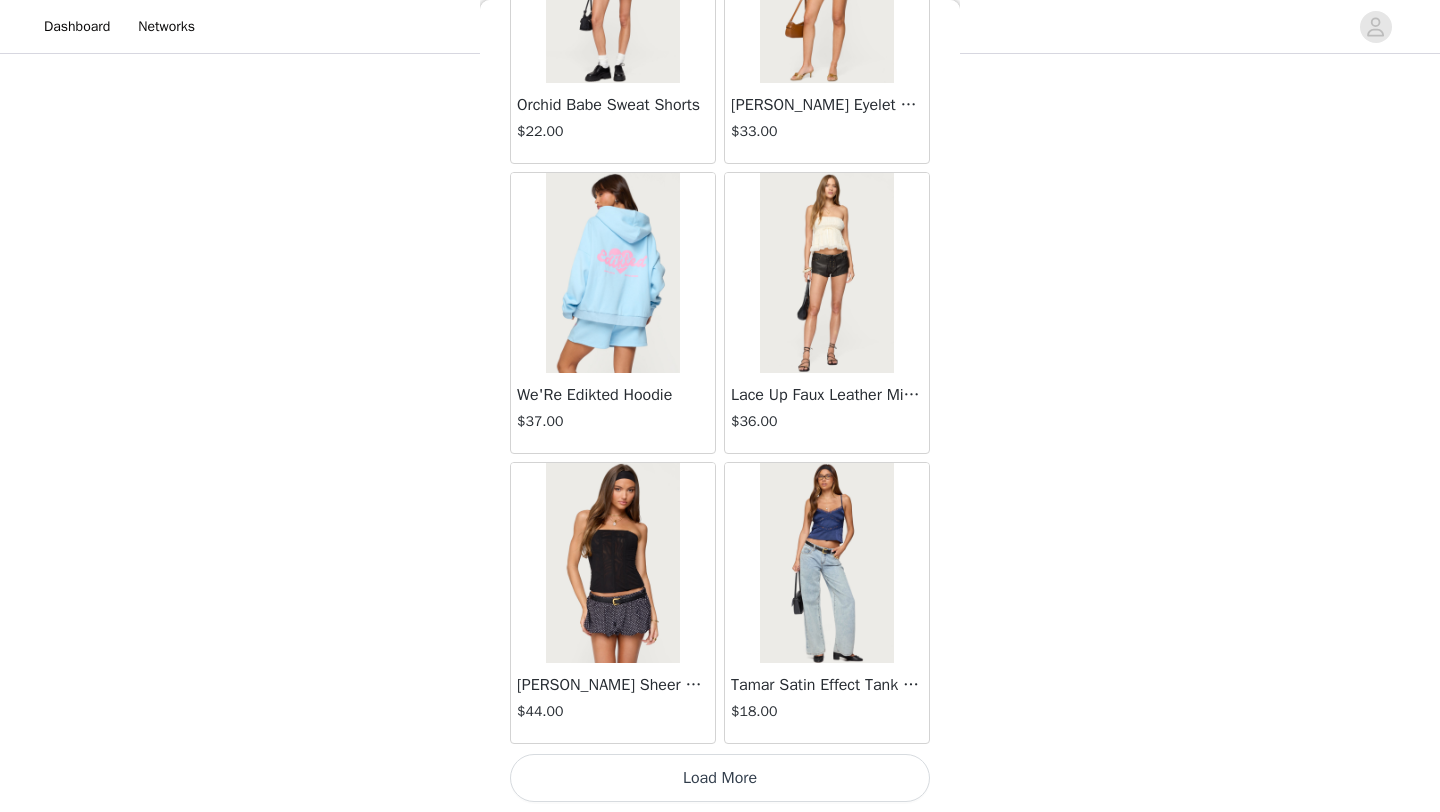click on "Load More" at bounding box center (720, 778) 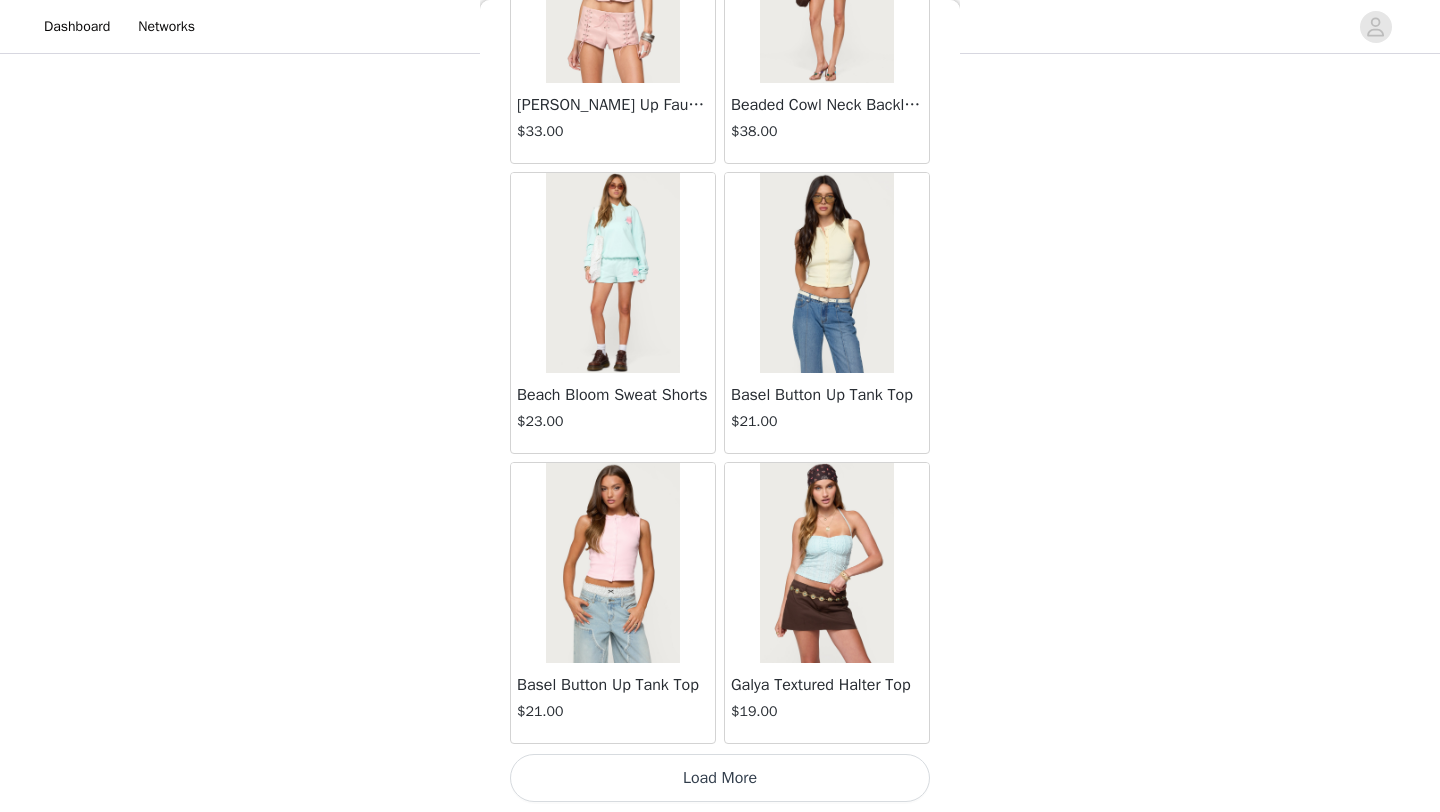 scroll, scrollTop: 54446, scrollLeft: 0, axis: vertical 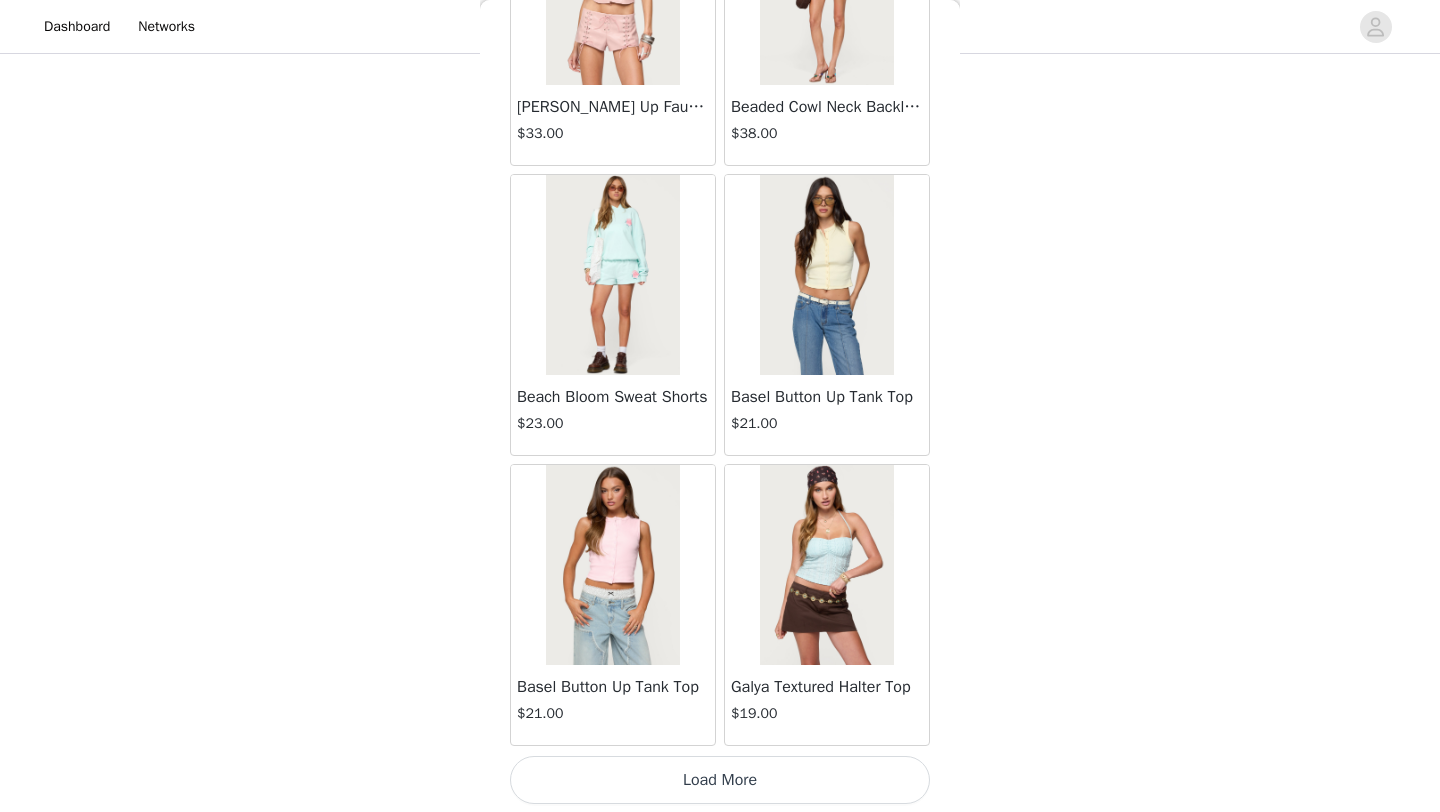click on "Load More" at bounding box center (720, 780) 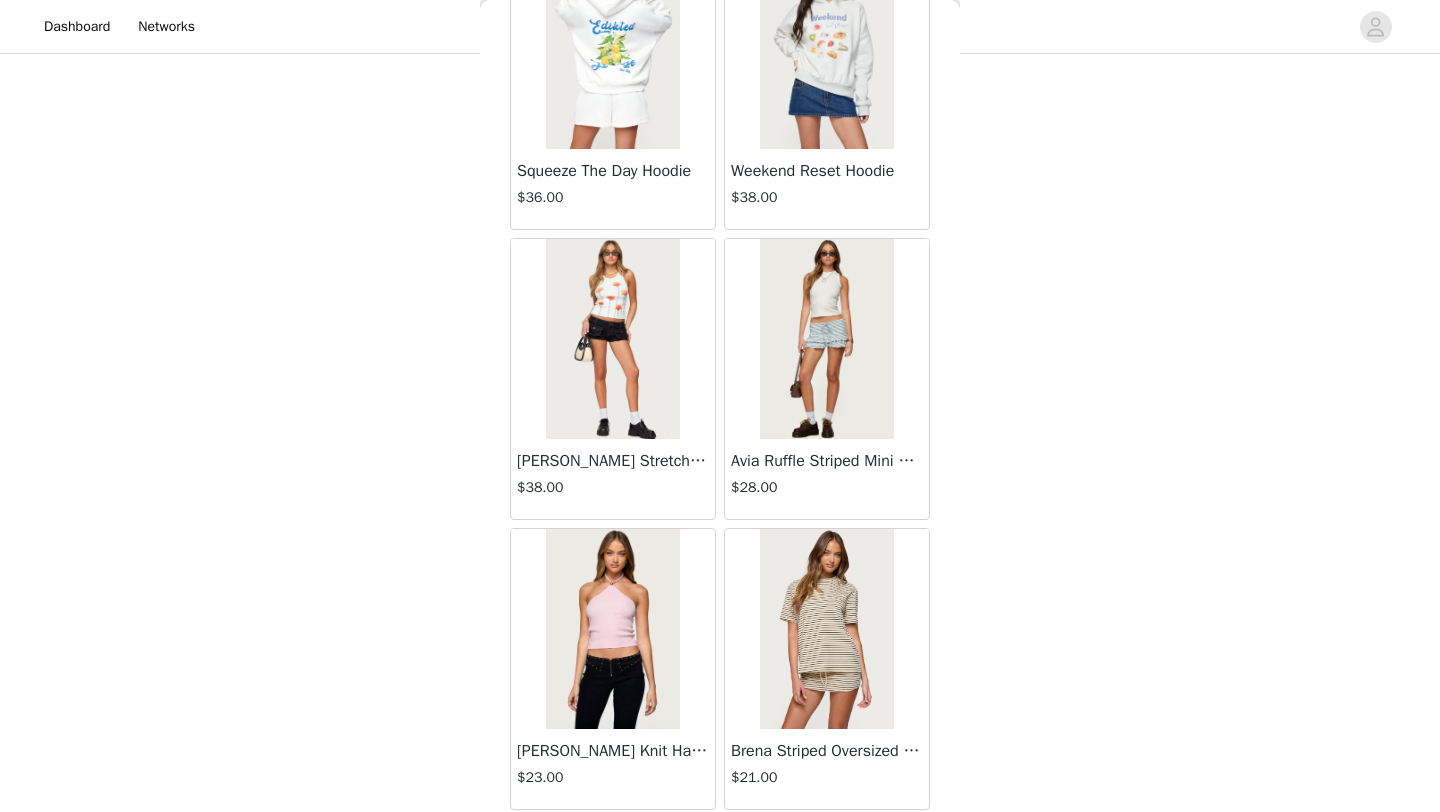 scroll, scrollTop: 57348, scrollLeft: 0, axis: vertical 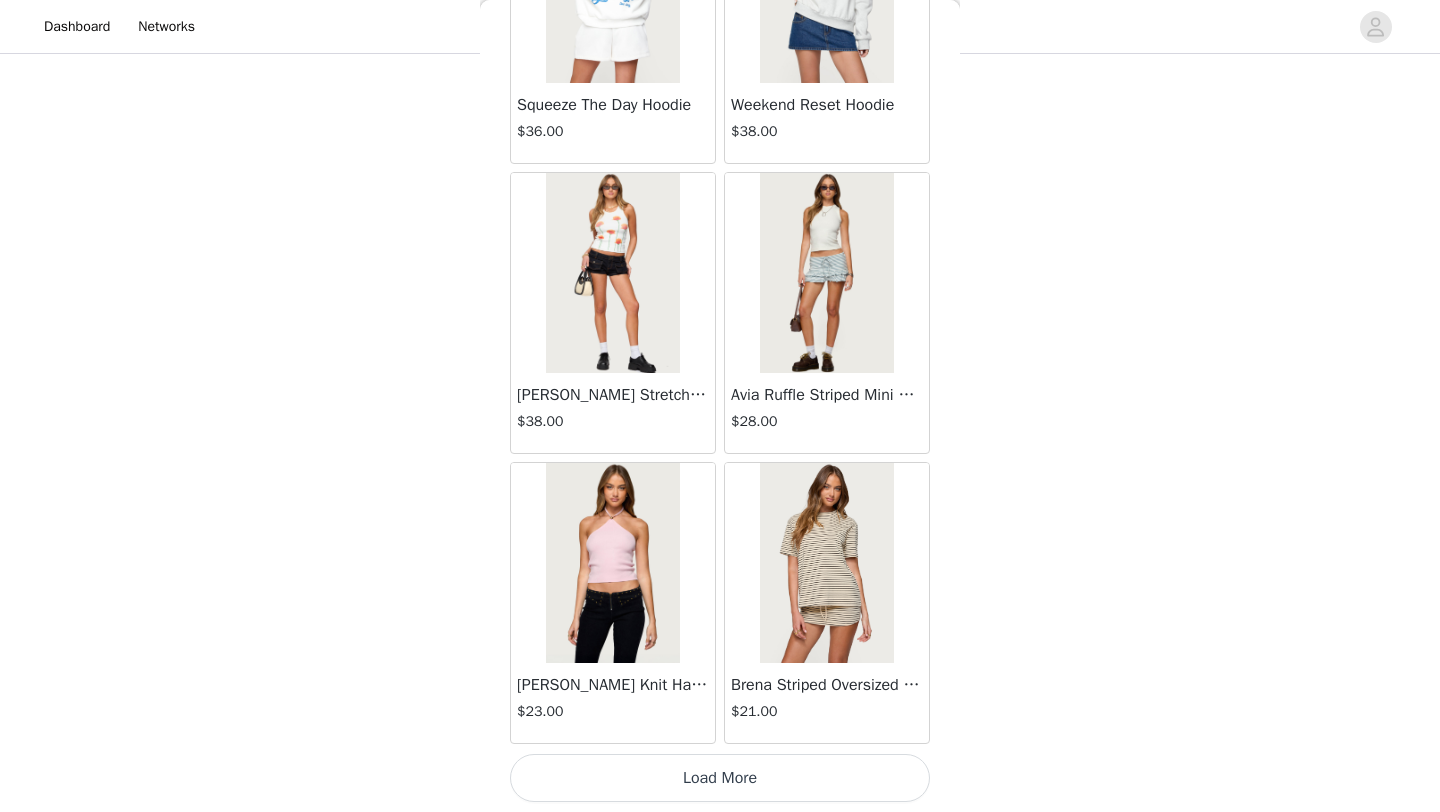 click on "Load More" at bounding box center [720, 778] 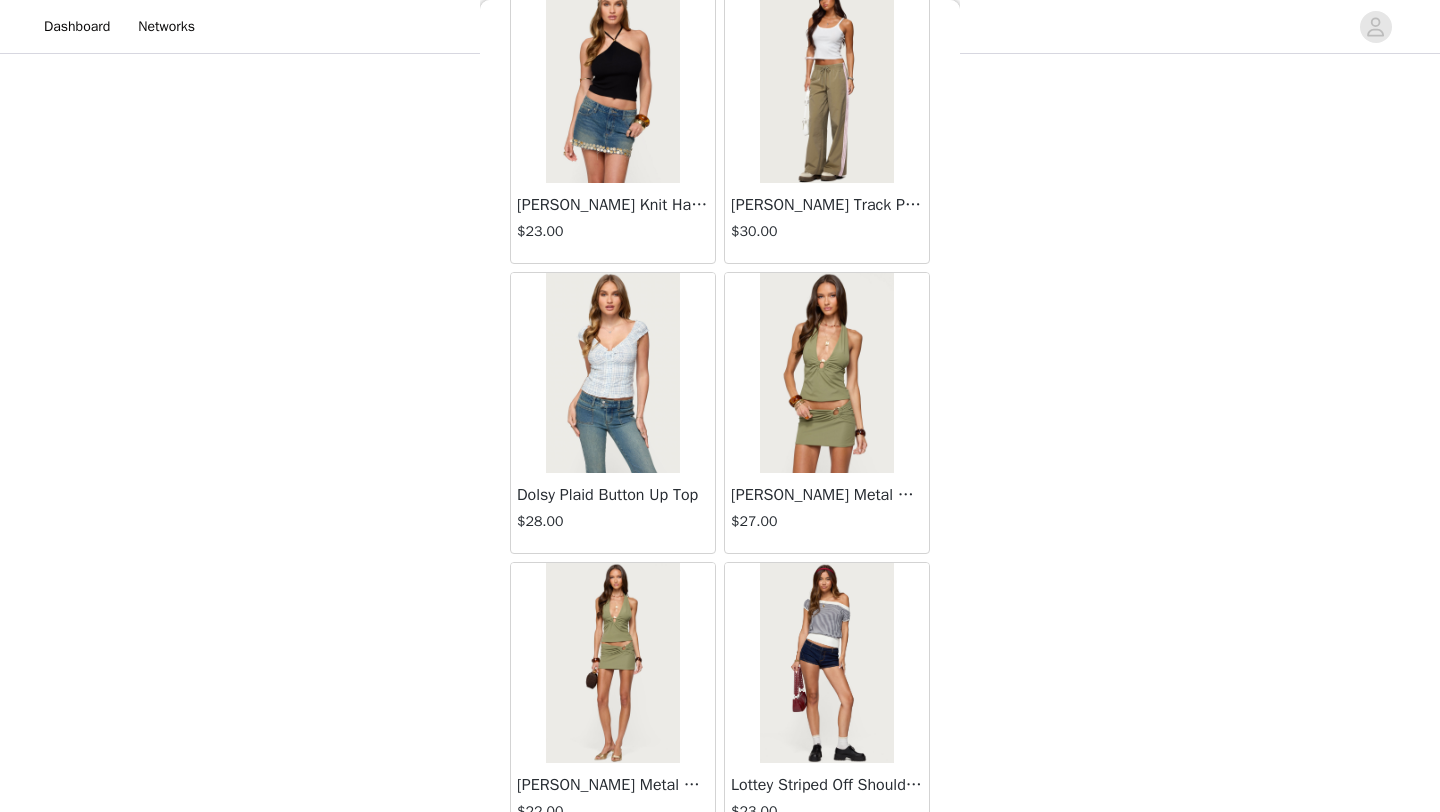 scroll, scrollTop: 60248, scrollLeft: 0, axis: vertical 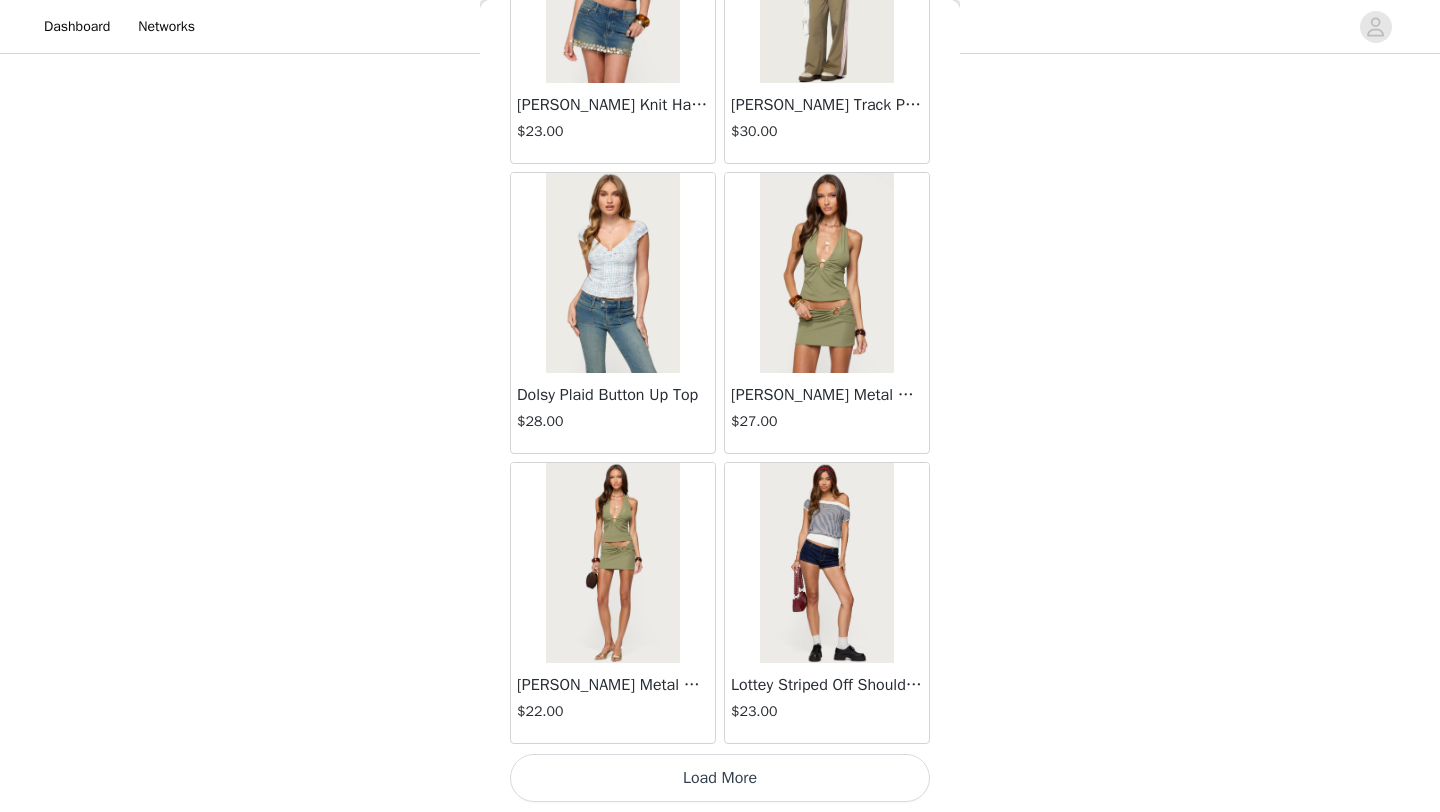 click on "Load More" at bounding box center [720, 778] 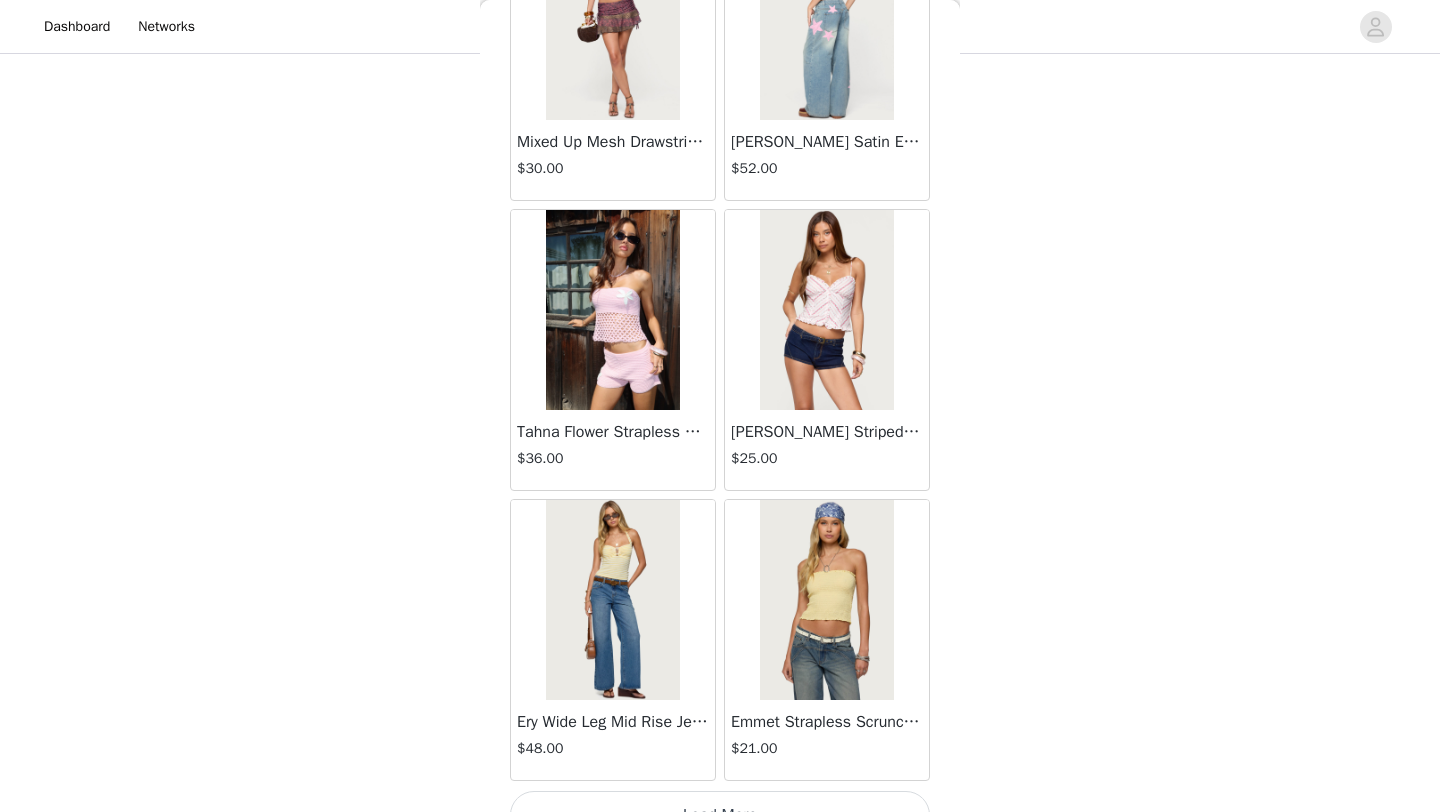 scroll, scrollTop: 63148, scrollLeft: 0, axis: vertical 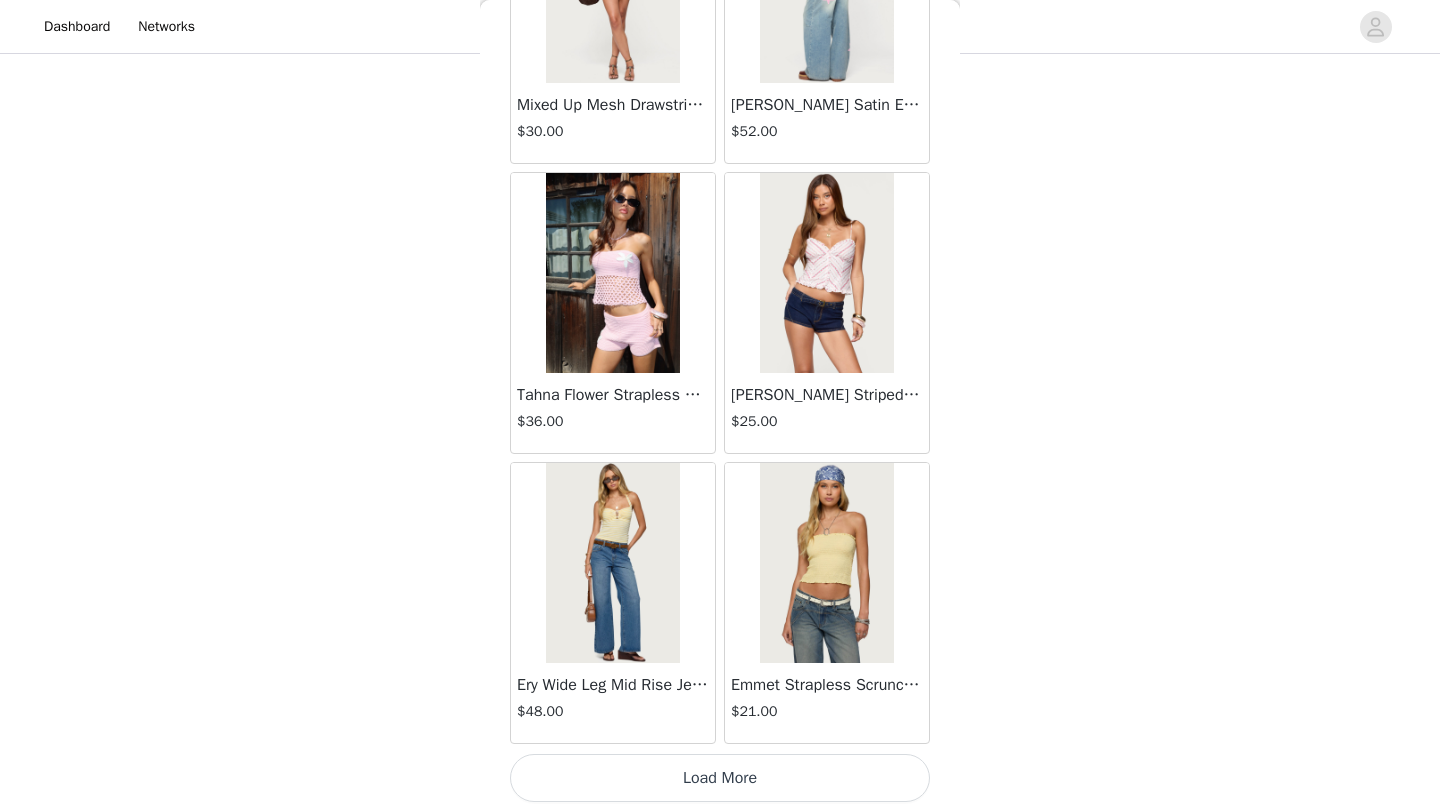 click on "Load More" at bounding box center (720, 778) 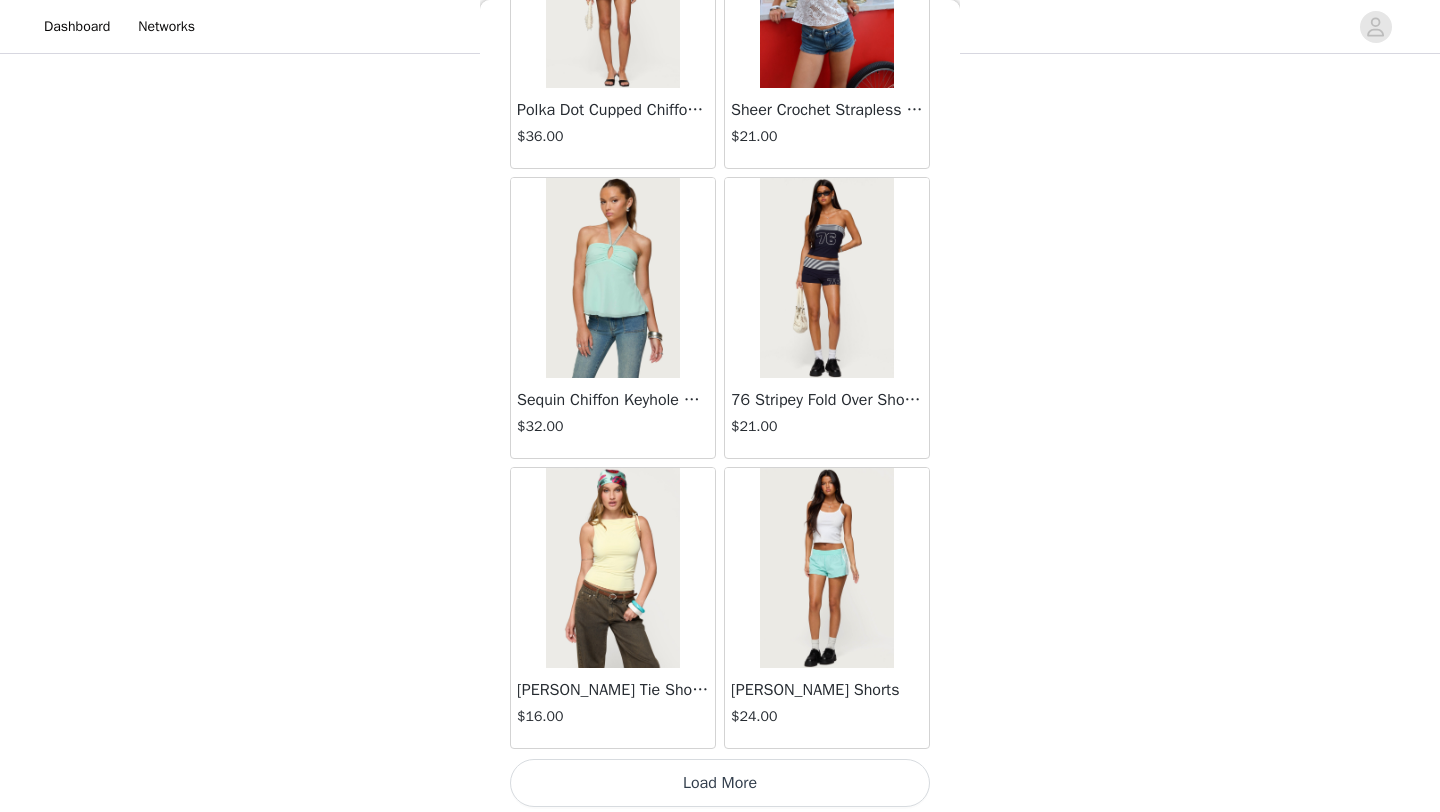 scroll, scrollTop: 66048, scrollLeft: 0, axis: vertical 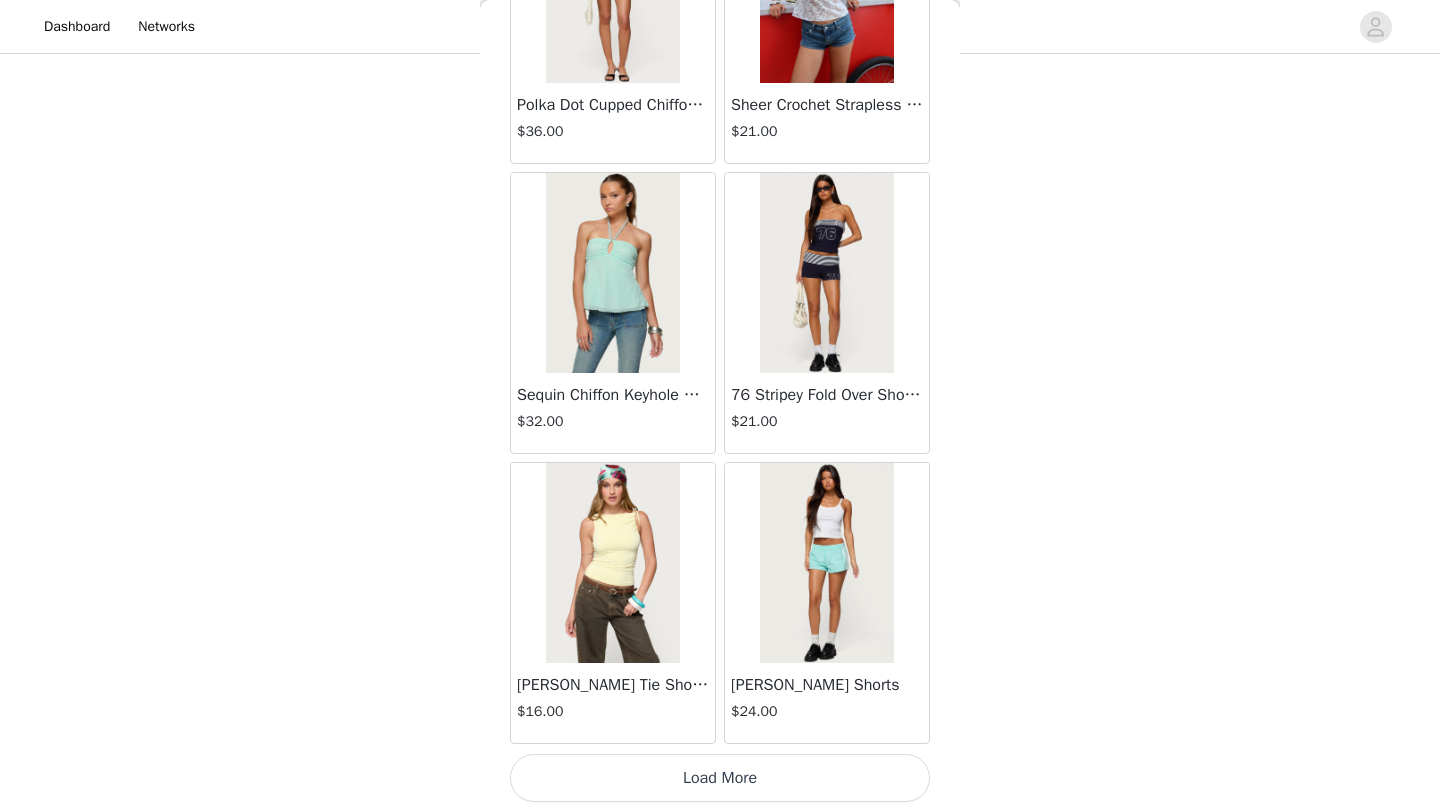 click on "Load More" at bounding box center [720, 778] 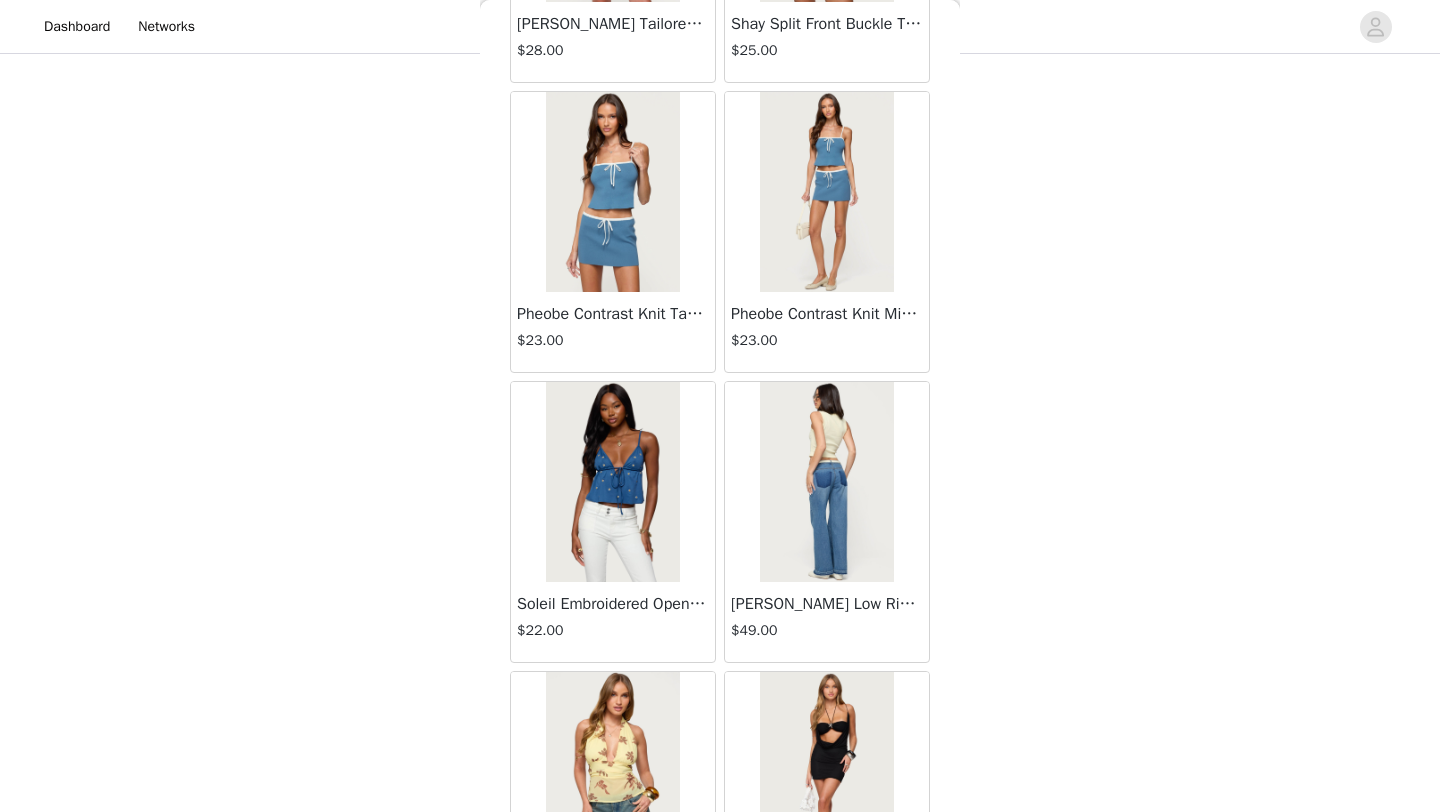 scroll, scrollTop: 68948, scrollLeft: 0, axis: vertical 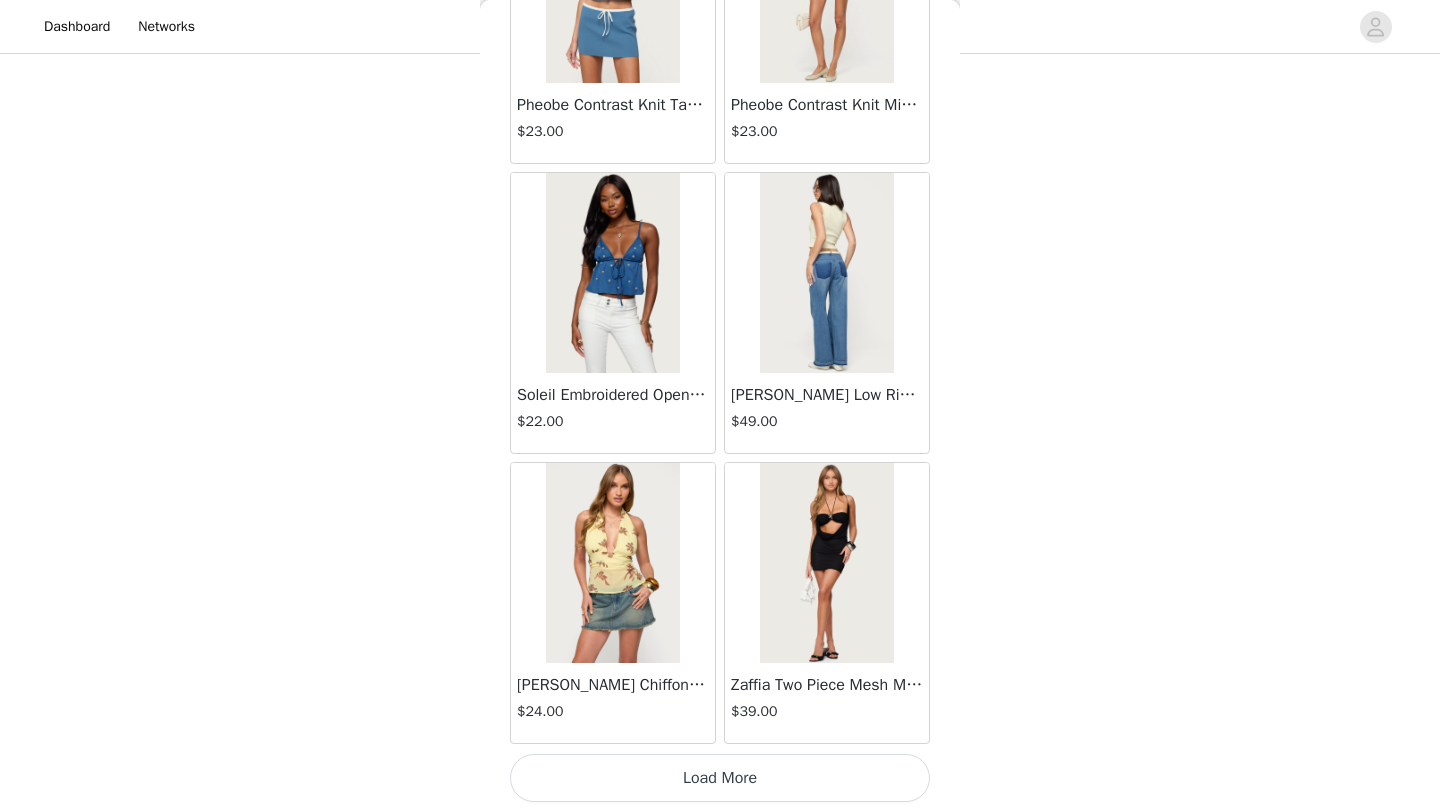 click on "Load More" at bounding box center [720, 778] 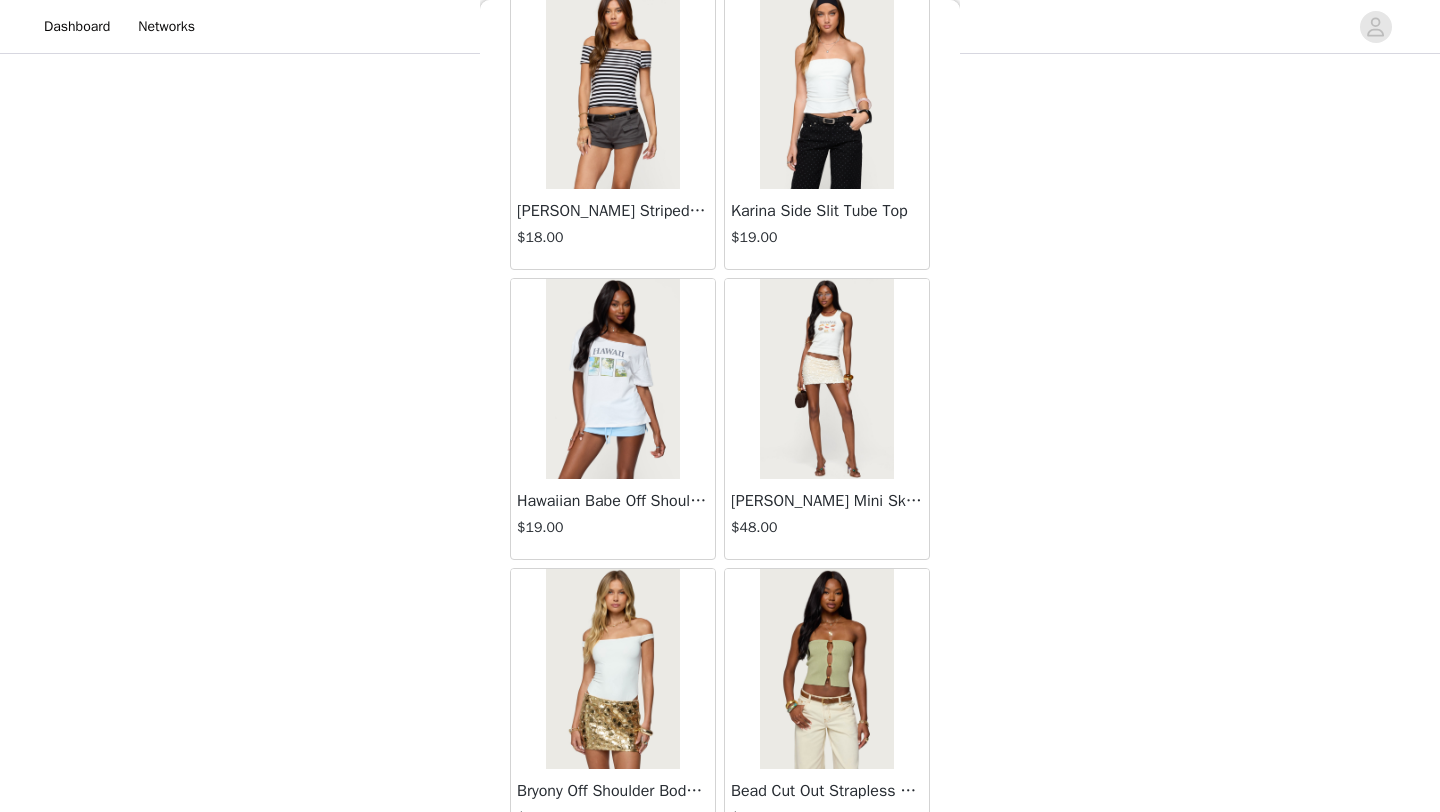 scroll, scrollTop: 71848, scrollLeft: 0, axis: vertical 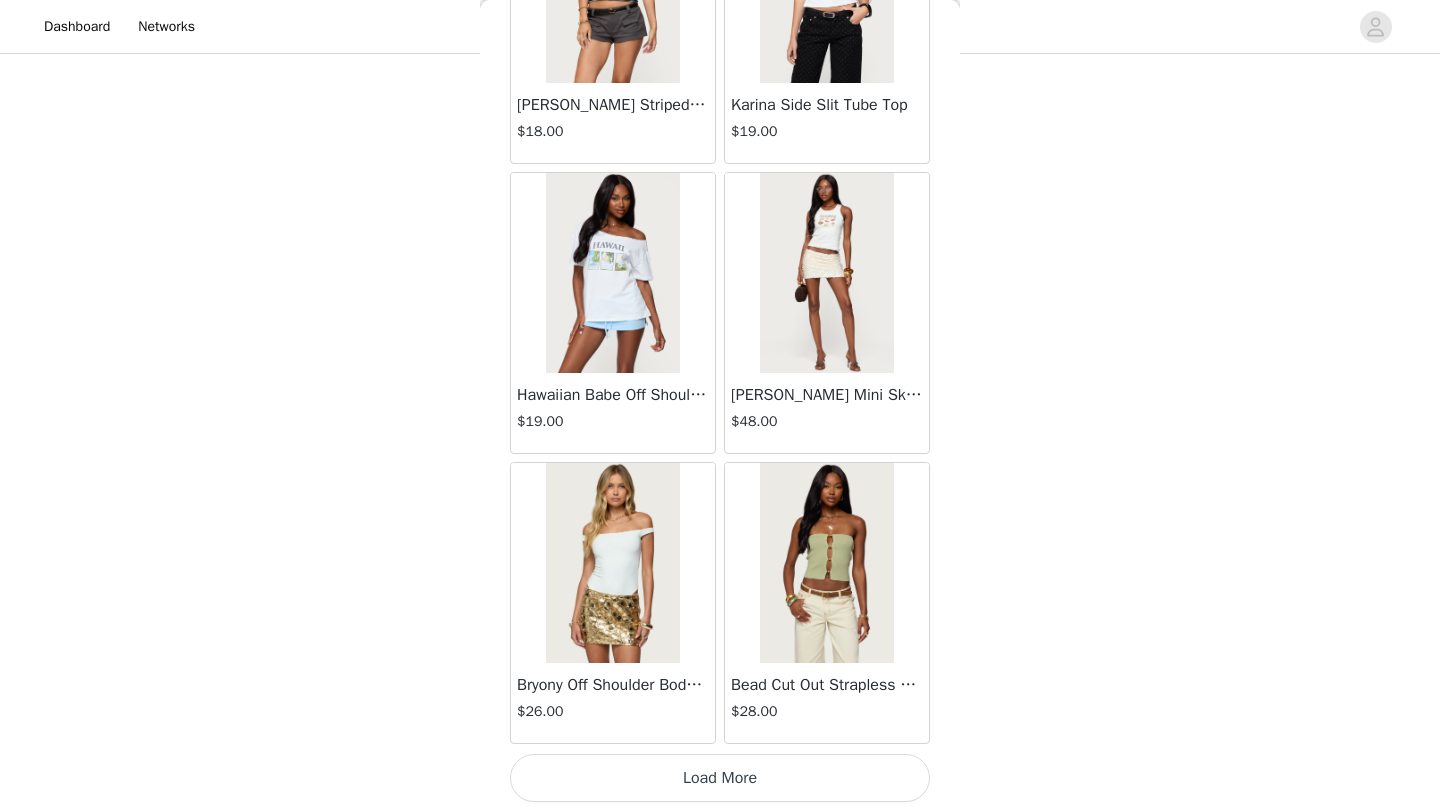 click on "Load More" at bounding box center (720, 778) 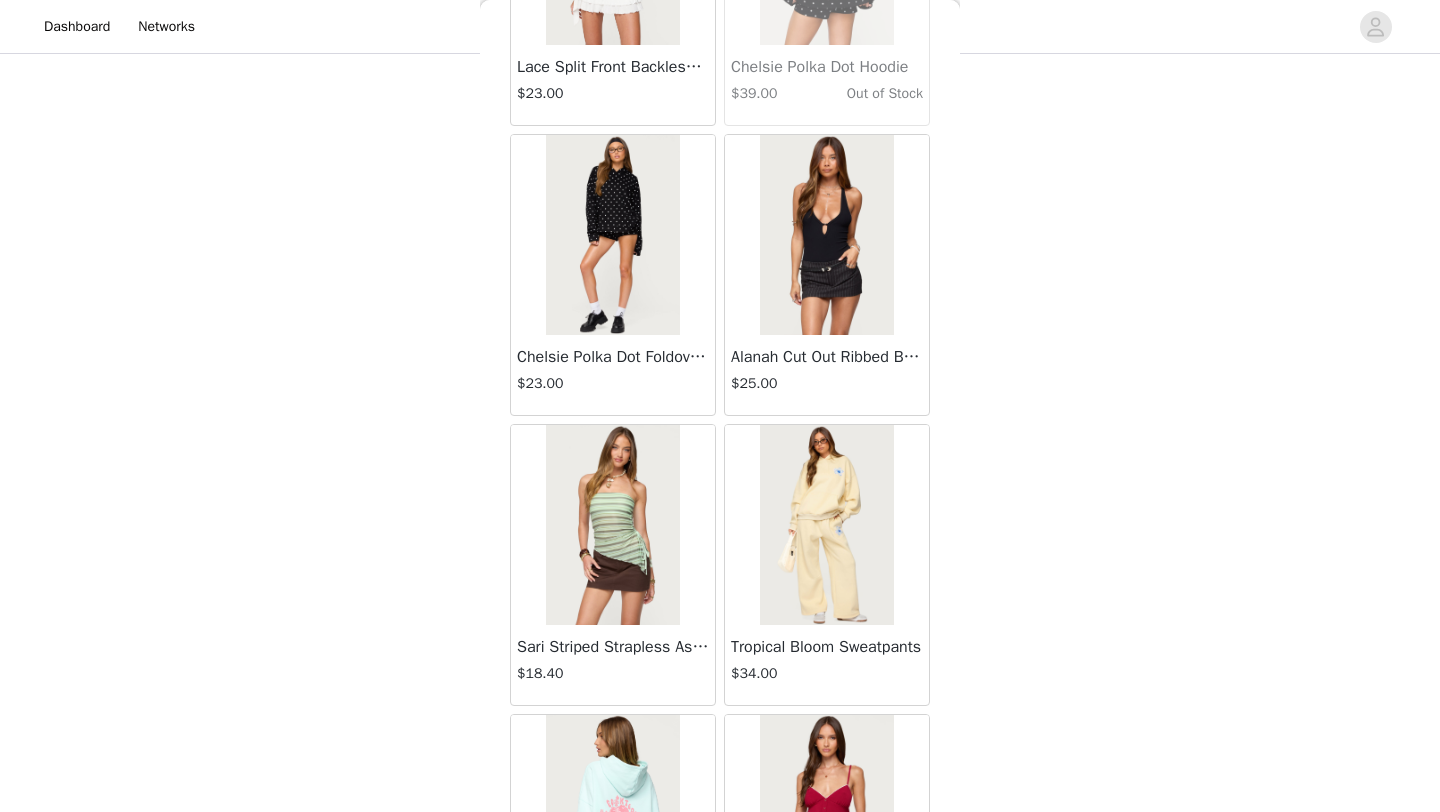 scroll, scrollTop: 40254, scrollLeft: 0, axis: vertical 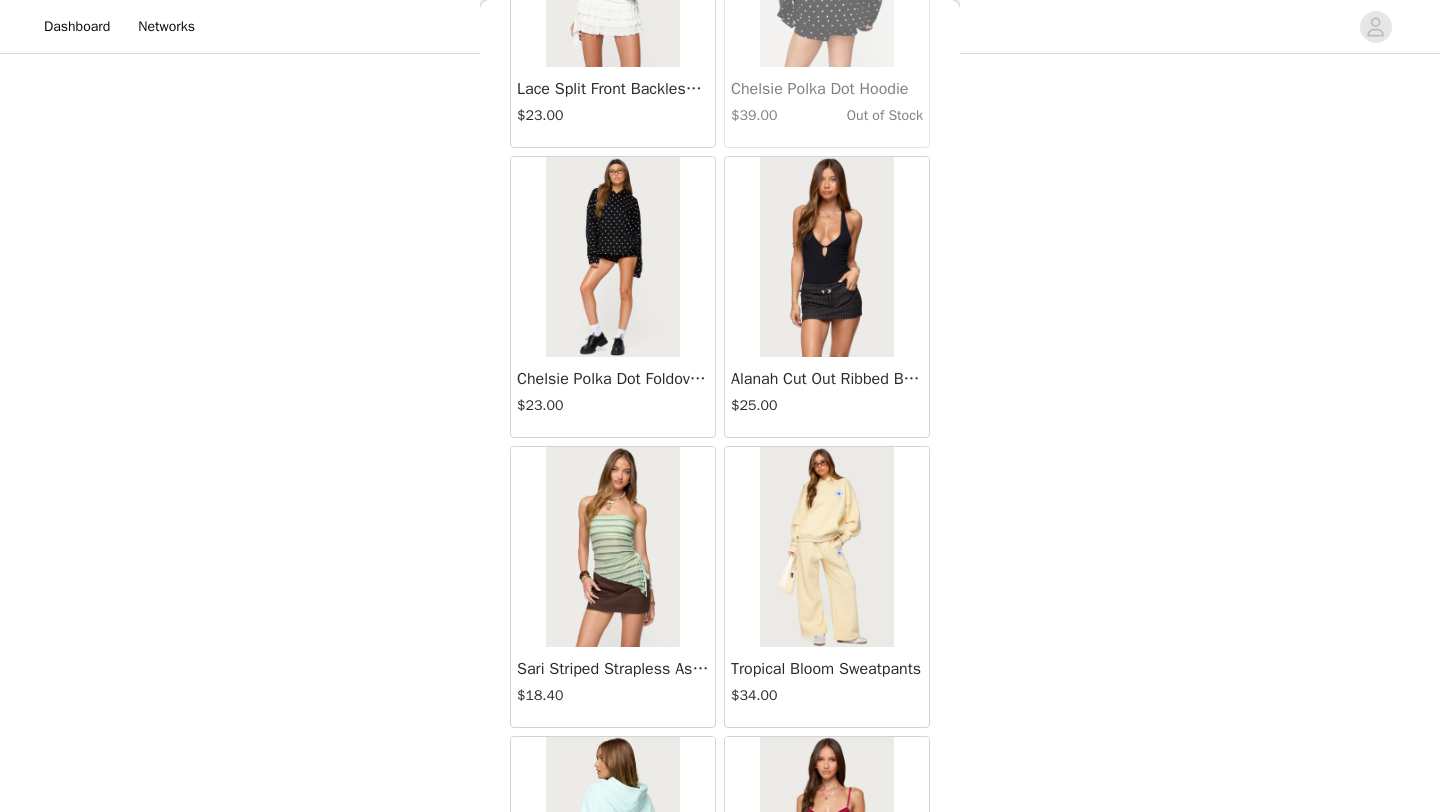 click on "Alanah Cut Out Ribbed Bodysuit" at bounding box center (827, 379) 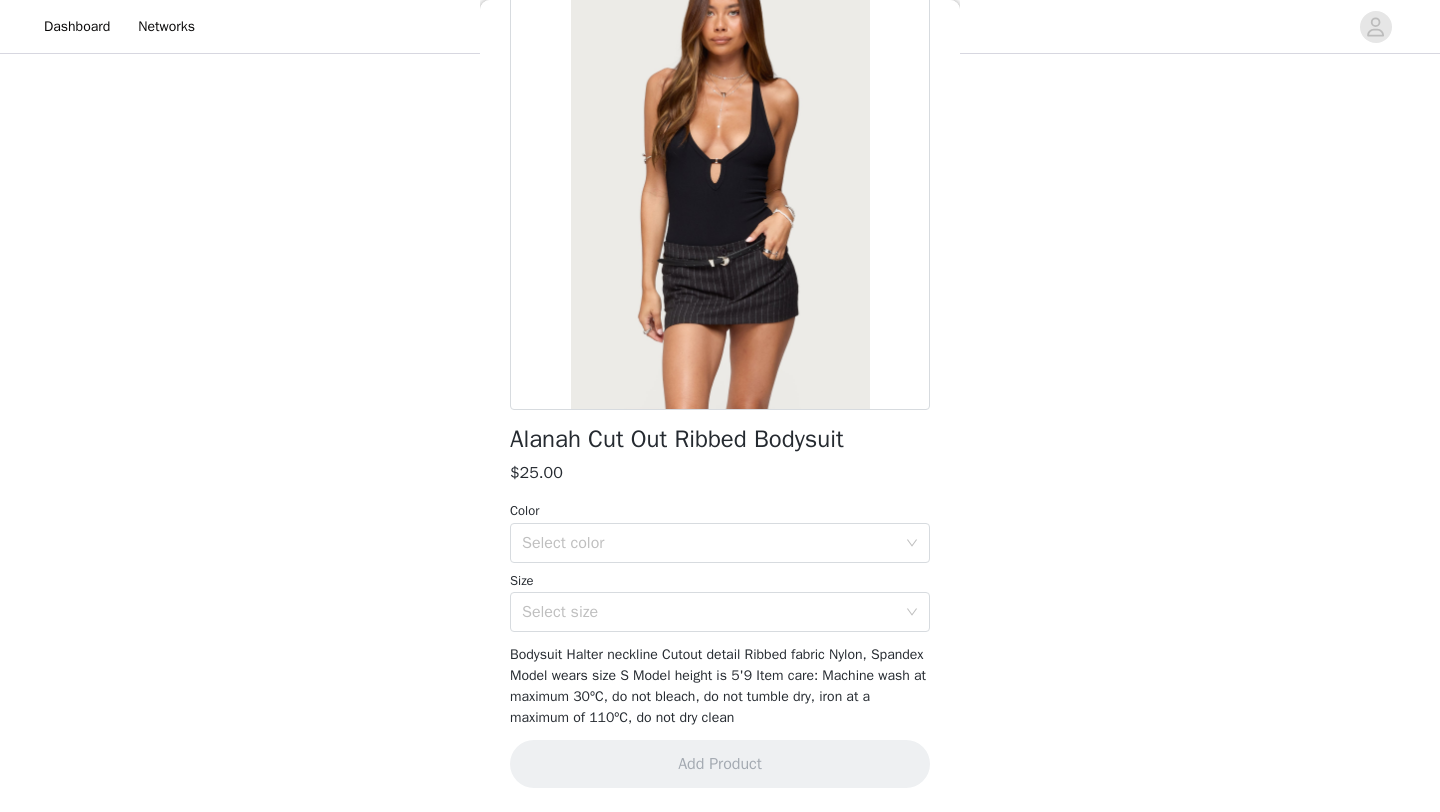 scroll, scrollTop: 0, scrollLeft: 0, axis: both 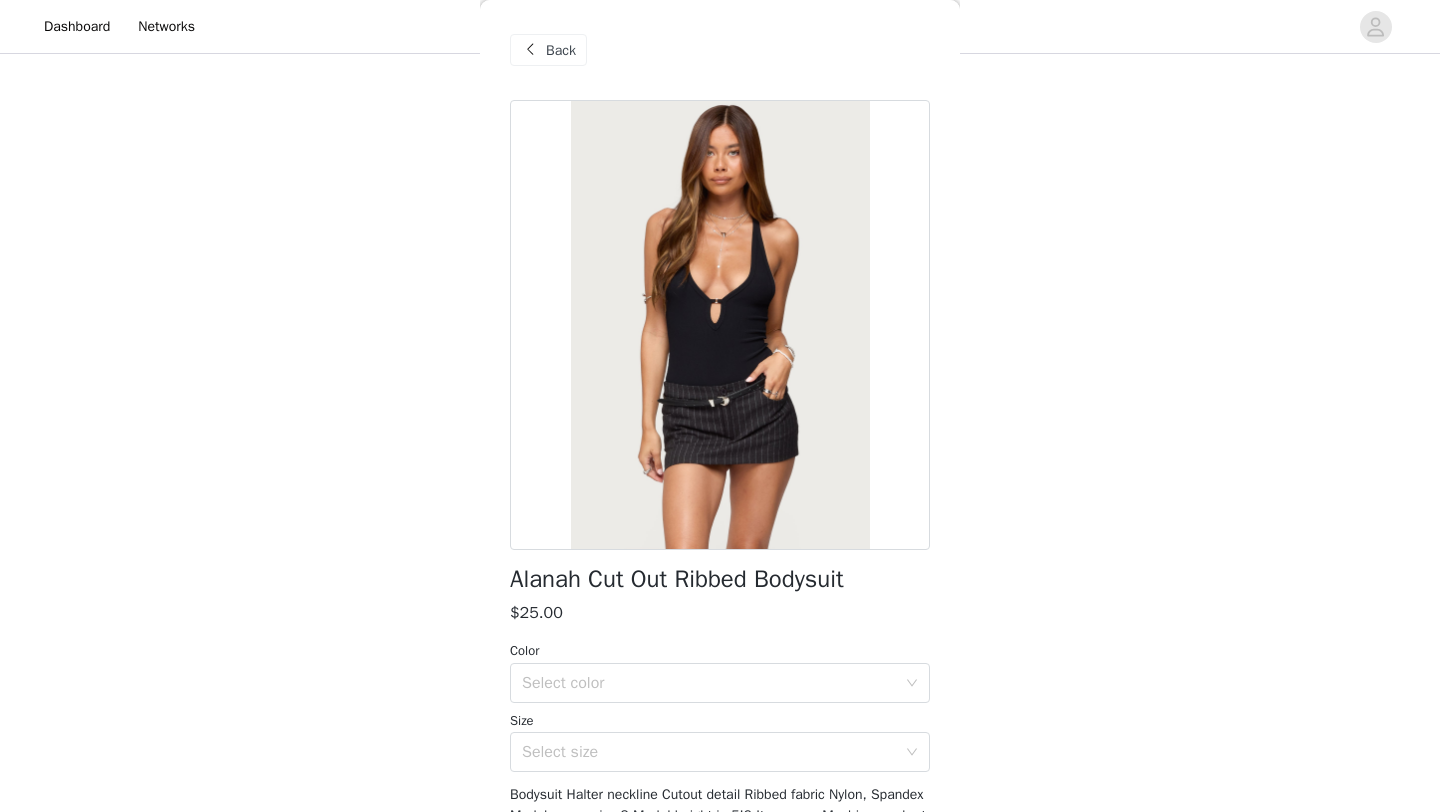 click on "Back" at bounding box center [561, 50] 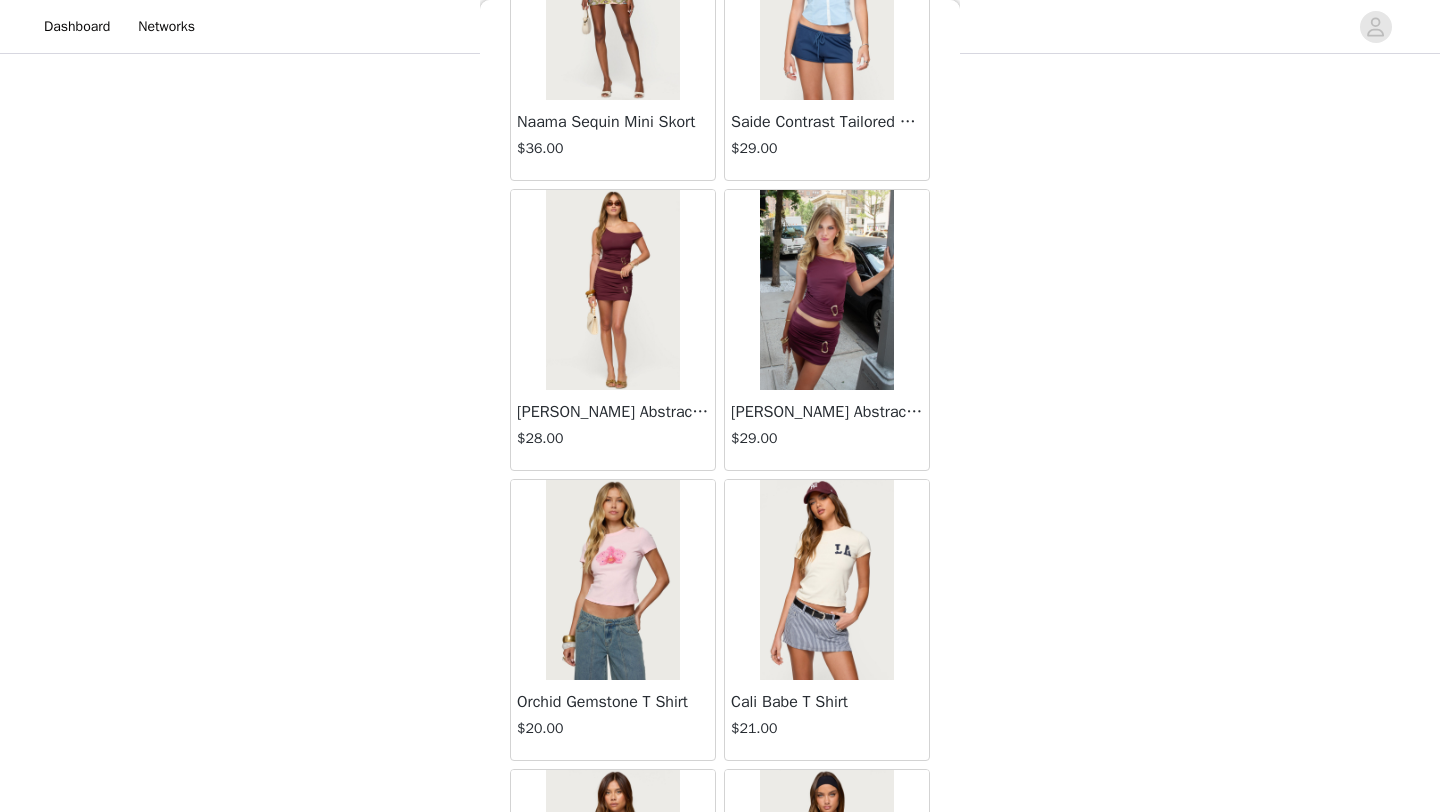 scroll, scrollTop: 70940, scrollLeft: 0, axis: vertical 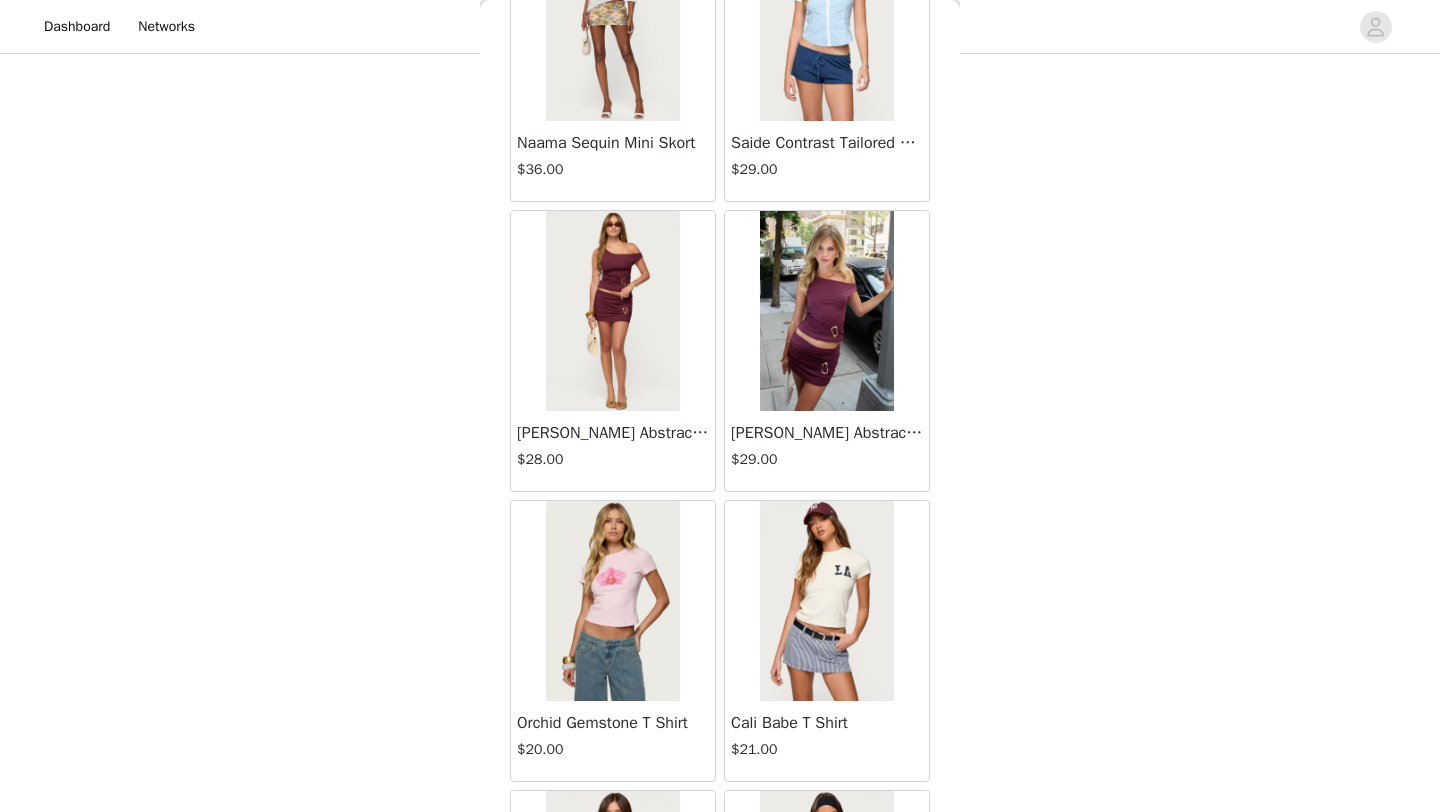 click on "[PERSON_NAME] Abstract Ring Mini Skirt" at bounding box center [613, 433] 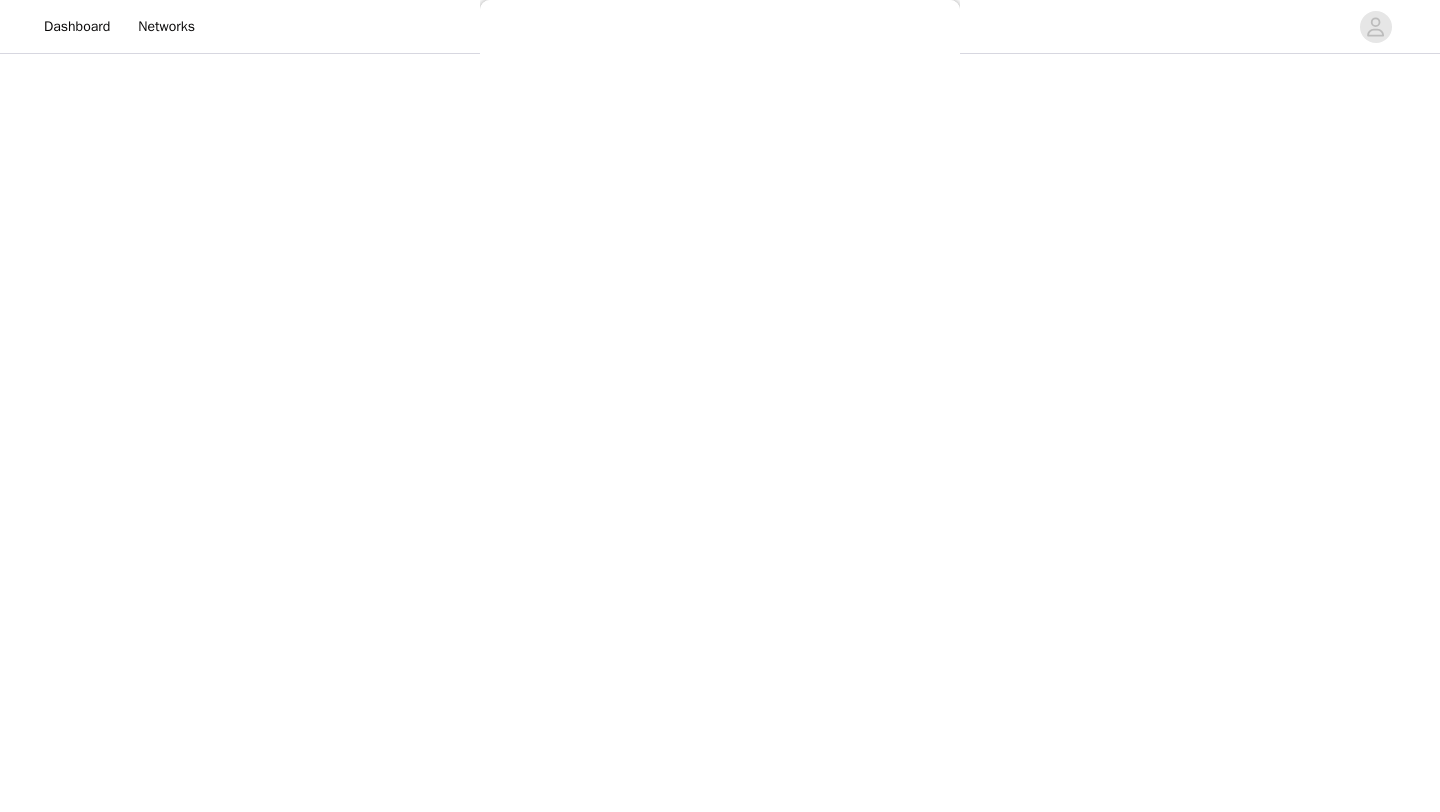 scroll, scrollTop: 140, scrollLeft: 0, axis: vertical 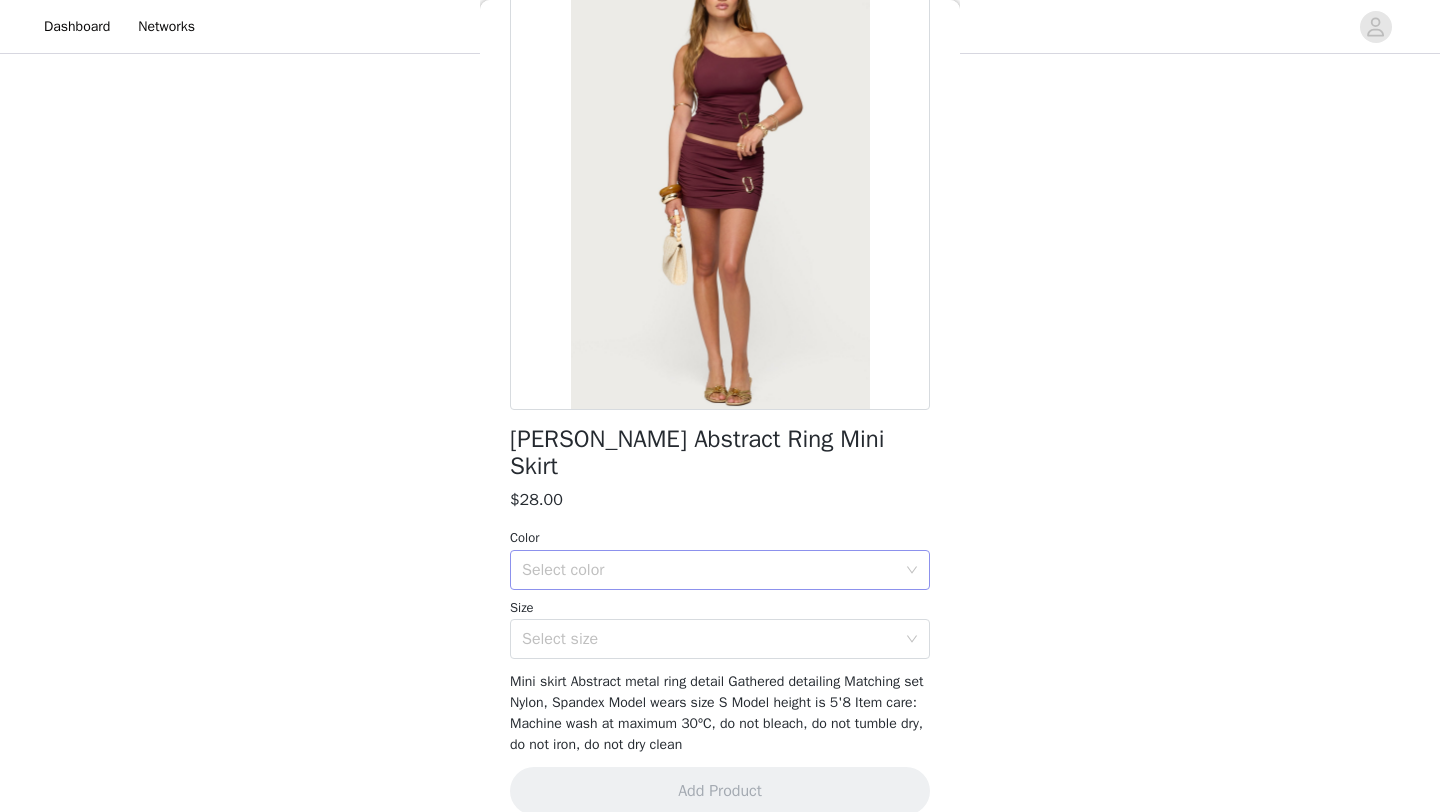 click on "Select color" at bounding box center [709, 570] 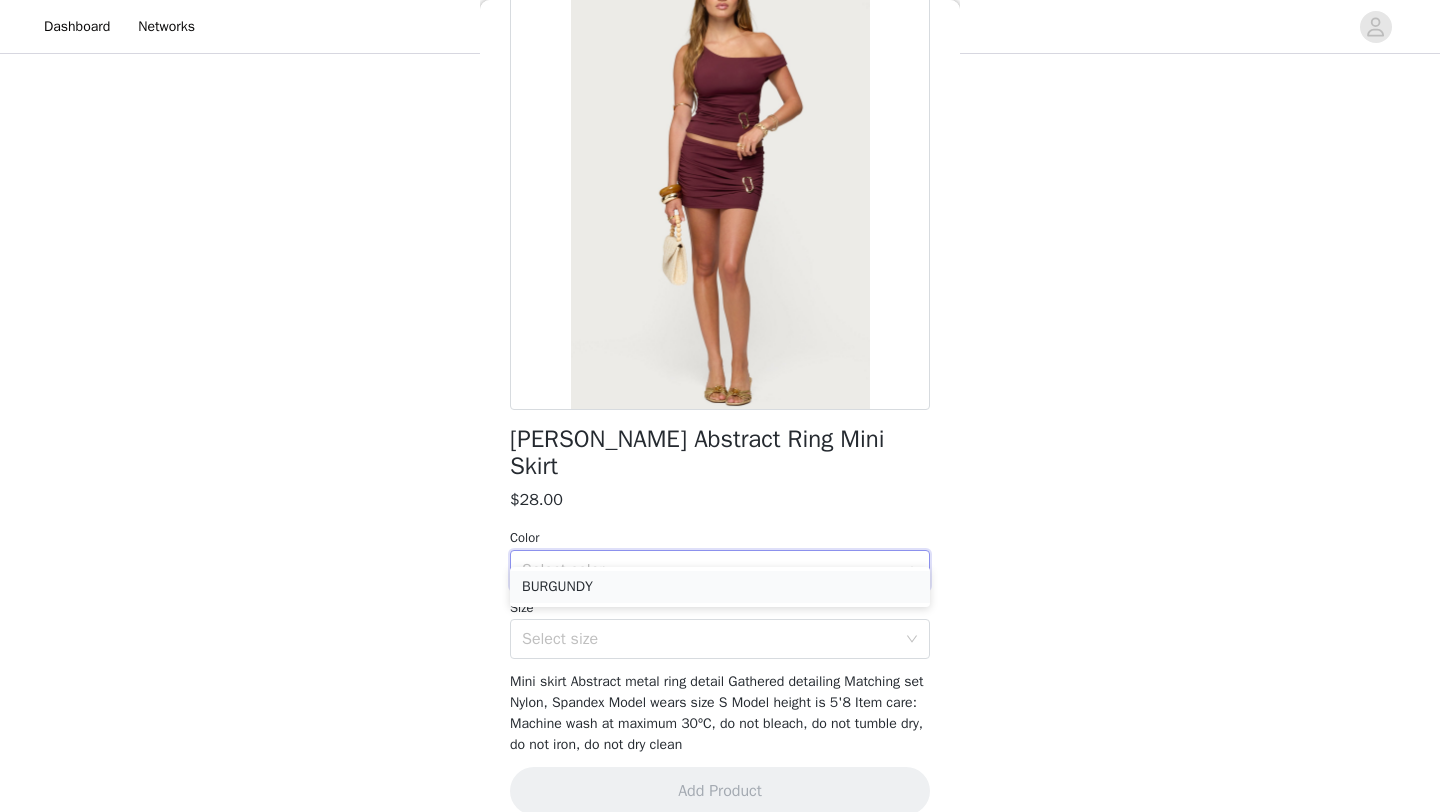 click on "BURGUNDY" at bounding box center [720, 587] 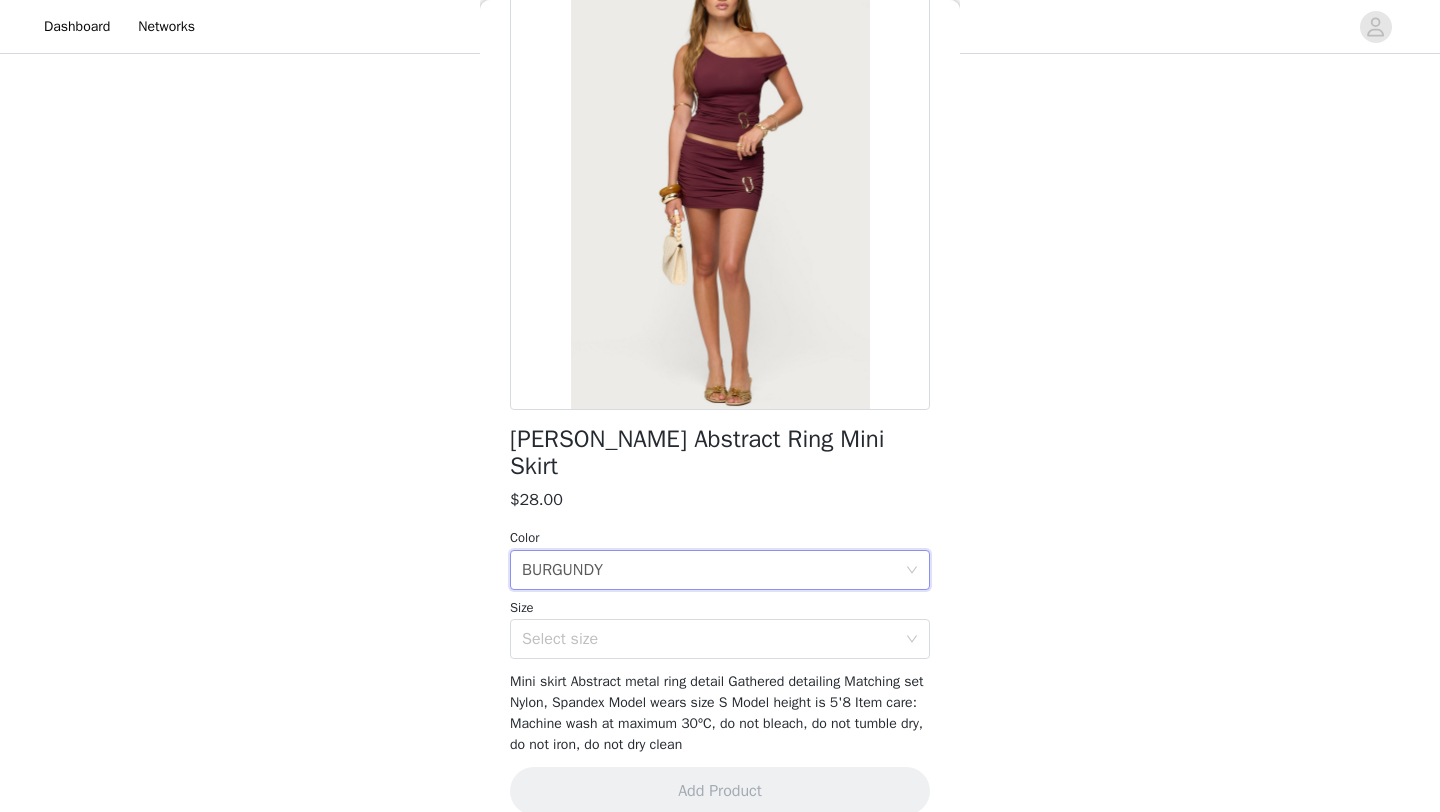 scroll, scrollTop: 0, scrollLeft: 0, axis: both 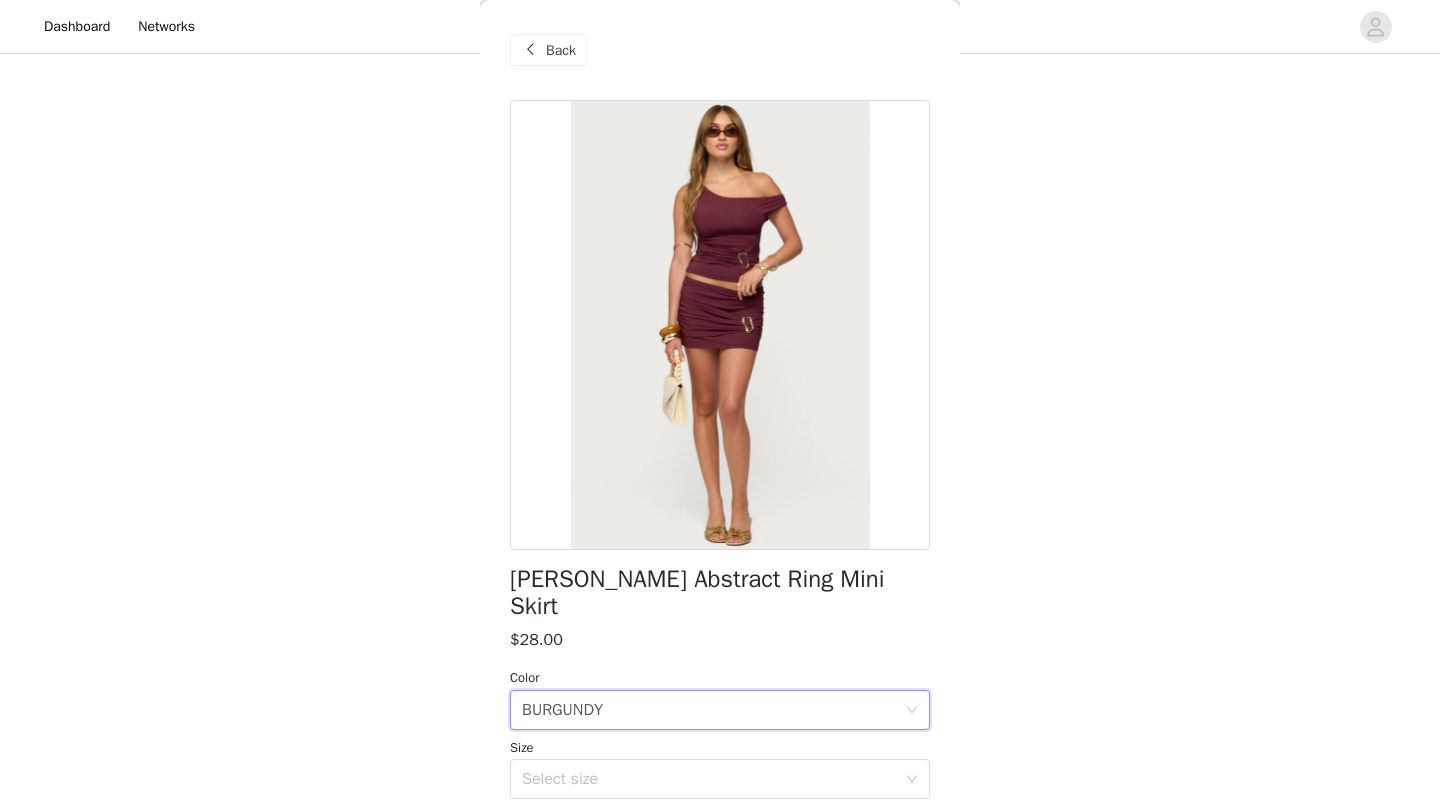 click on "Back" at bounding box center (561, 50) 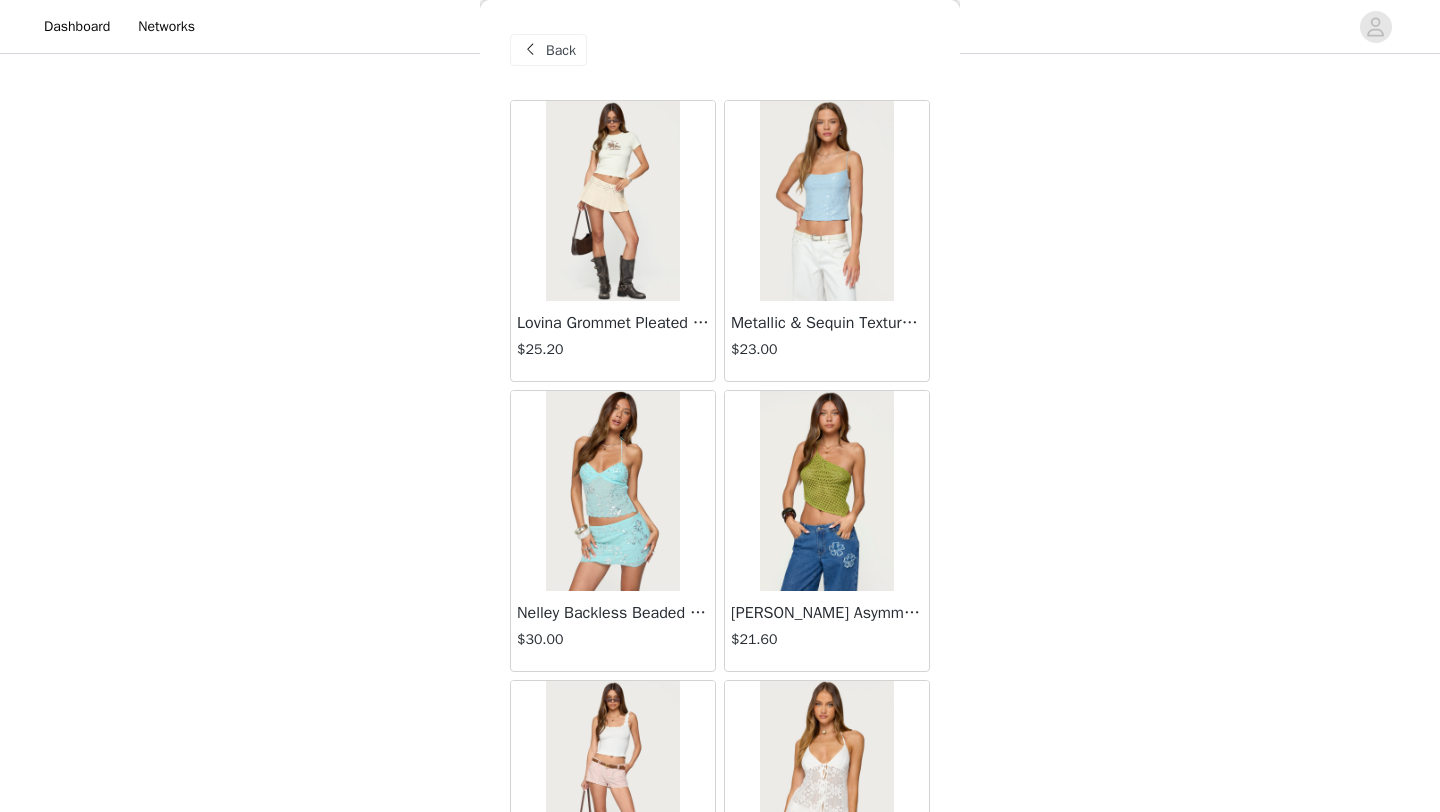 click on "Back" at bounding box center (561, 50) 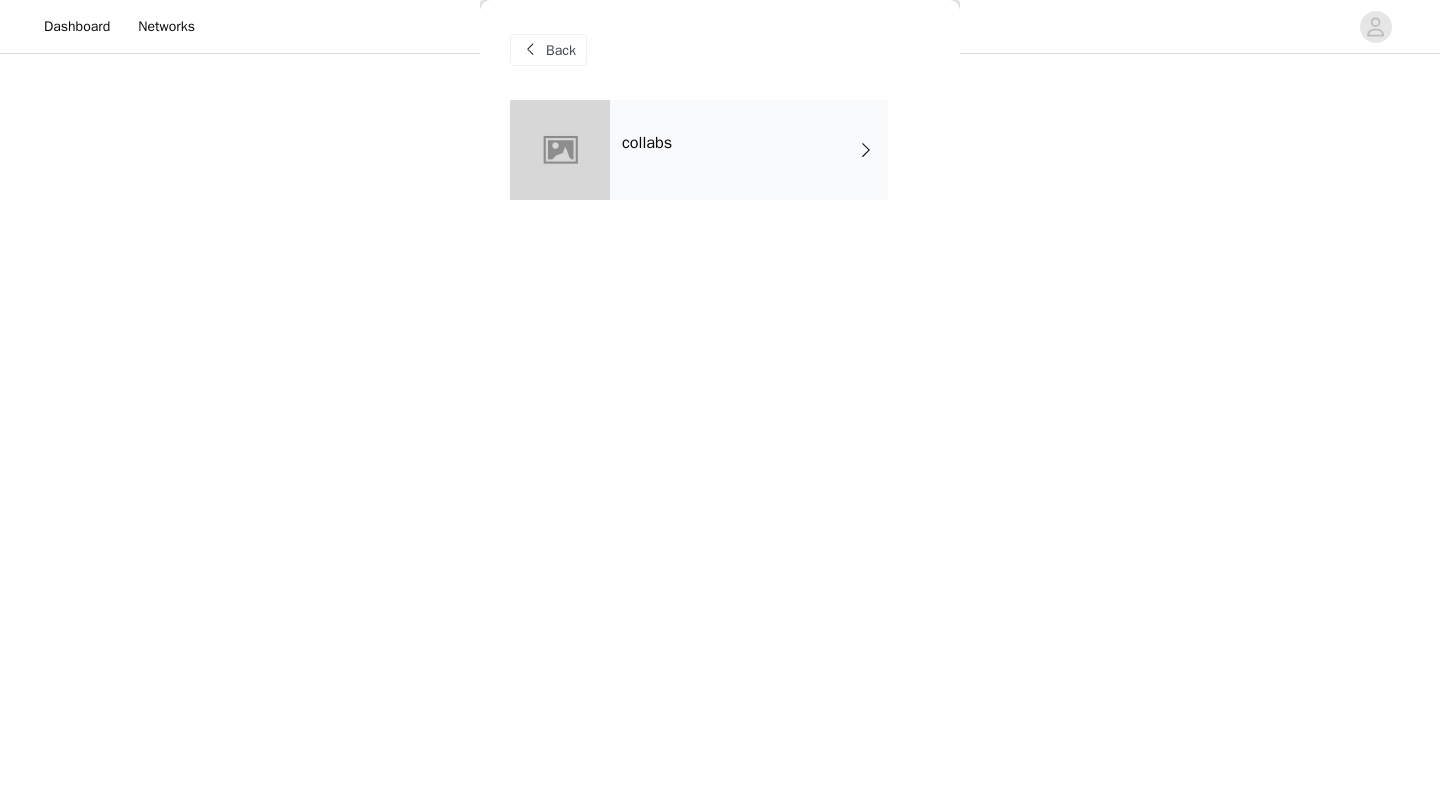 click on "Back" at bounding box center (548, 50) 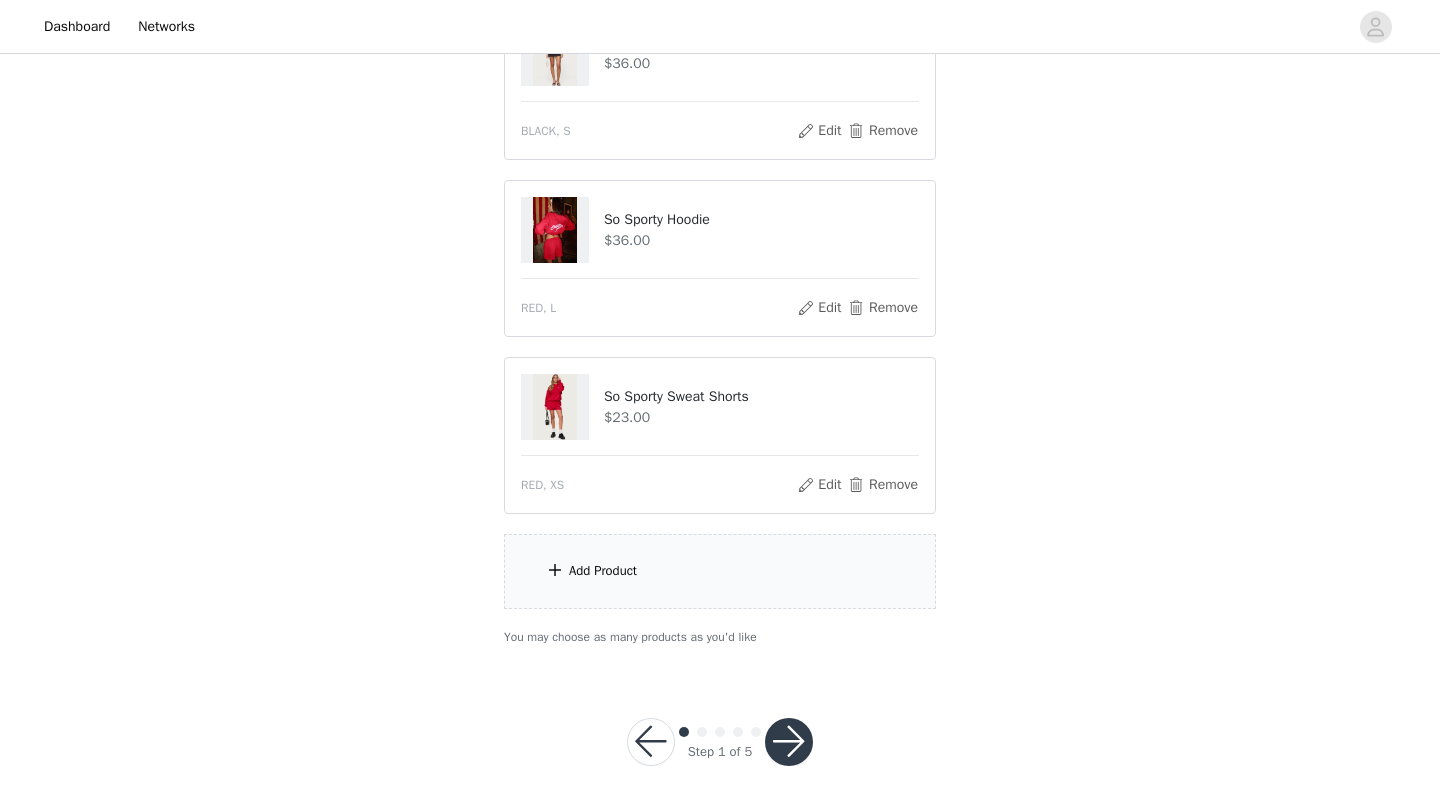 scroll, scrollTop: 629, scrollLeft: 0, axis: vertical 